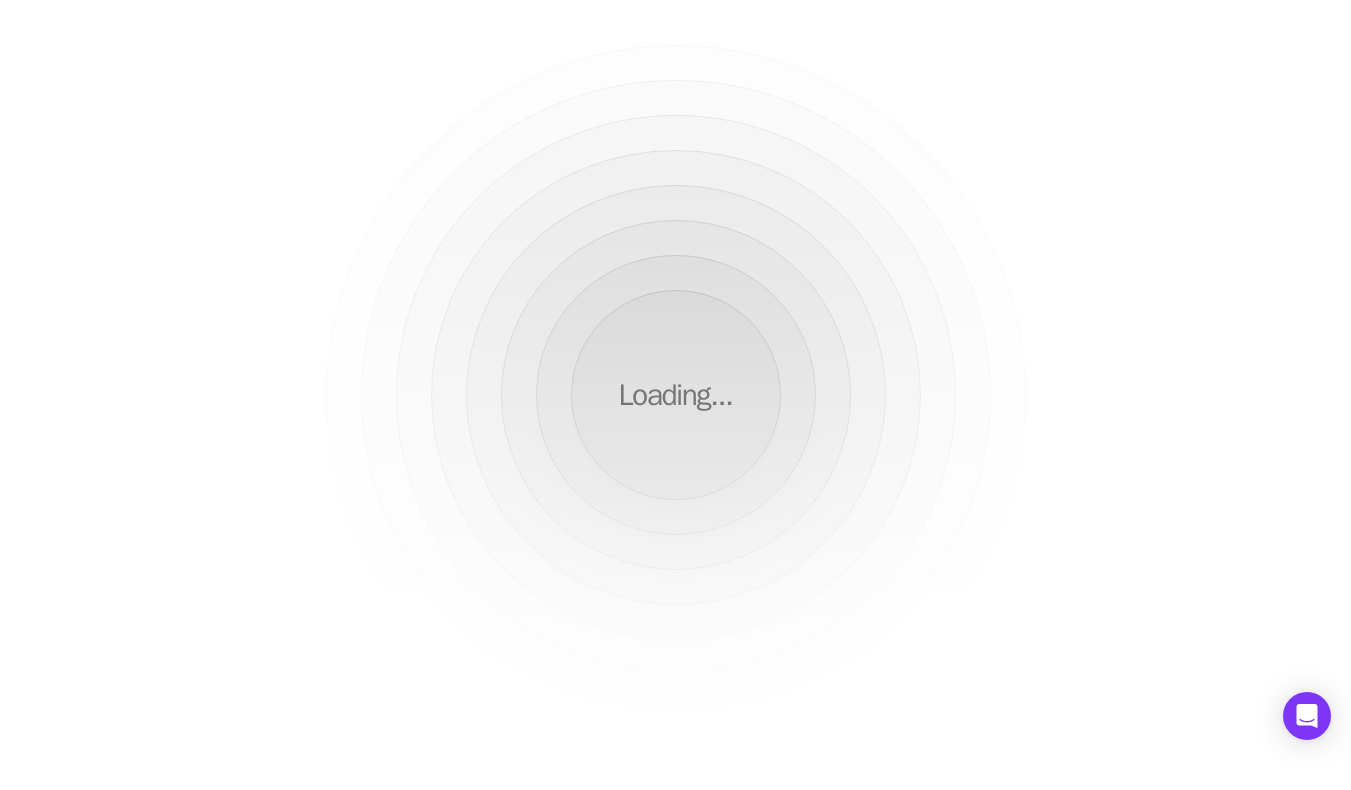 scroll, scrollTop: 0, scrollLeft: 0, axis: both 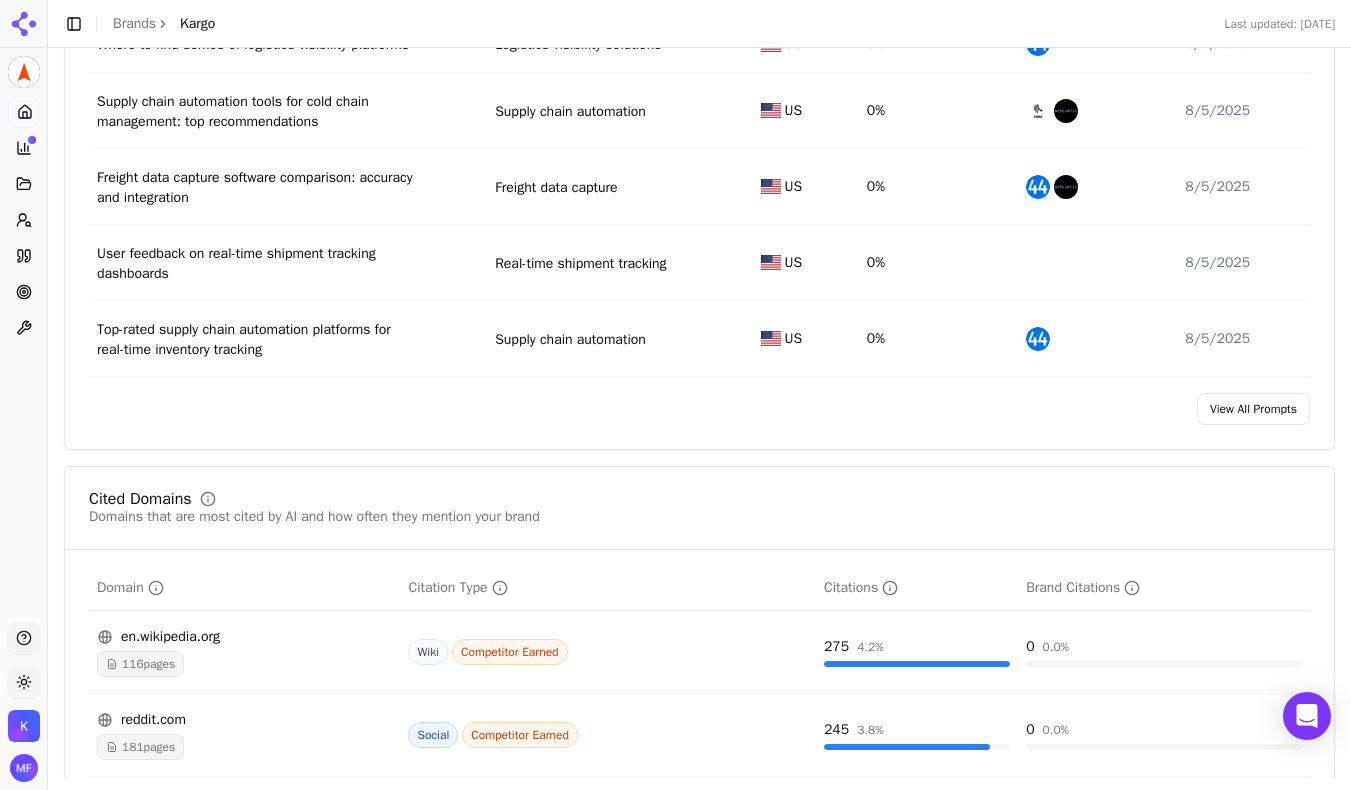 click 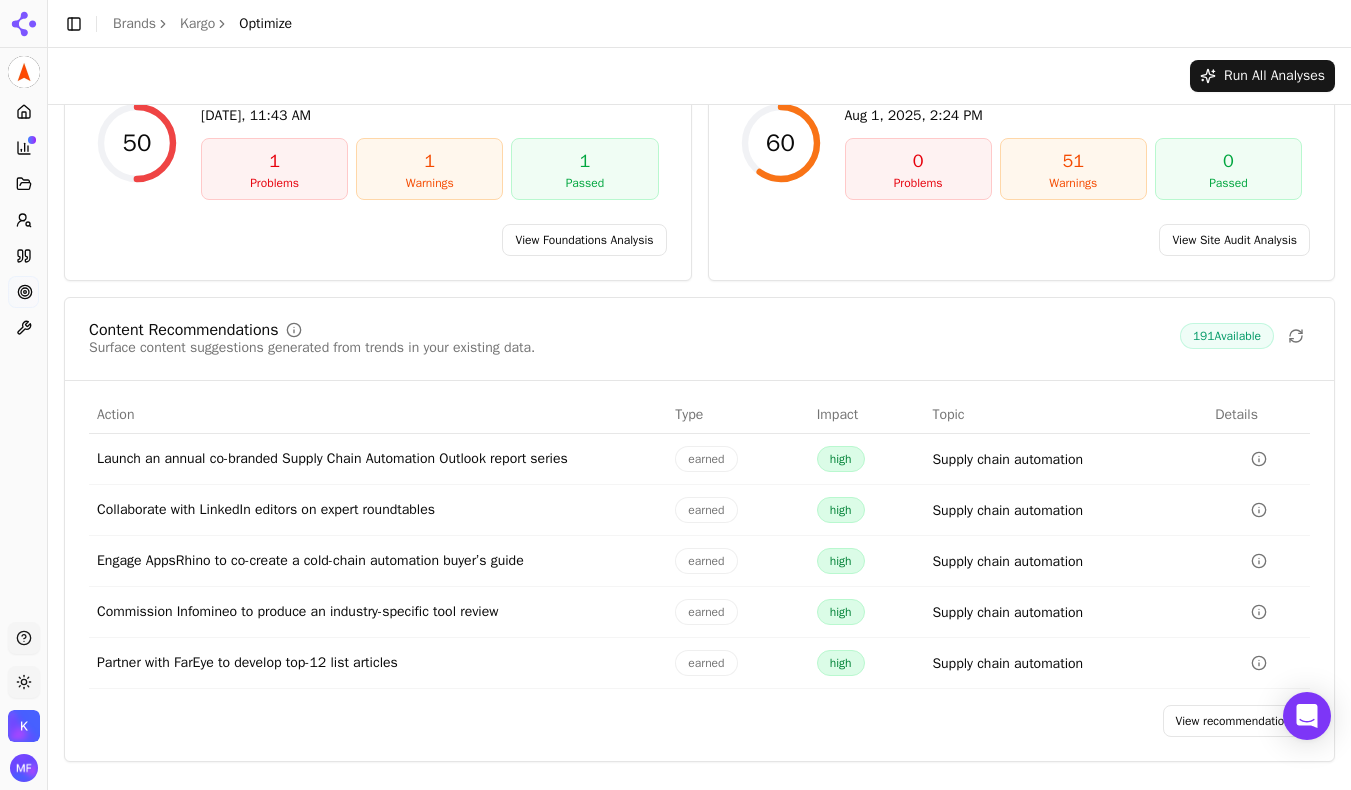 scroll, scrollTop: 168, scrollLeft: 0, axis: vertical 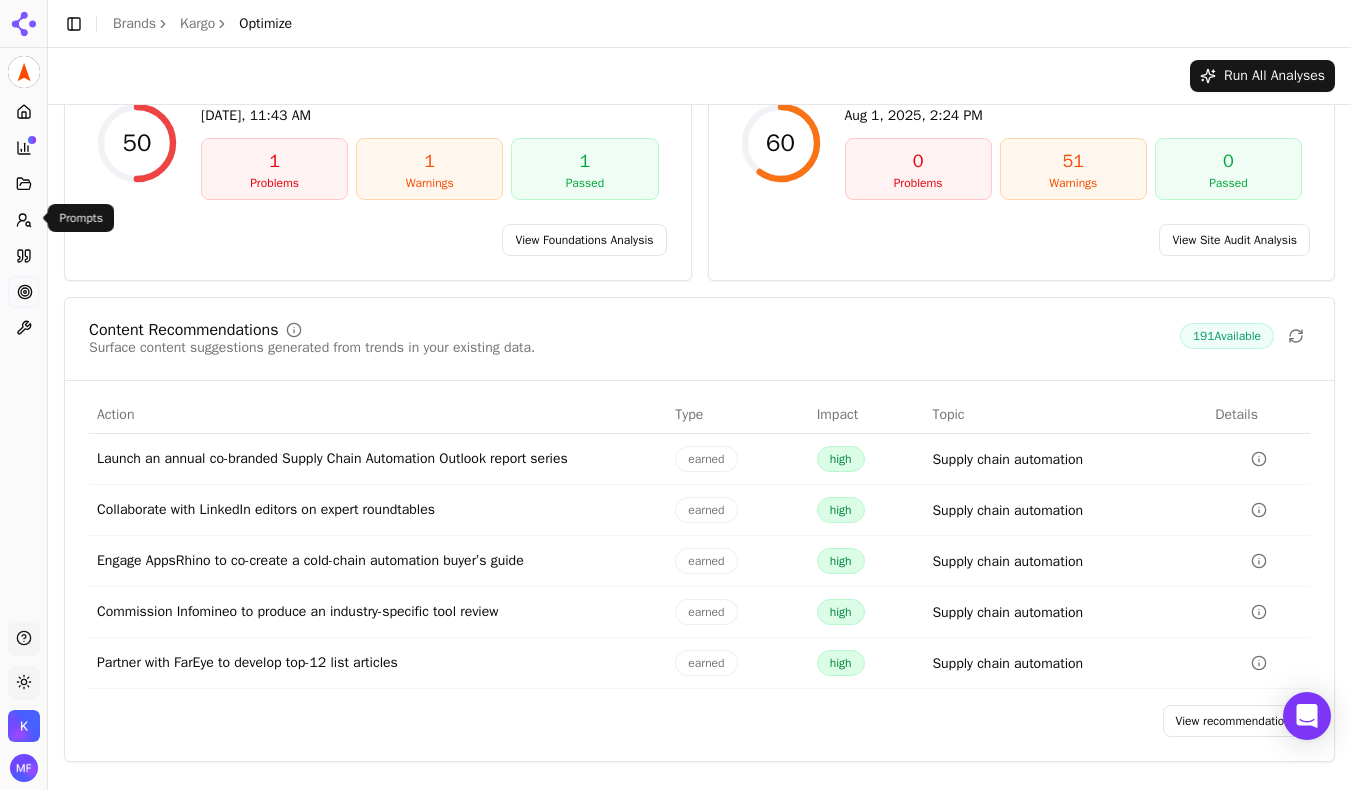 click 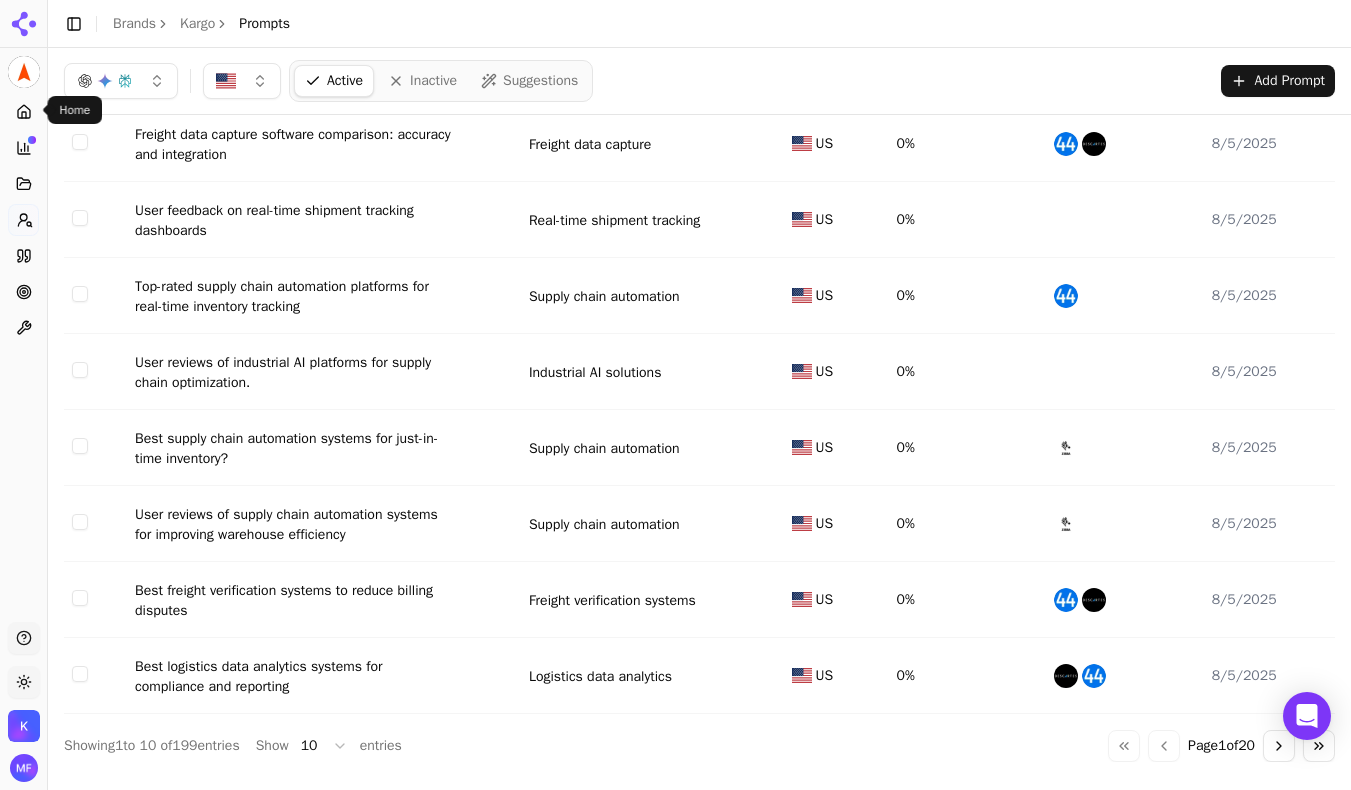 scroll, scrollTop: 260, scrollLeft: 0, axis: vertical 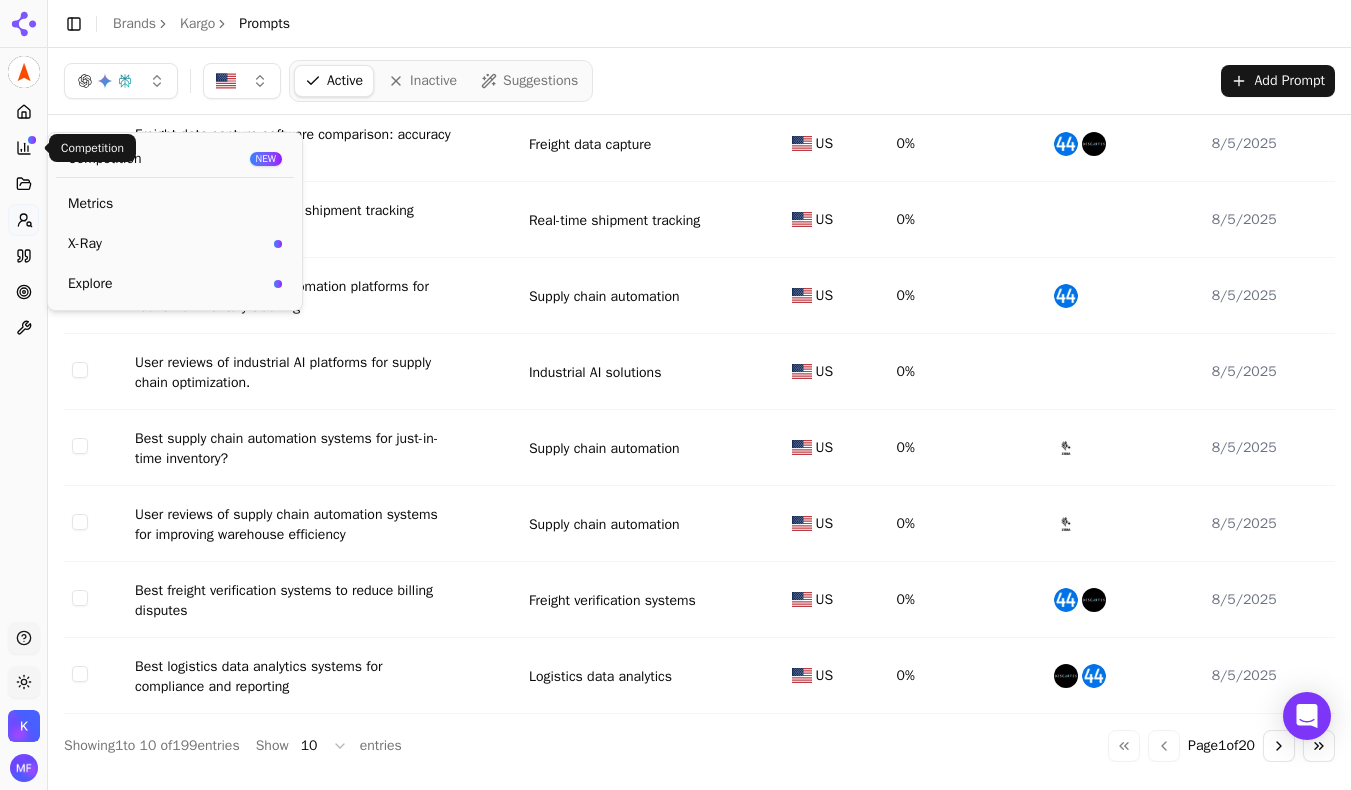 click 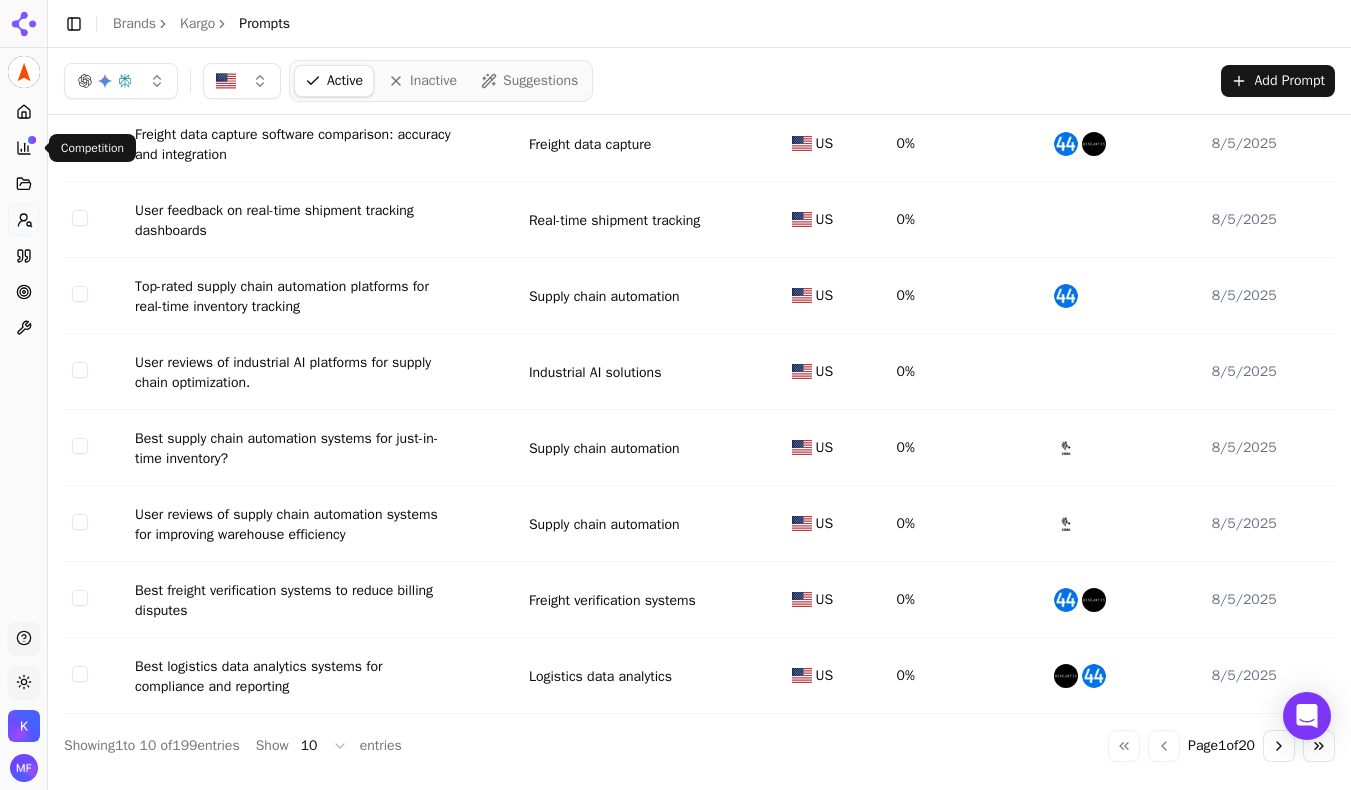 click on "Competition Competition" at bounding box center (92, 148) 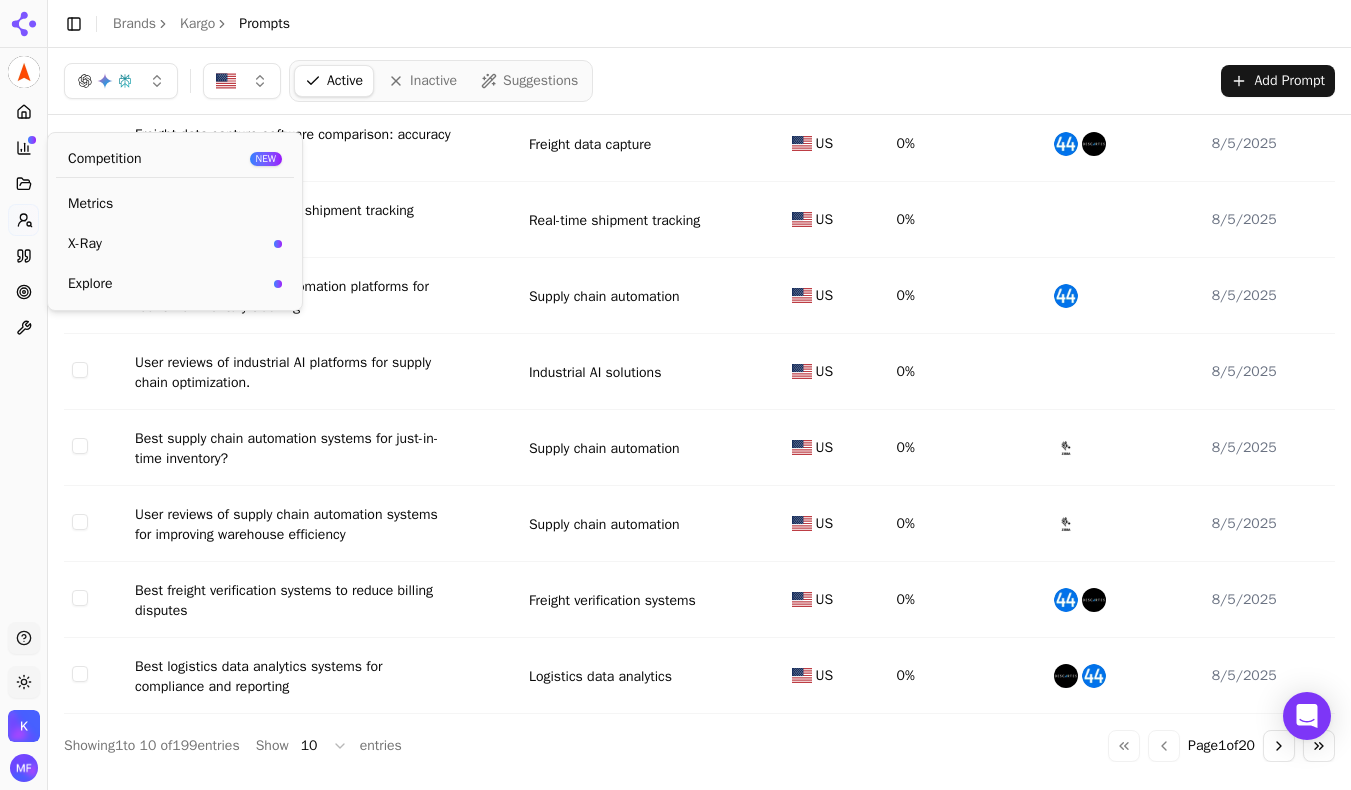 click on "Metrics" at bounding box center (175, 204) 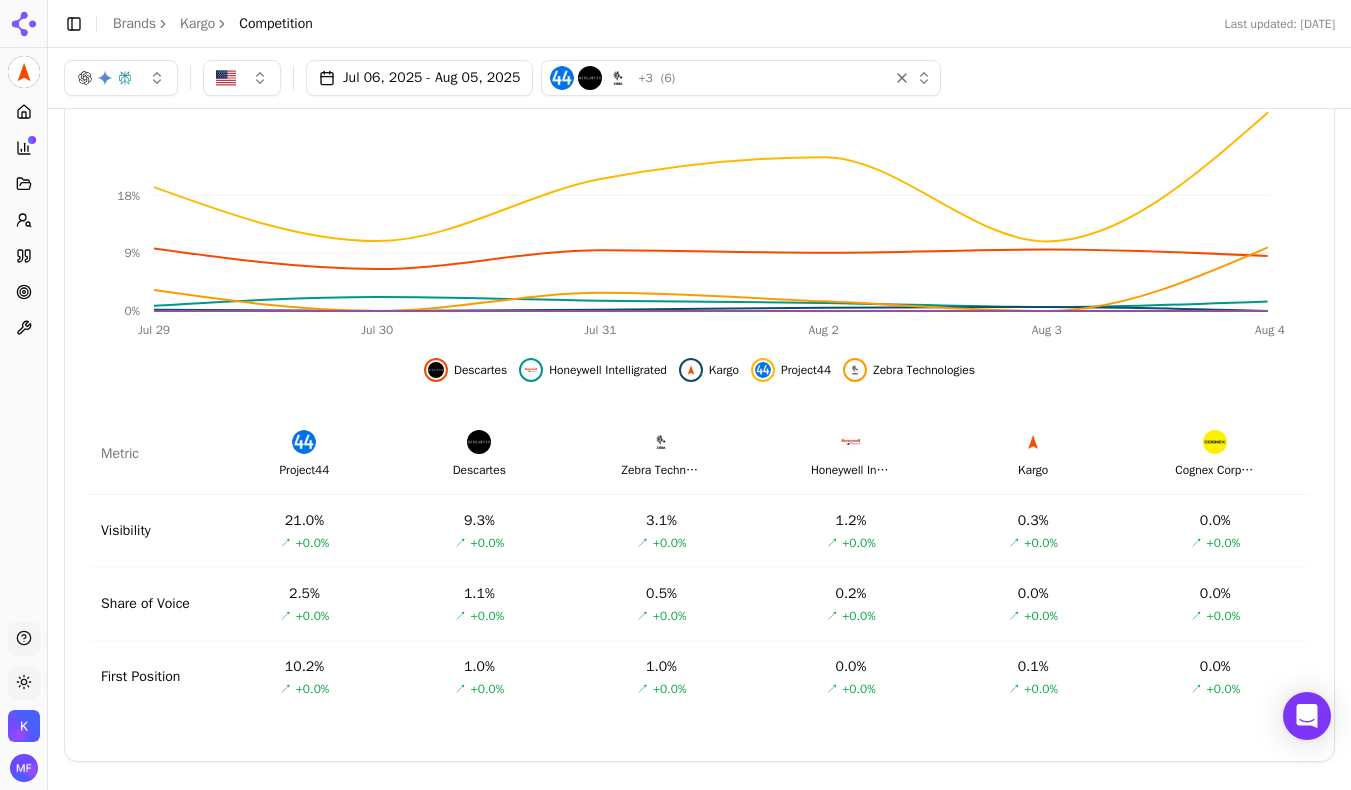 scroll, scrollTop: 694, scrollLeft: 0, axis: vertical 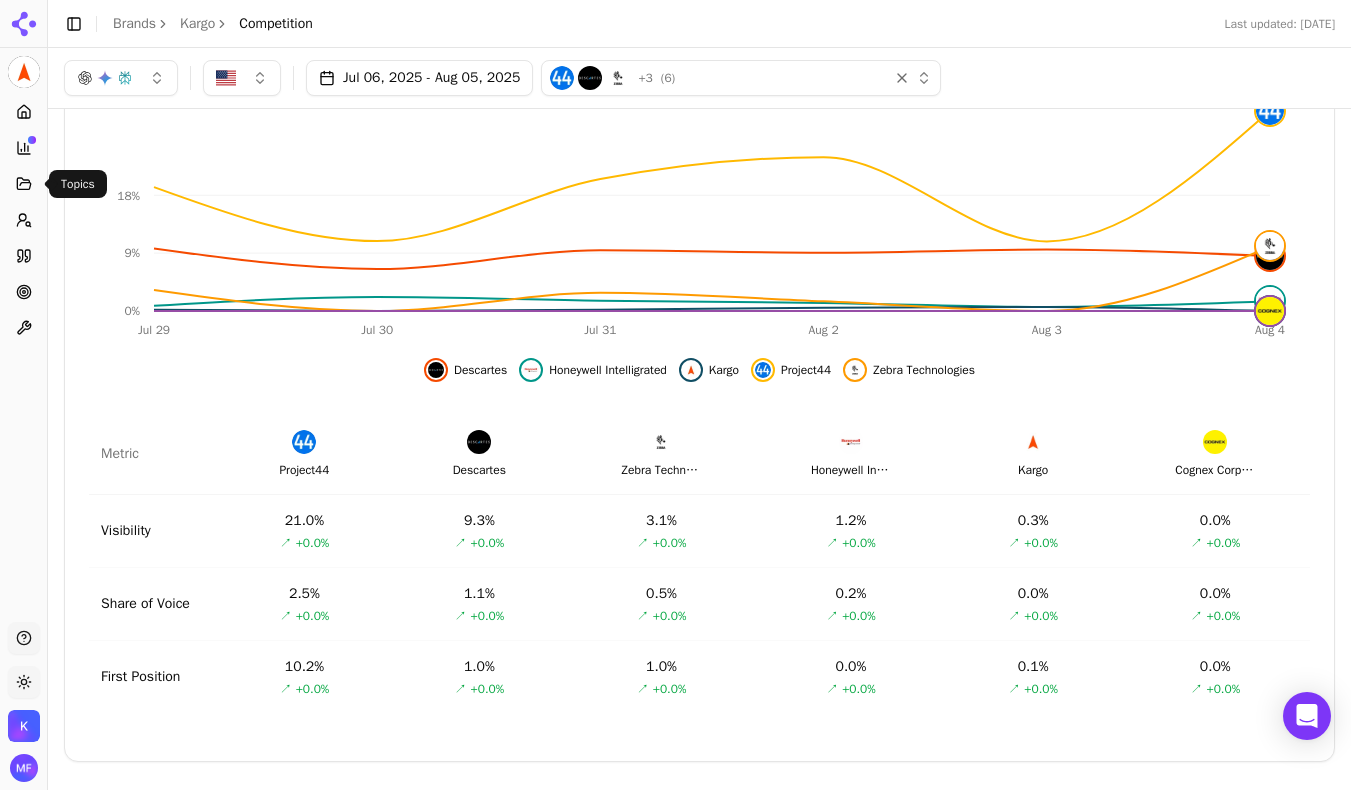 click on "Topics" at bounding box center (23, 184) 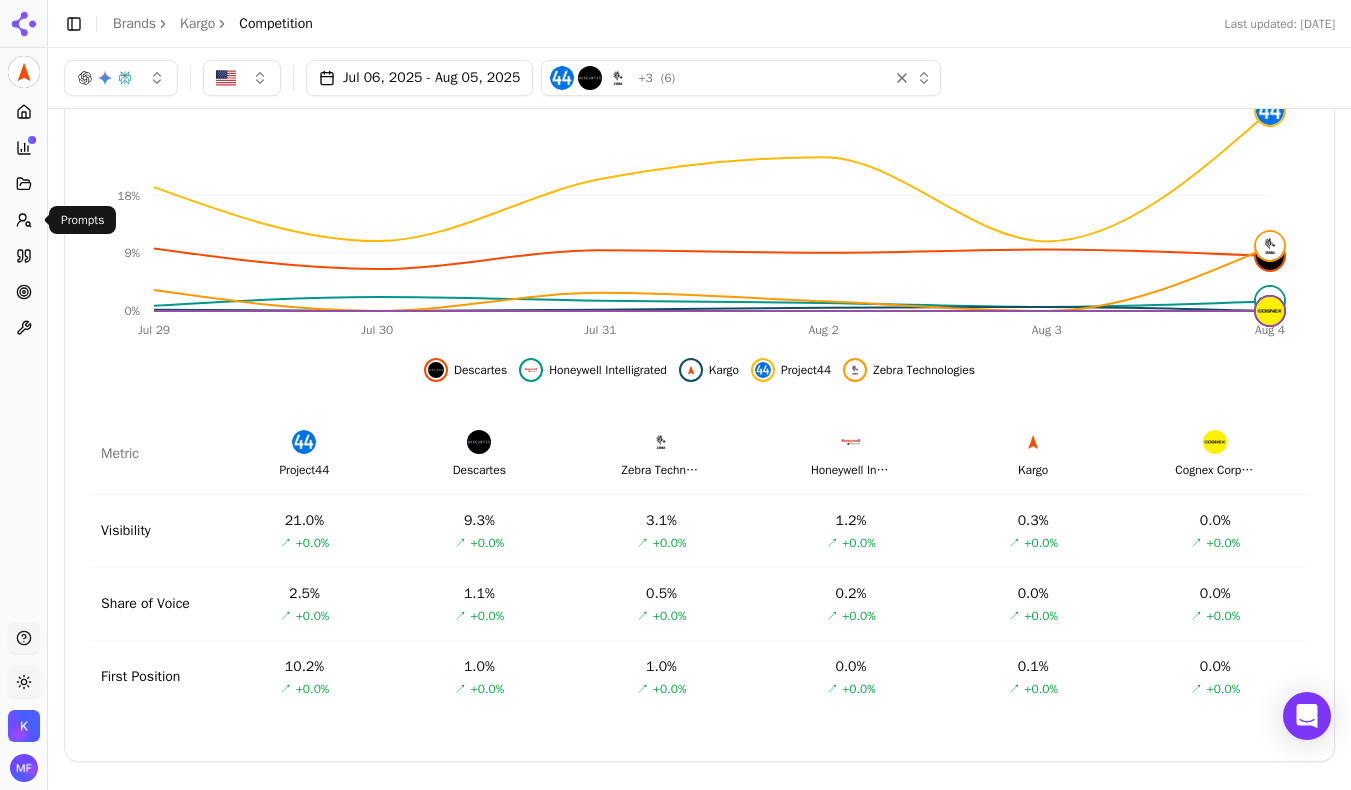 click 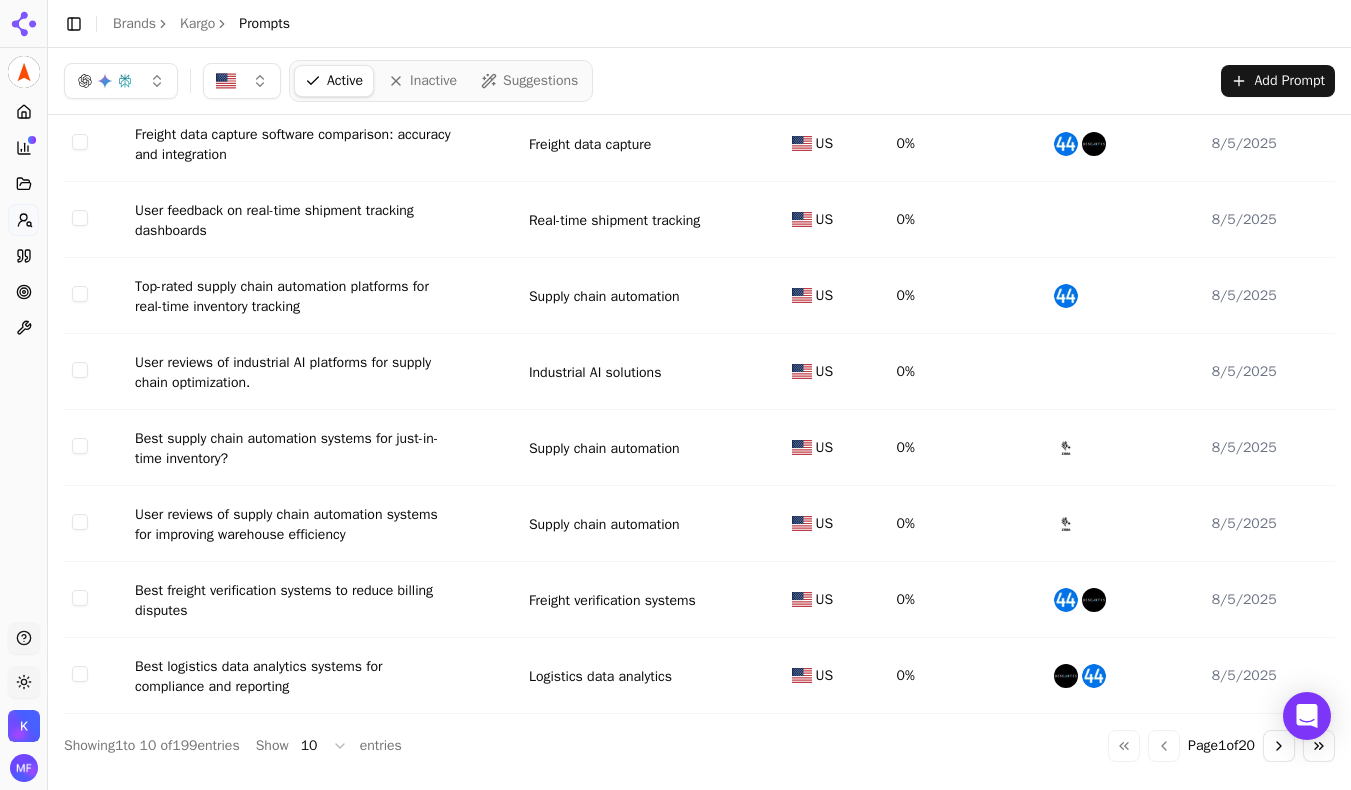 scroll, scrollTop: 260, scrollLeft: 0, axis: vertical 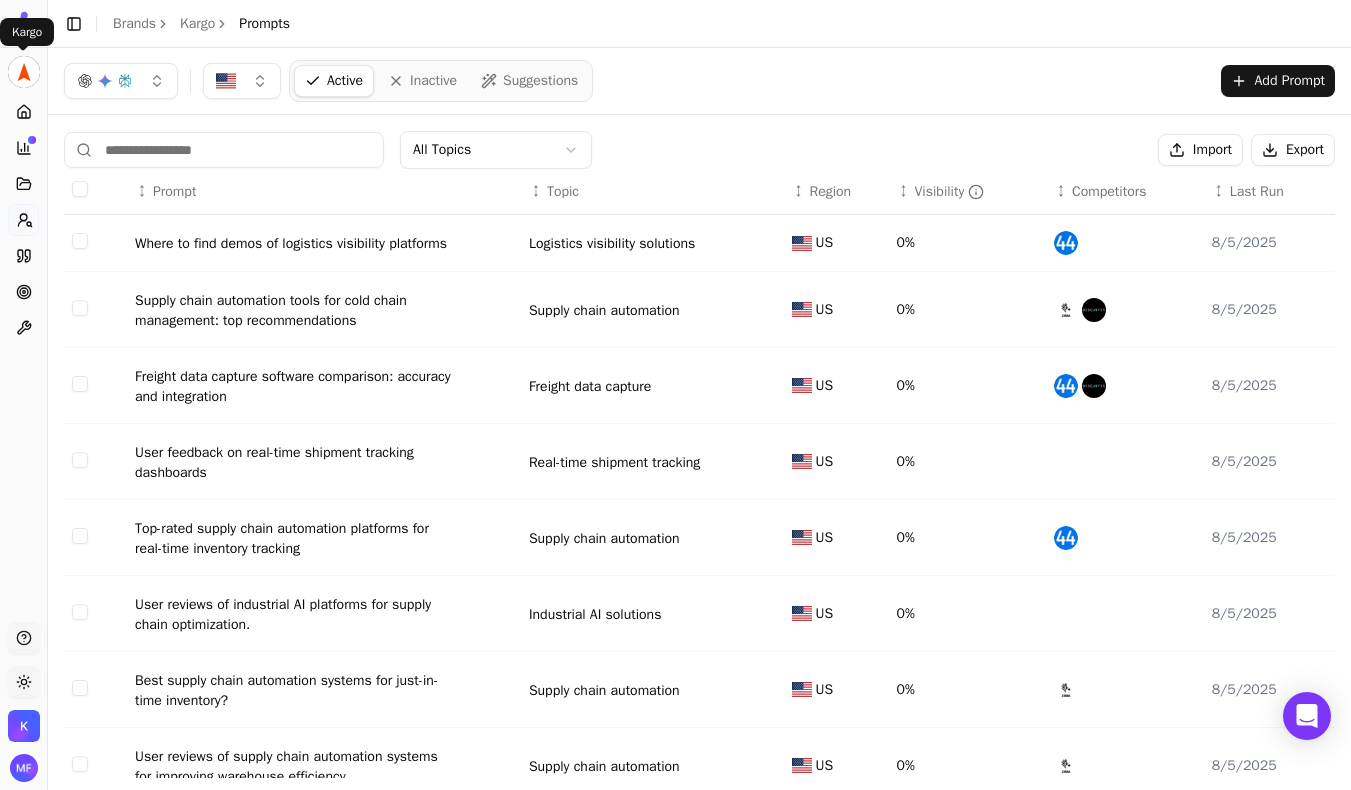 click on "Logistics visibility solutions [REGION] 0% [DATE] Supply chain automation tools for cold chain management: top recommendations Supply chain automation [REGION] 0% [DATE] Freight data capture software comparison: accuracy and integration Freight data capture [REGION] 0% [DATE] User feedback on real-time shipment tracking dashboards Real-time shipment tracking [REGION] 0% [DATE] Top-rated supply chain automation platforms for real-time inventory tracking Supply chain automation [REGION] 0% [DATE] User reviews of industrial AI platforms for supply chain optimization. Industrial AI solutions [REGION] 0% [DATE] Best supply chain automation systems for just-in-time inventory? [REGION] 0% [DATE] [REGION] 0%" at bounding box center (675, 395) 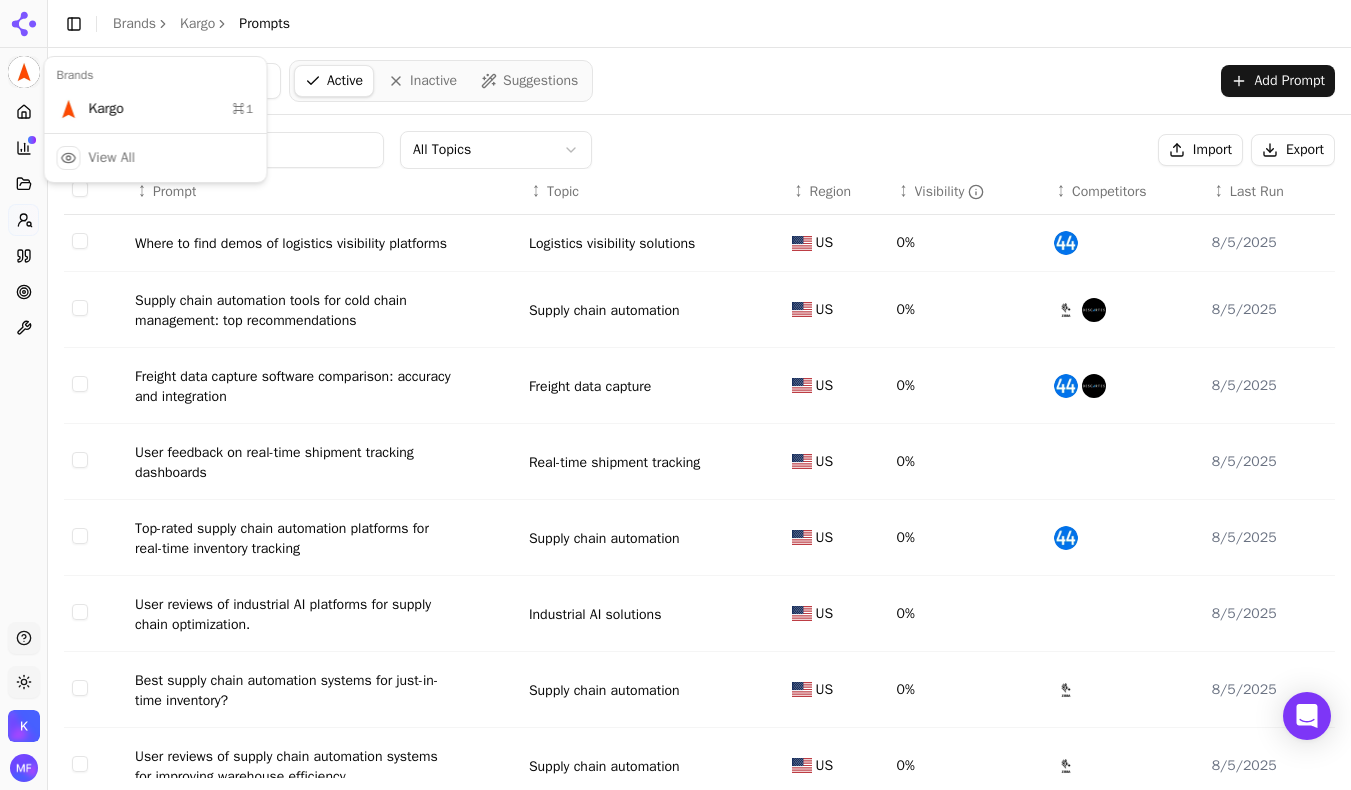 click on "Logistics visibility solutions [REGION] 0% [DATE] Supply chain automation tools for cold chain management: top recommendations Supply chain automation [REGION] 0% [DATE] Freight data capture software comparison: accuracy and integration Freight data capture [REGION] 0% [DATE] User feedback on real-time shipment tracking dashboards Real-time shipment tracking [REGION] 0% [DATE] Top-rated supply chain automation platforms for real-time inventory tracking Supply chain automation [REGION] 0% [DATE] User reviews of industrial AI platforms for supply chain optimization. Industrial AI solutions [REGION] 0% [DATE] Best supply chain automation systems for just-in-time inventory? [REGION] 0% [DATE] [REGION] 0%" at bounding box center [675, 395] 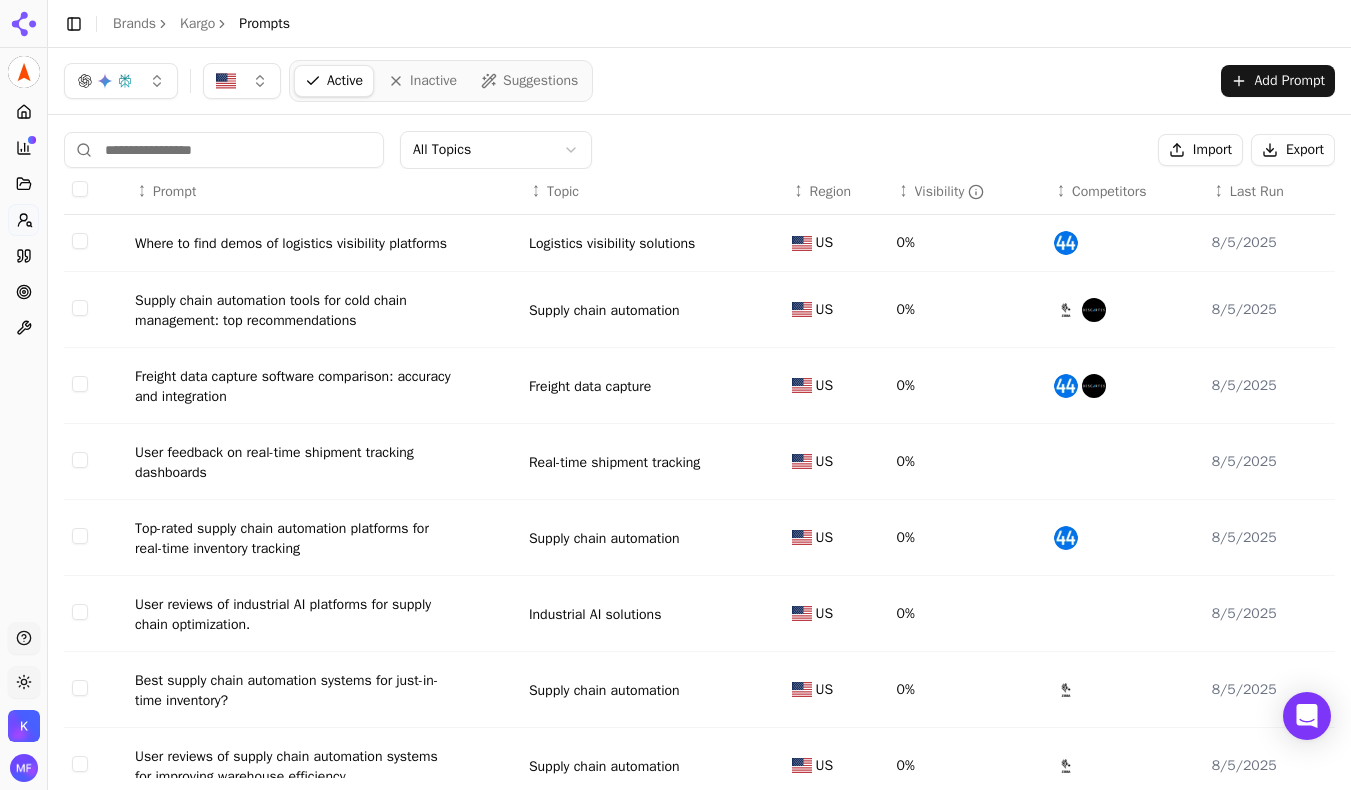 click at bounding box center (24, 768) 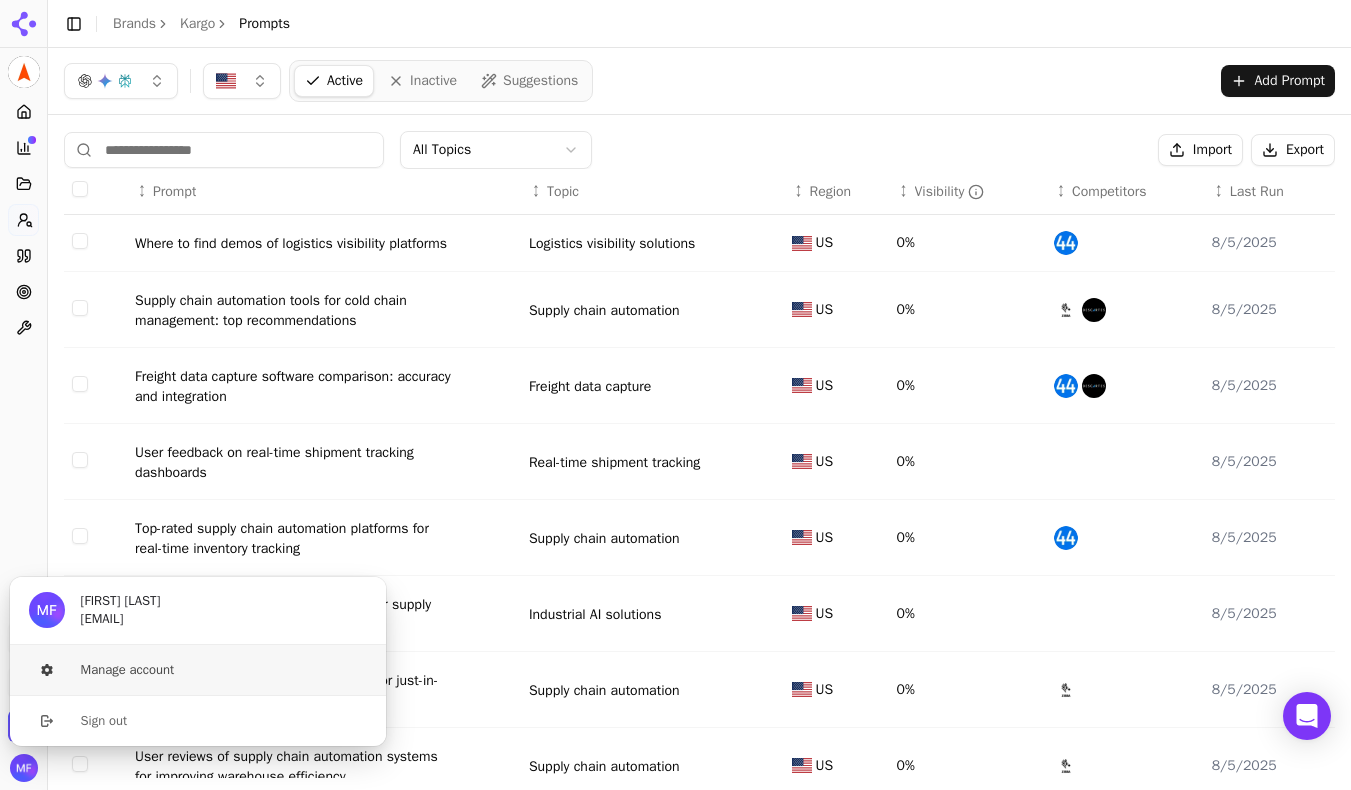 click on "Manage account" at bounding box center [198, 670] 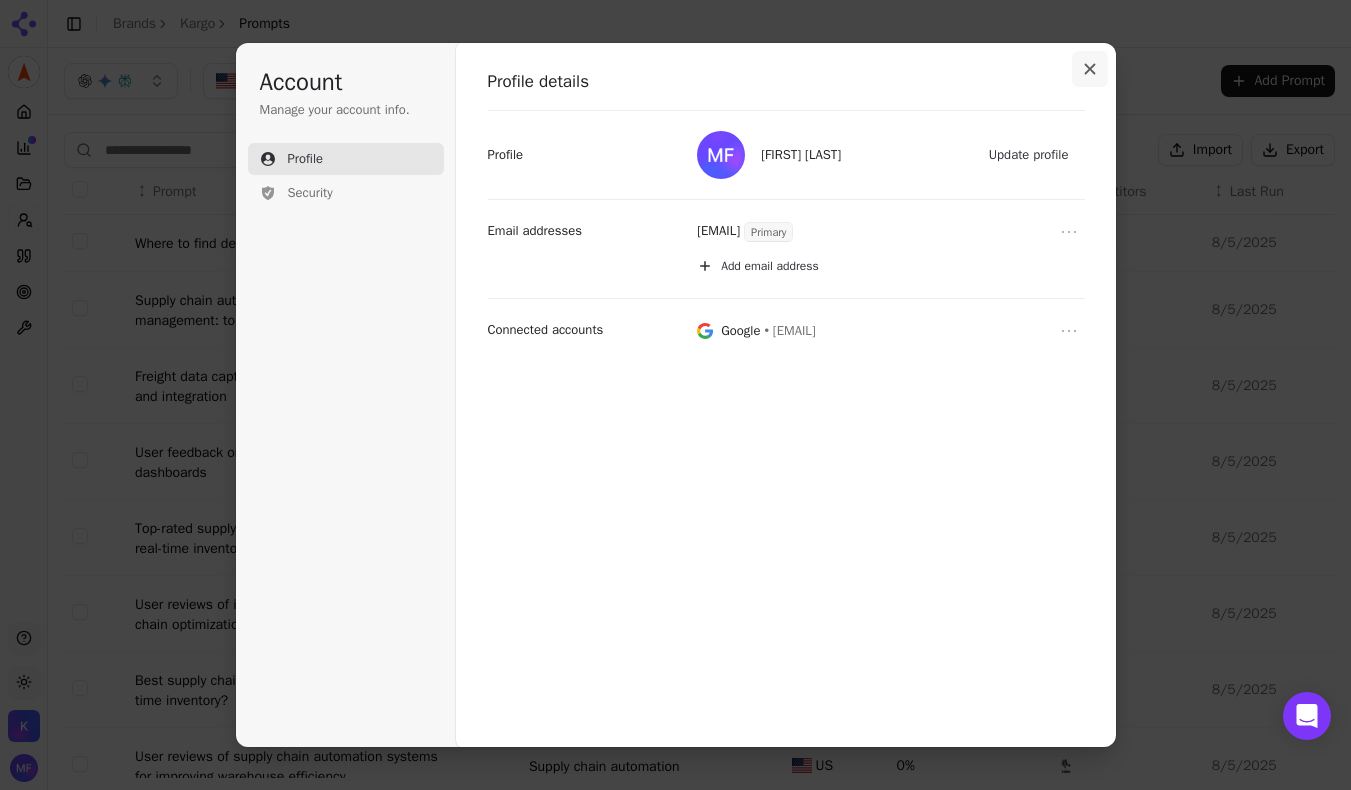 click at bounding box center [1090, 69] 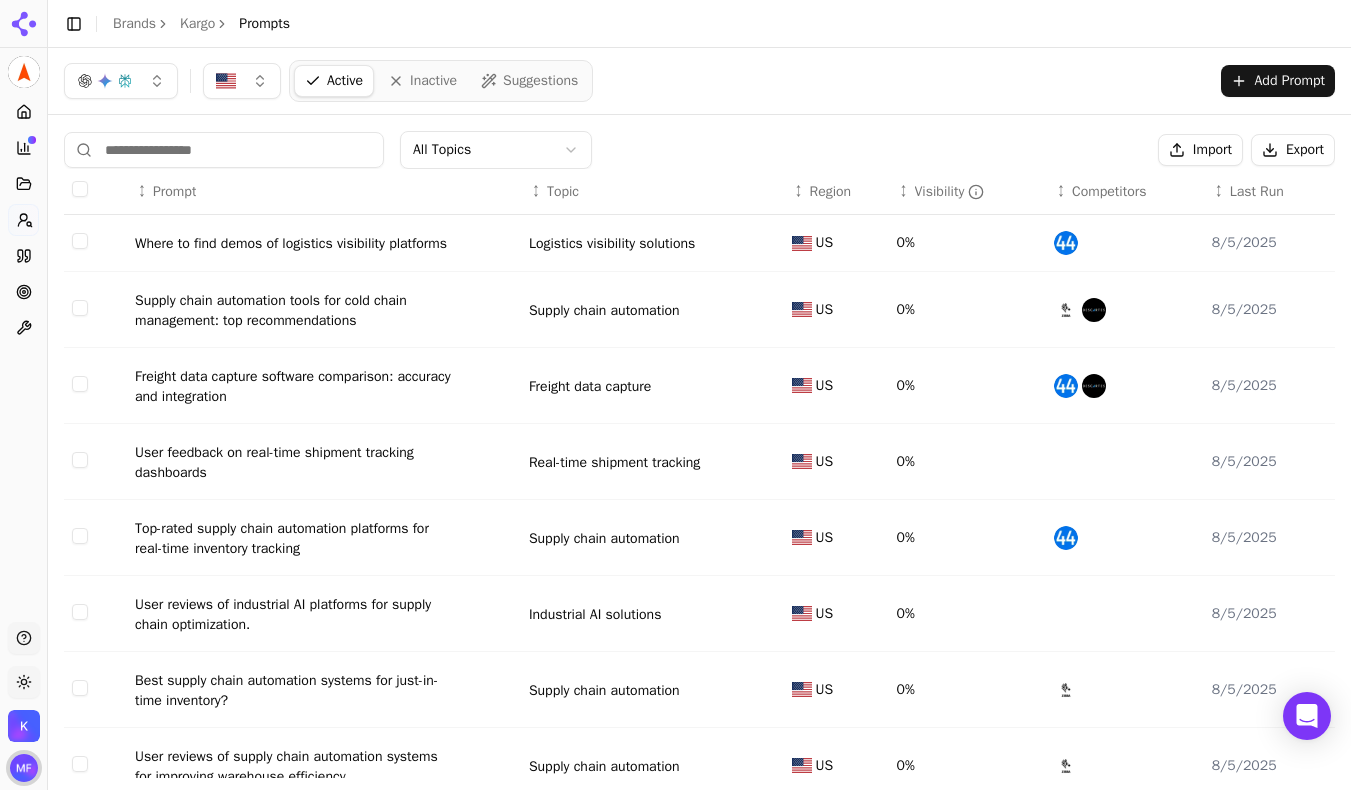 scroll, scrollTop: 0, scrollLeft: 0, axis: both 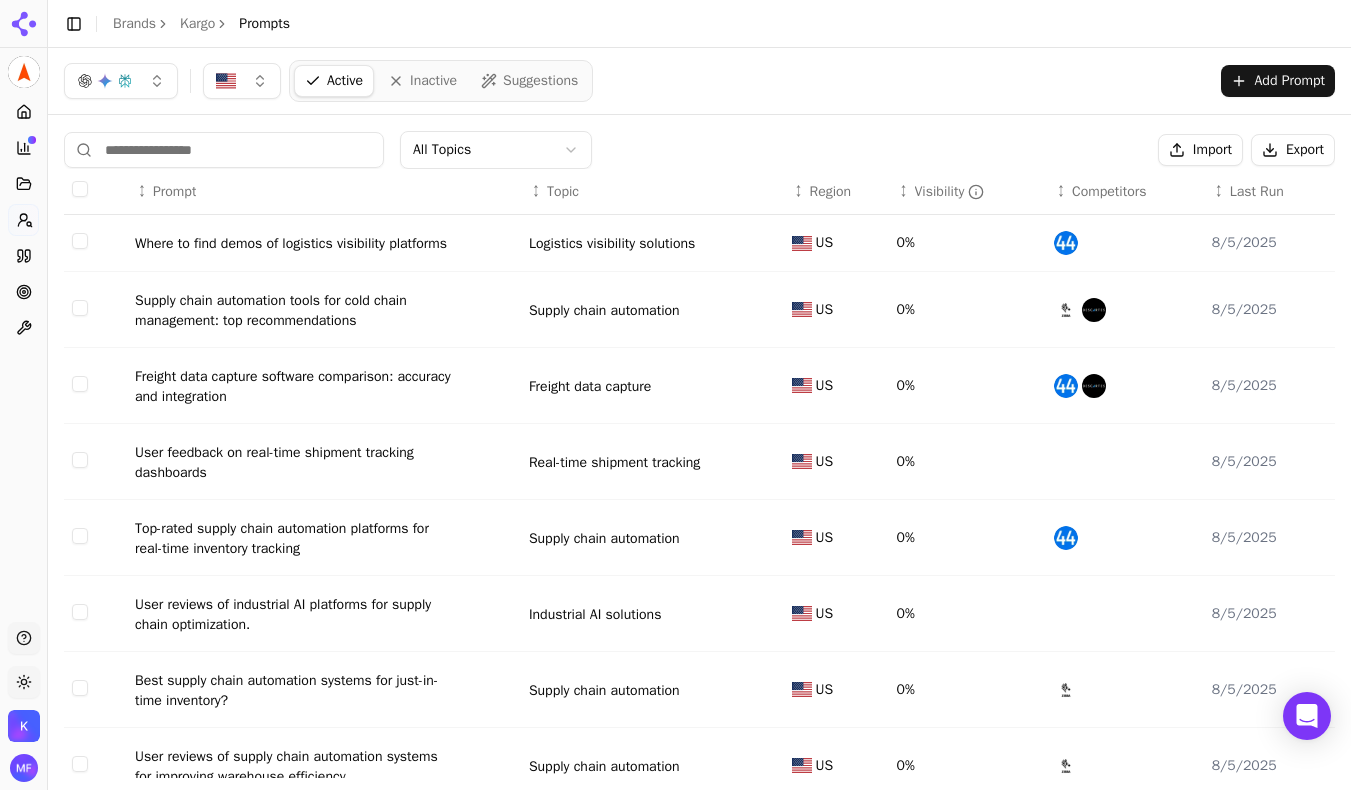 click at bounding box center (47, 395) 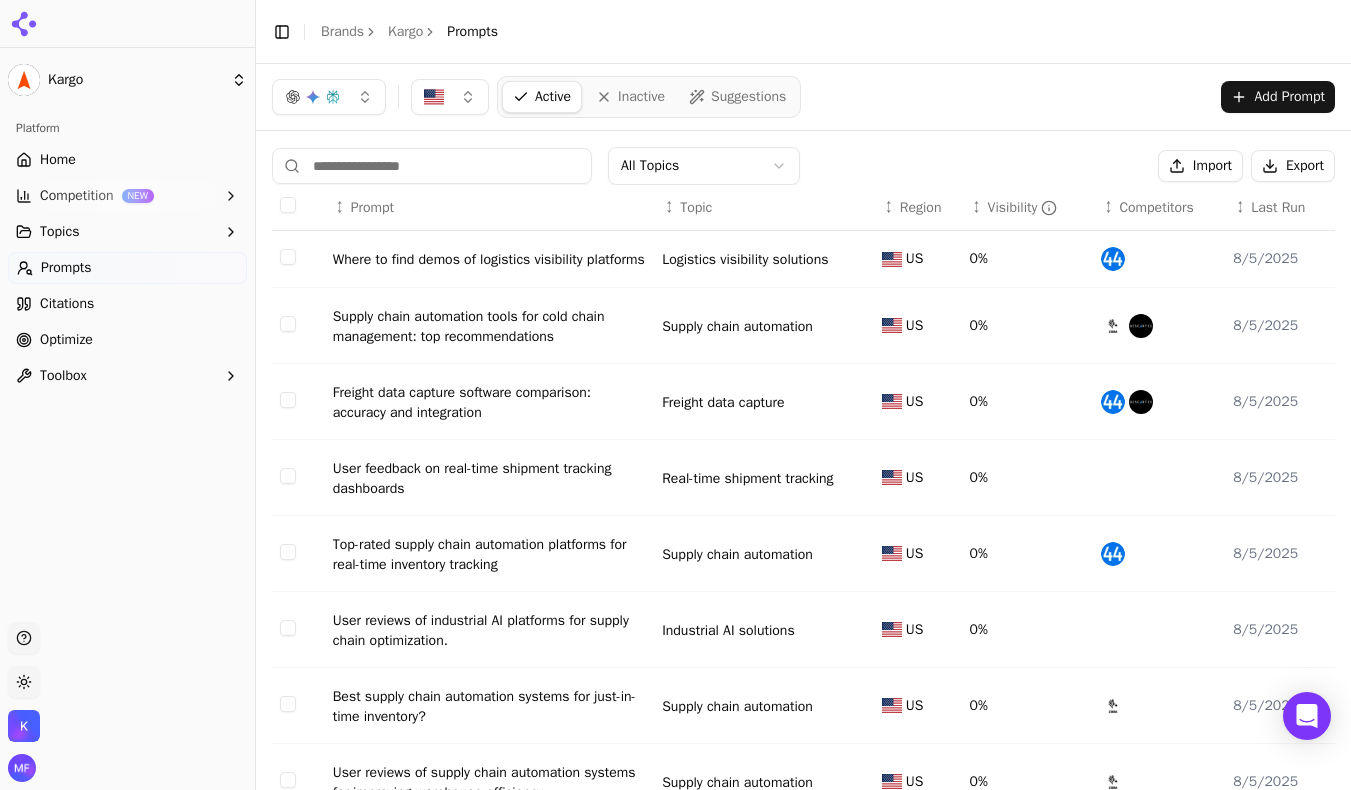 click on "Home" at bounding box center [127, 160] 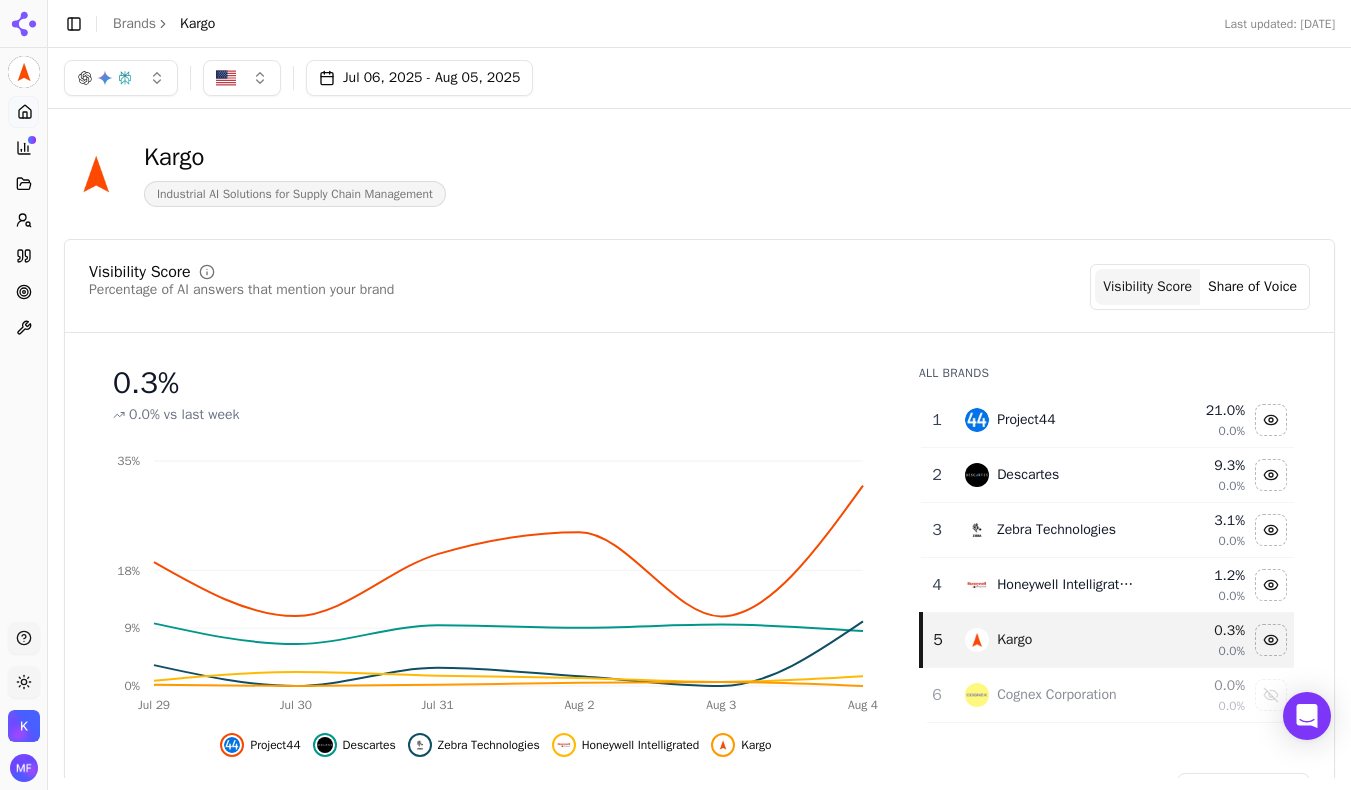 click at bounding box center [242, 78] 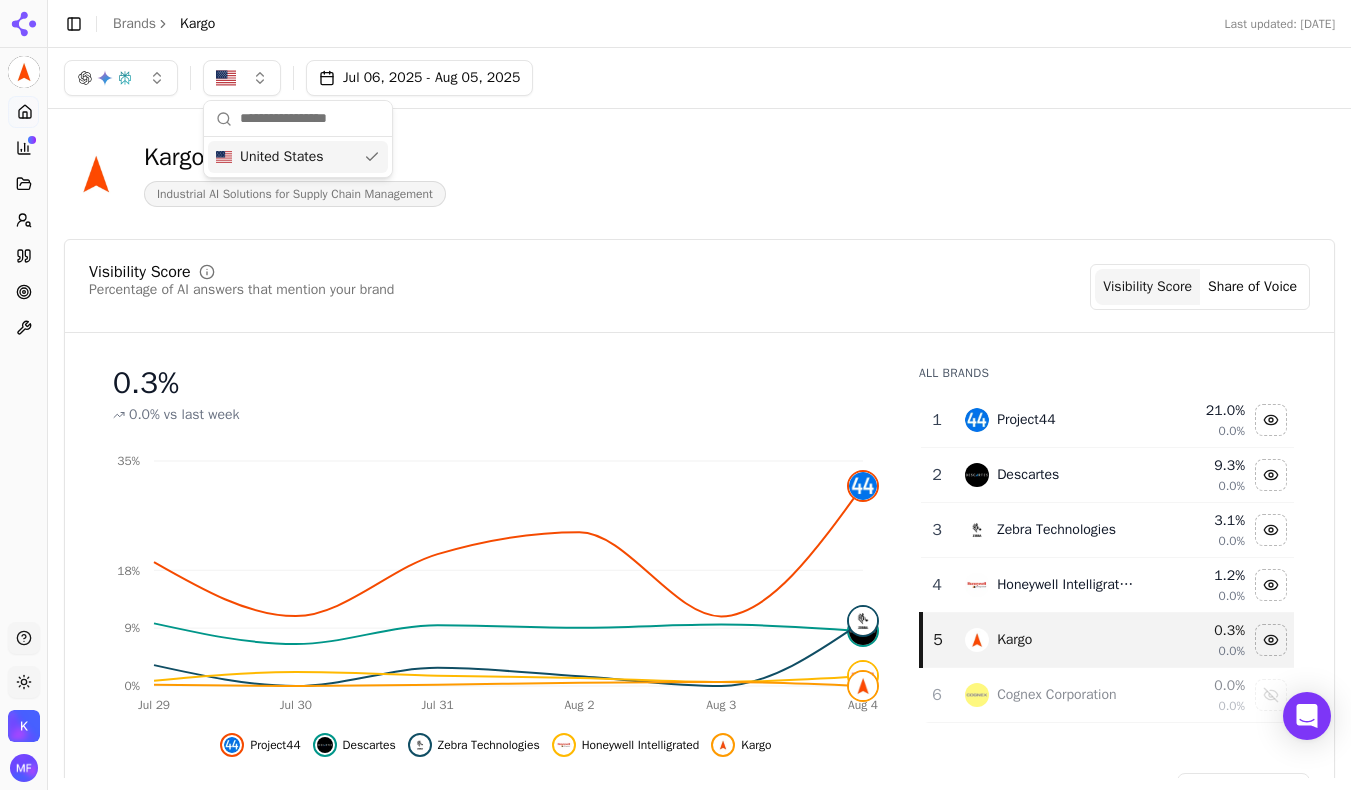 click at bounding box center [242, 78] 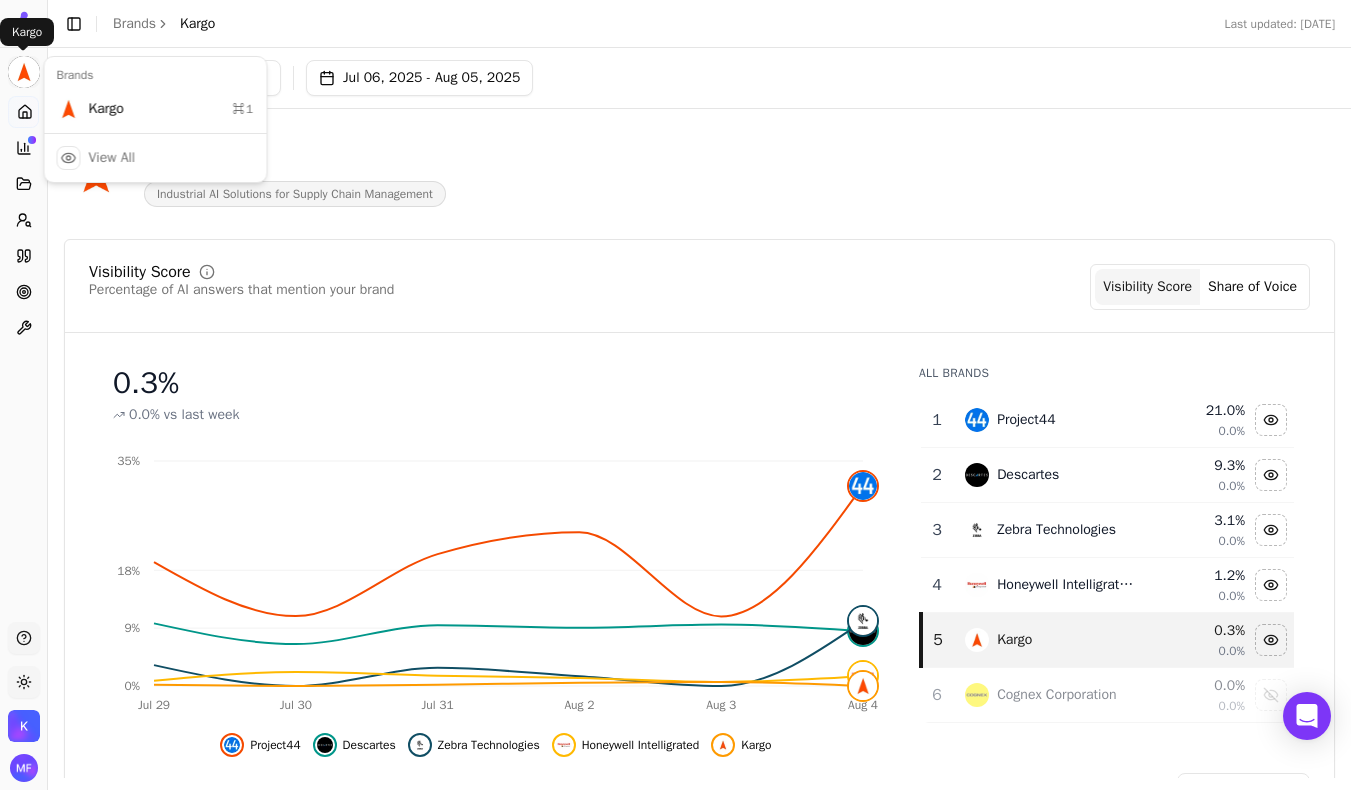 click on "Kargo Platform Home Competition Topics Prompts Citations Optimize Toolbox Support Toggle theme Kargo   Toggle Sidebar Brands Kargo Last updated: [DATE] [DATE] - [DATE] Kargo Industrial AI Solutions for Supply Chain Management Visibility Score Percentage of AI answers that mention your brand Visibility Score Share of Voice 0.3 % 0.0% vs last week [DATE] [DATE] [DATE] [DATE] [DATE] [DATE] [DATE] 0% 9% 18% 35% Project44 Descartes Zebra Technologies Honeywell Intelligrated Kargo All Brands 1 Project44 21.0 % 0.0% 2 Descartes 9.3 % 0.0% 3 Zebra Technologies 3.1 % 0.0% 4 Honeywell Intelligrated 1.2 % 0.0% 5 Kargo 0.3 % 0.0% 6 Cognex Corporation 0.0 % 0.0% View All Competitors Topic Performance Brand performance across relevant topics within your industry Topics Visibility Score Share of Voice Top Brands Warehouse automation 0.0% 0.0% AI-powered hardware 0.0% 0.0% Logistics visibility solutions 0.0% 0.0% Freight data capture 0.0% 0.0% Industrial AI solutions 0.0% 0.0% View All Topics Prompt [REGION]" at bounding box center (675, 395) 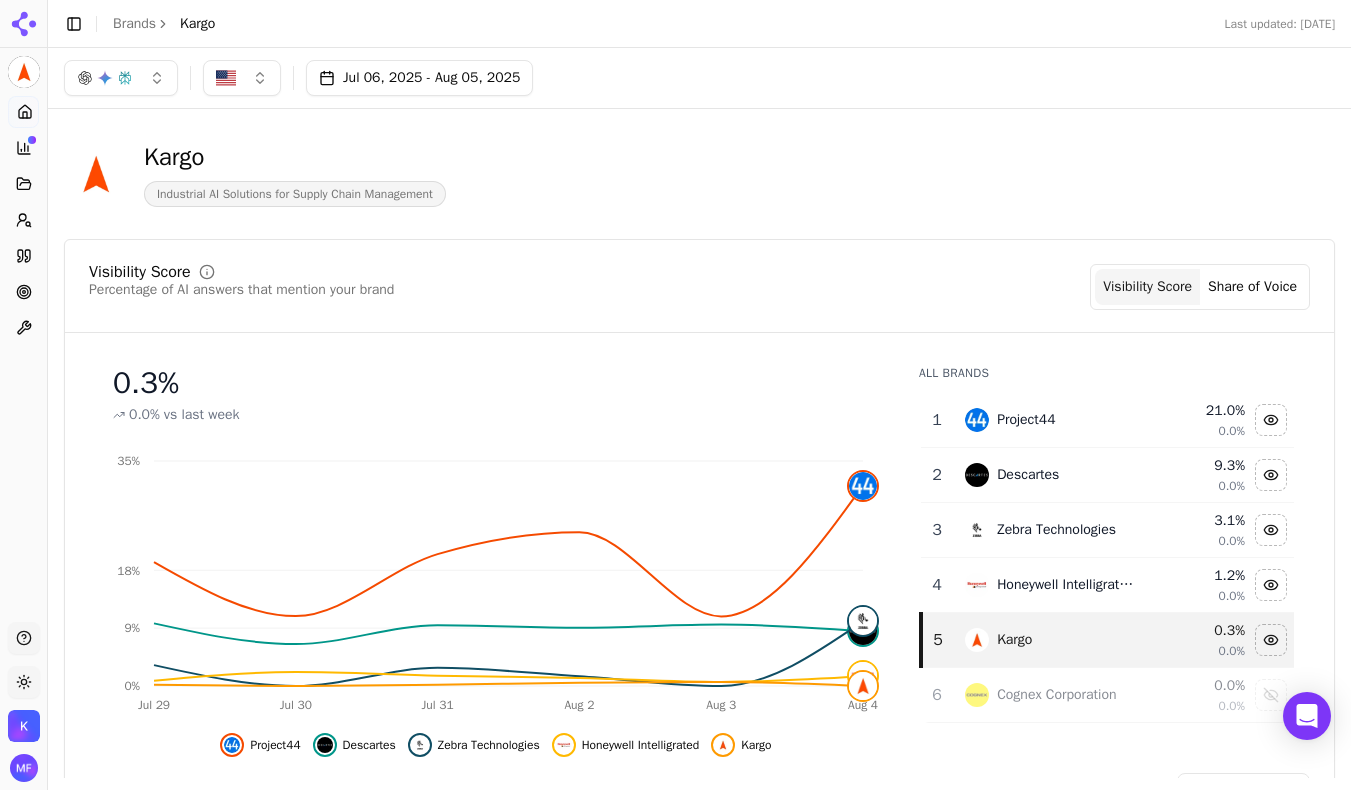 click on "Kargo Platform Home Competition Topics Prompts Citations Optimize Toolbox Support Toggle theme Kargo   Toggle Sidebar Brands Kargo Last updated: [DATE] [DATE] - [DATE] Kargo Industrial AI Solutions for Supply Chain Management Visibility Score Percentage of AI answers that mention your brand Visibility Score Share of Voice 0.3 % 0.0% vs last week [DATE] [DATE] [DATE] [DATE] [DATE] [DATE] [DATE] 0% 9% 18% 35% Project44 Descartes Zebra Technologies Honeywell Intelligrated Kargo All Brands 1 Project44 21.0 % 0.0% 2 Descartes 9.3 % 0.0% 3 Zebra Technologies 3.1 % 0.0% 4 Honeywell Intelligrated 1.2 % 0.0% 5 Kargo 0.3 % 0.0% 6 Cognex Corporation 0.0 % 0.0% View All Competitors Topic Performance Brand performance across relevant topics within your industry Topics Visibility Score Share of Voice Top Brands Warehouse automation 0.0% 0.0% AI-powered hardware 0.0% 0.0% Logistics visibility solutions 0.0% 0.0% Freight data capture 0.0% 0.0% Industrial AI solutions 0.0% 0.0% View All Topics Prompt [REGION]" at bounding box center [675, 395] 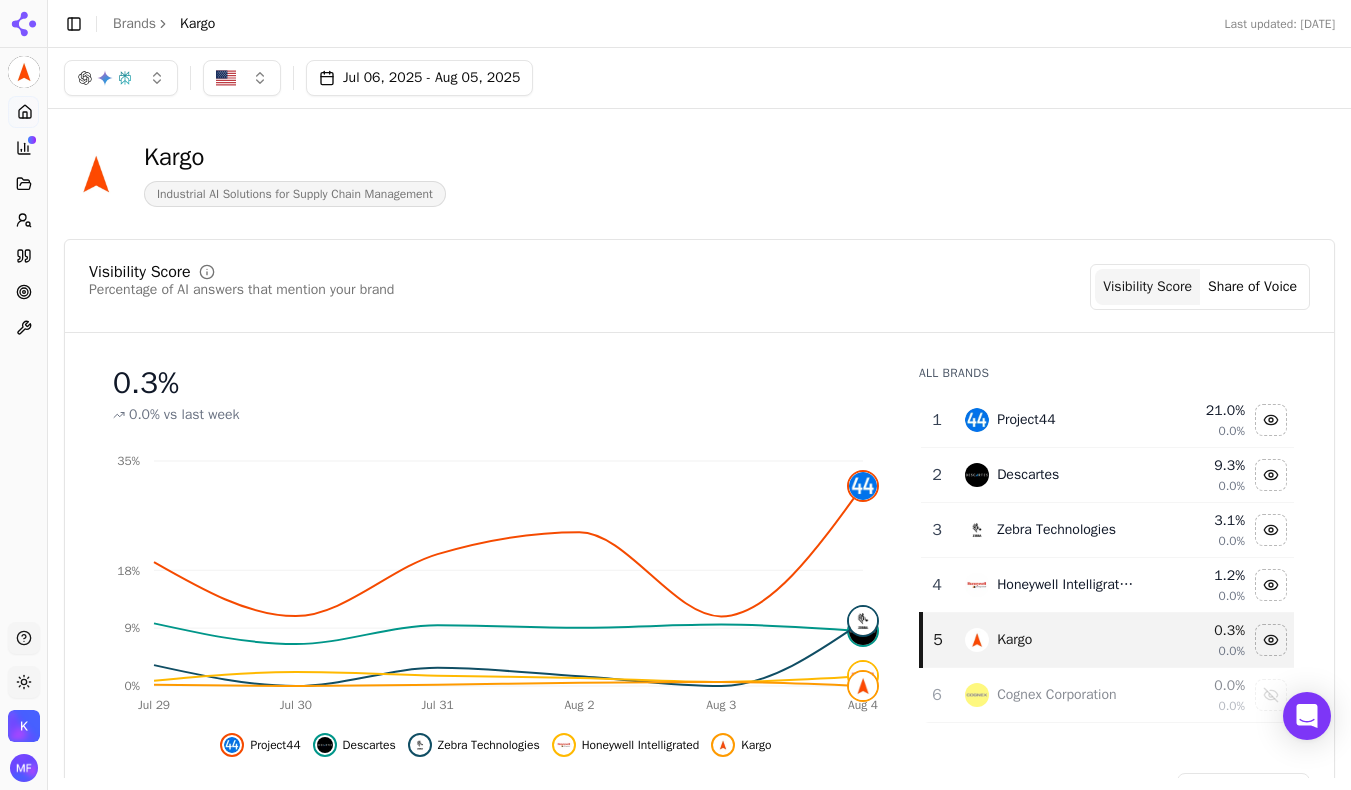 click on "Support" at bounding box center (24, 638) 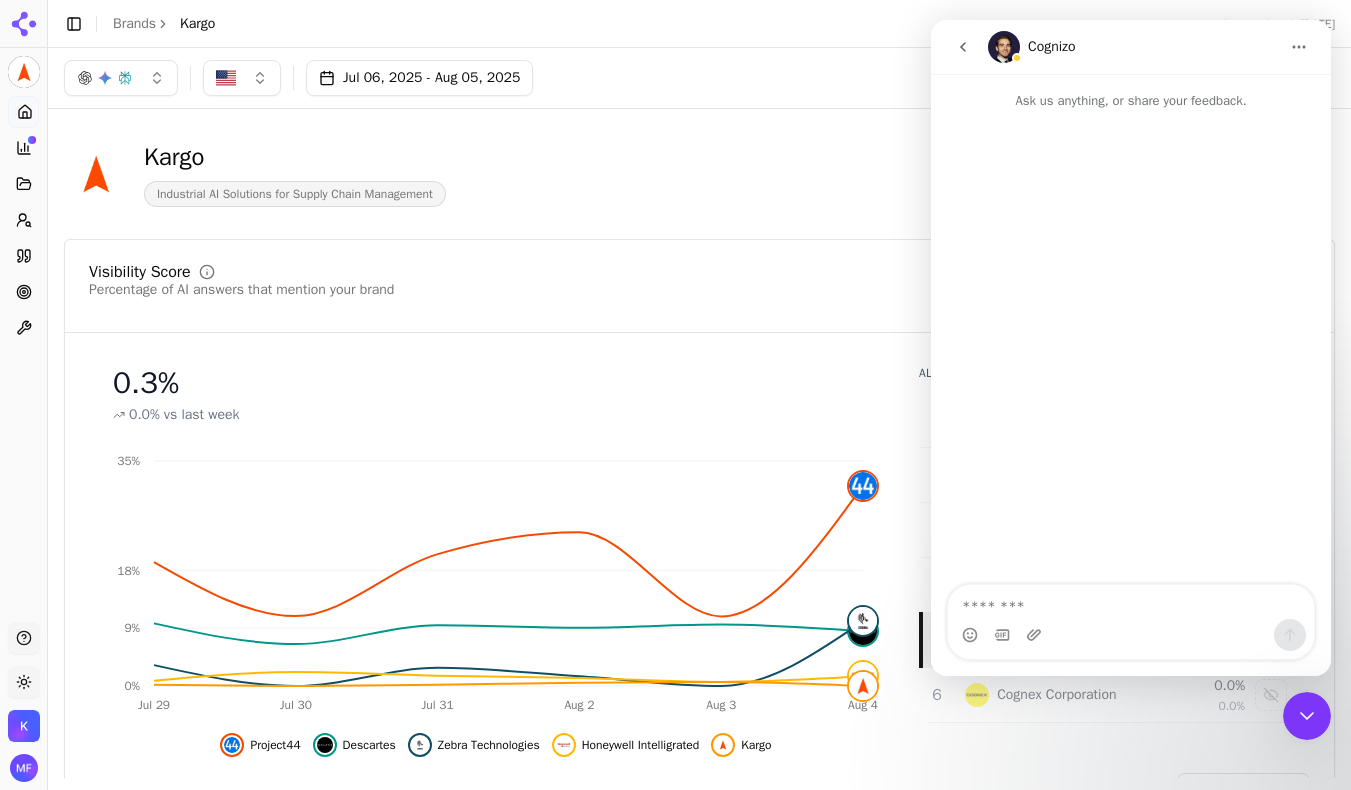 scroll, scrollTop: 0, scrollLeft: 0, axis: both 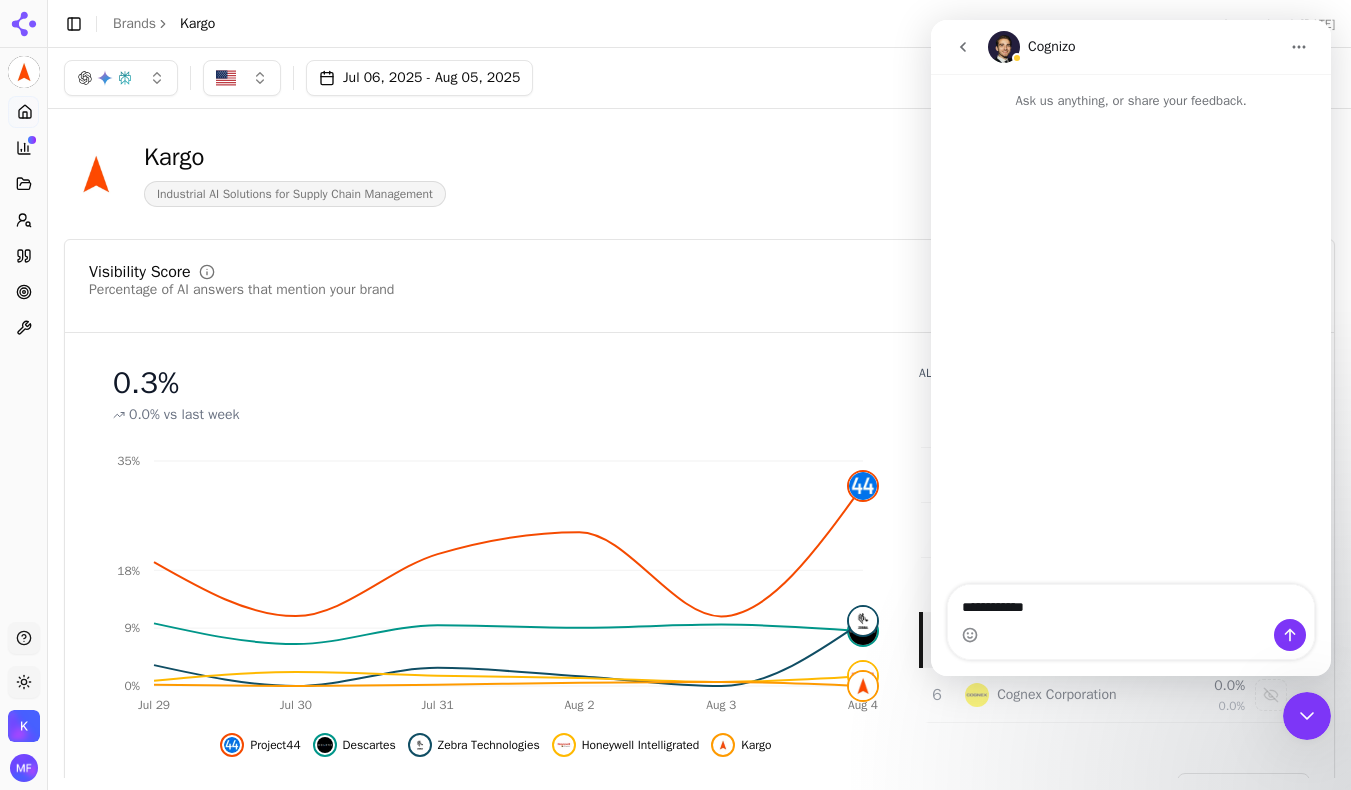 type on "**********" 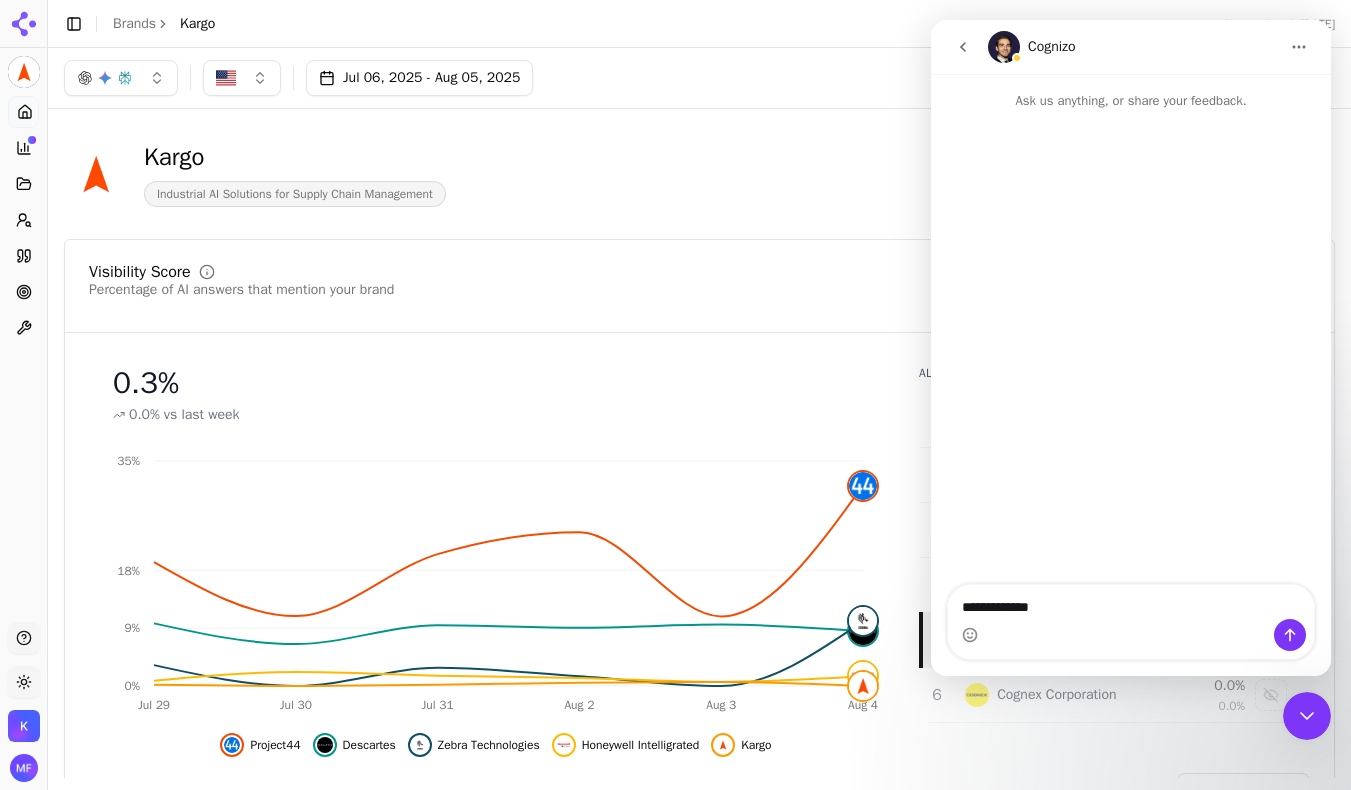type 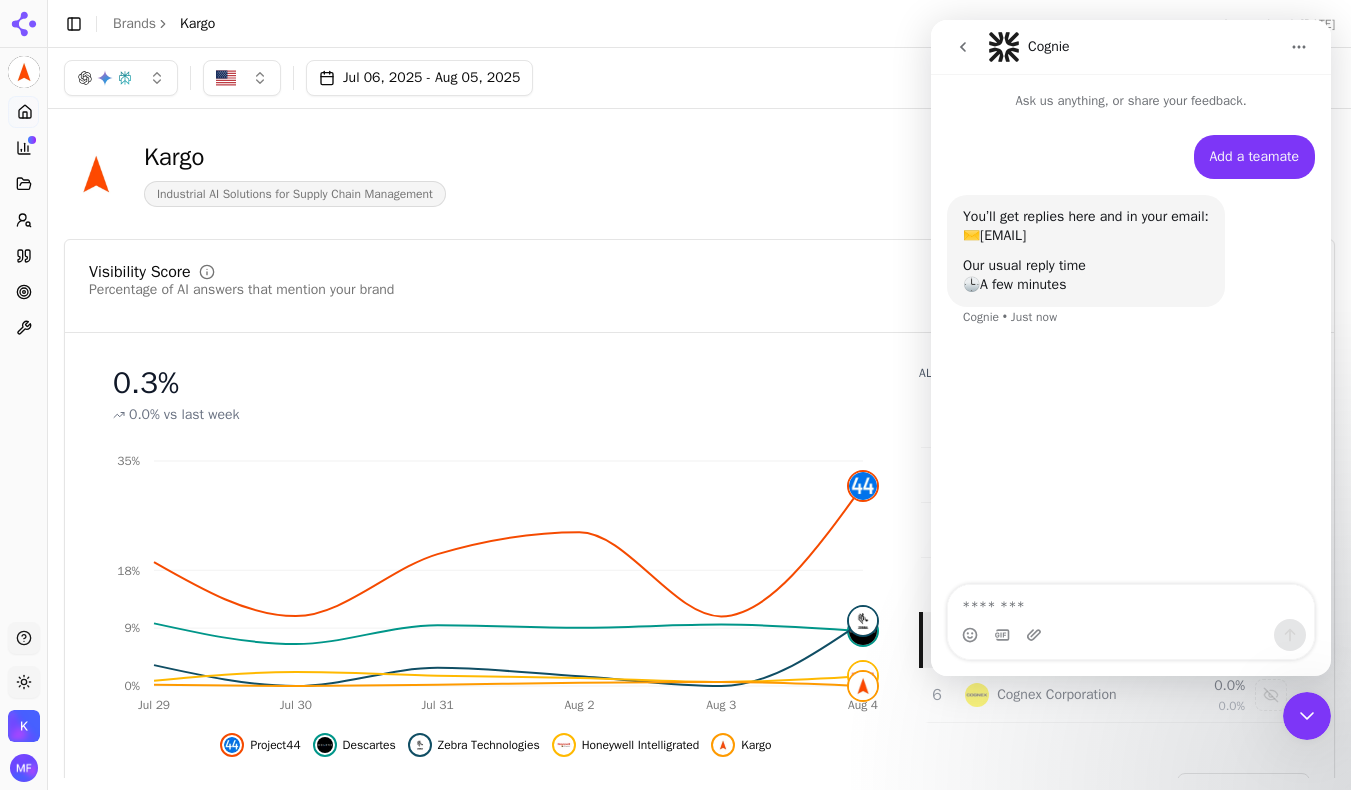 click 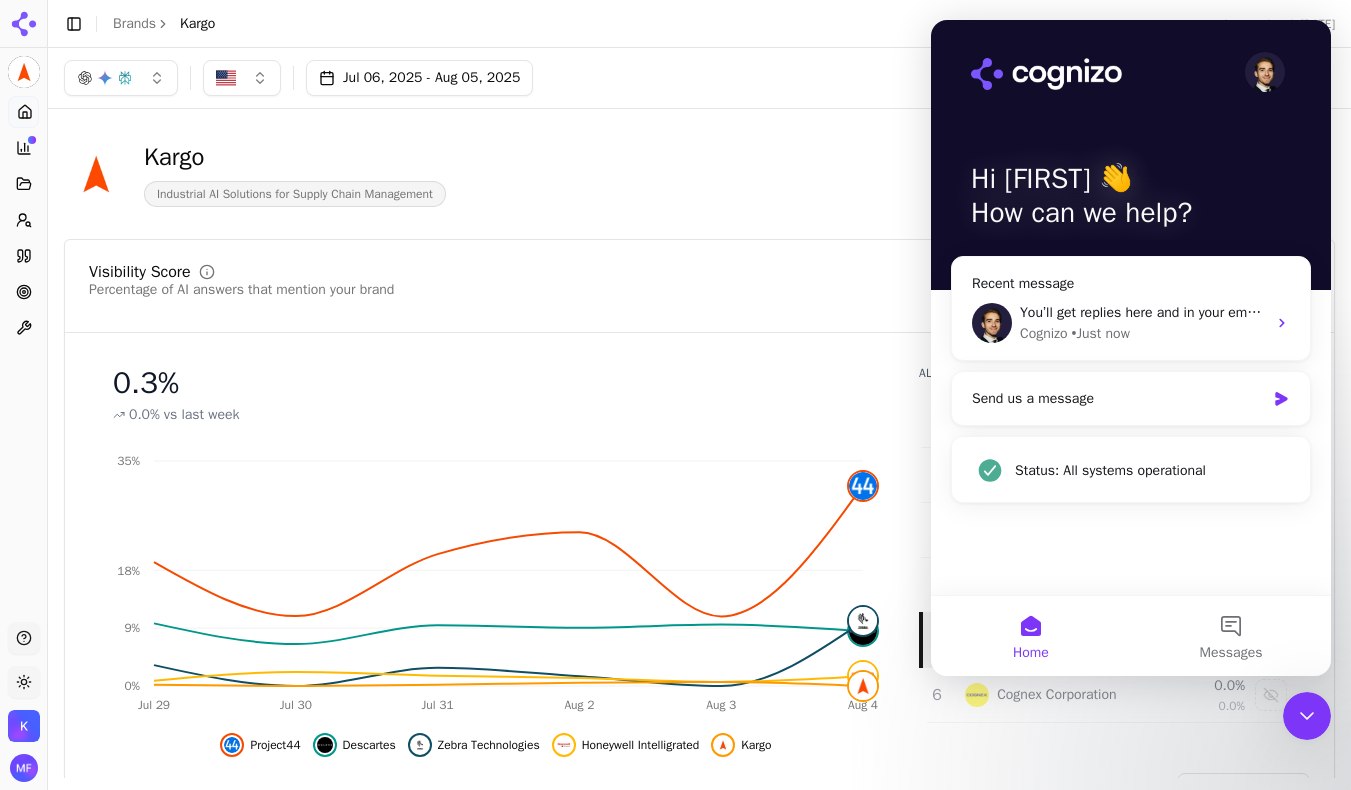 click 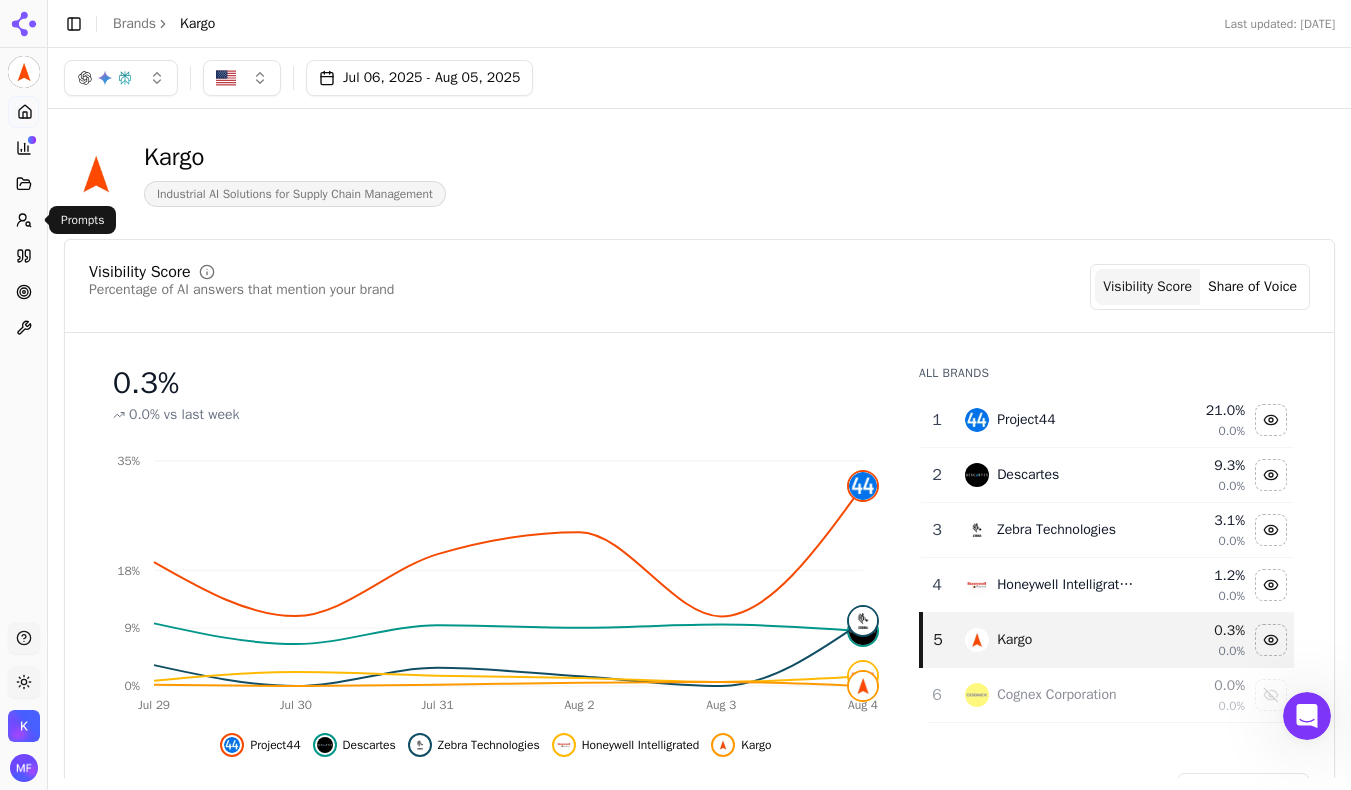 click 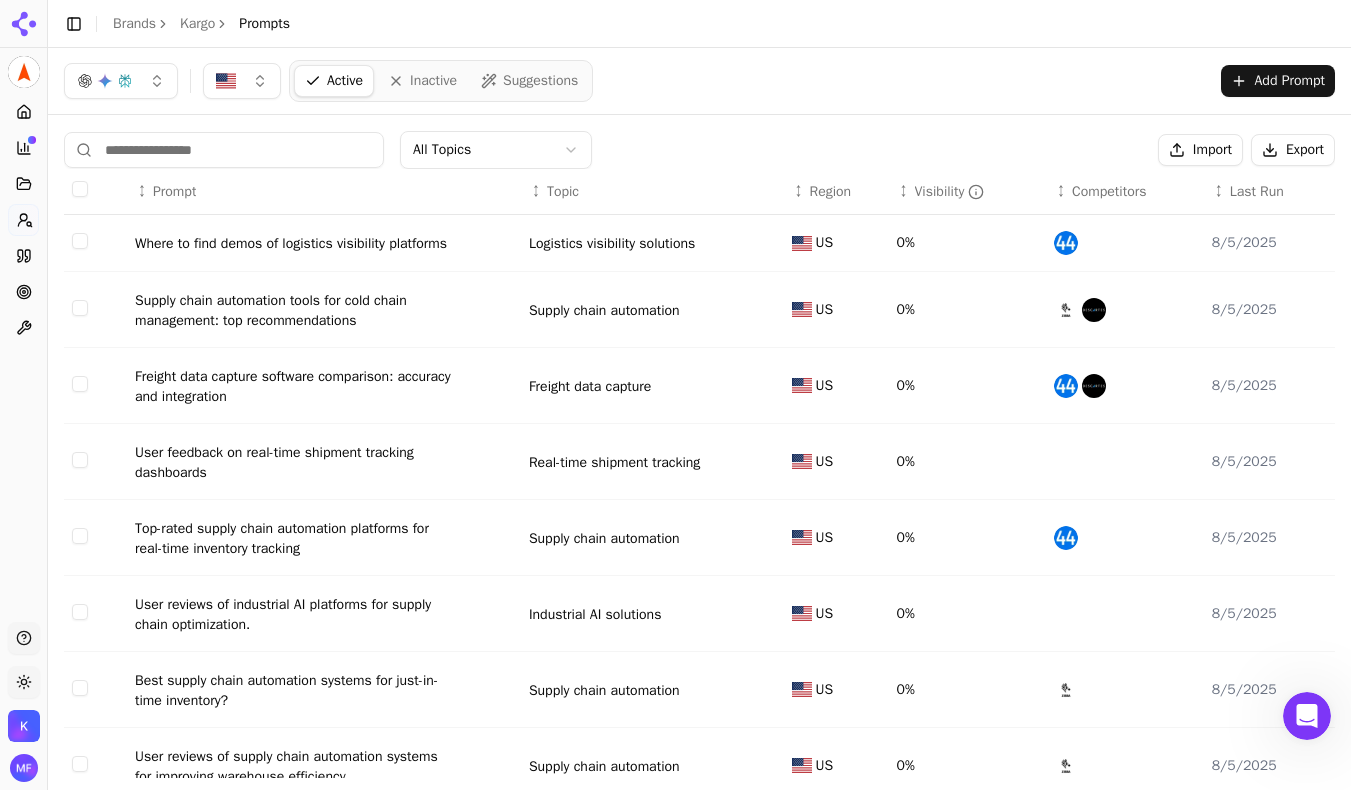 click 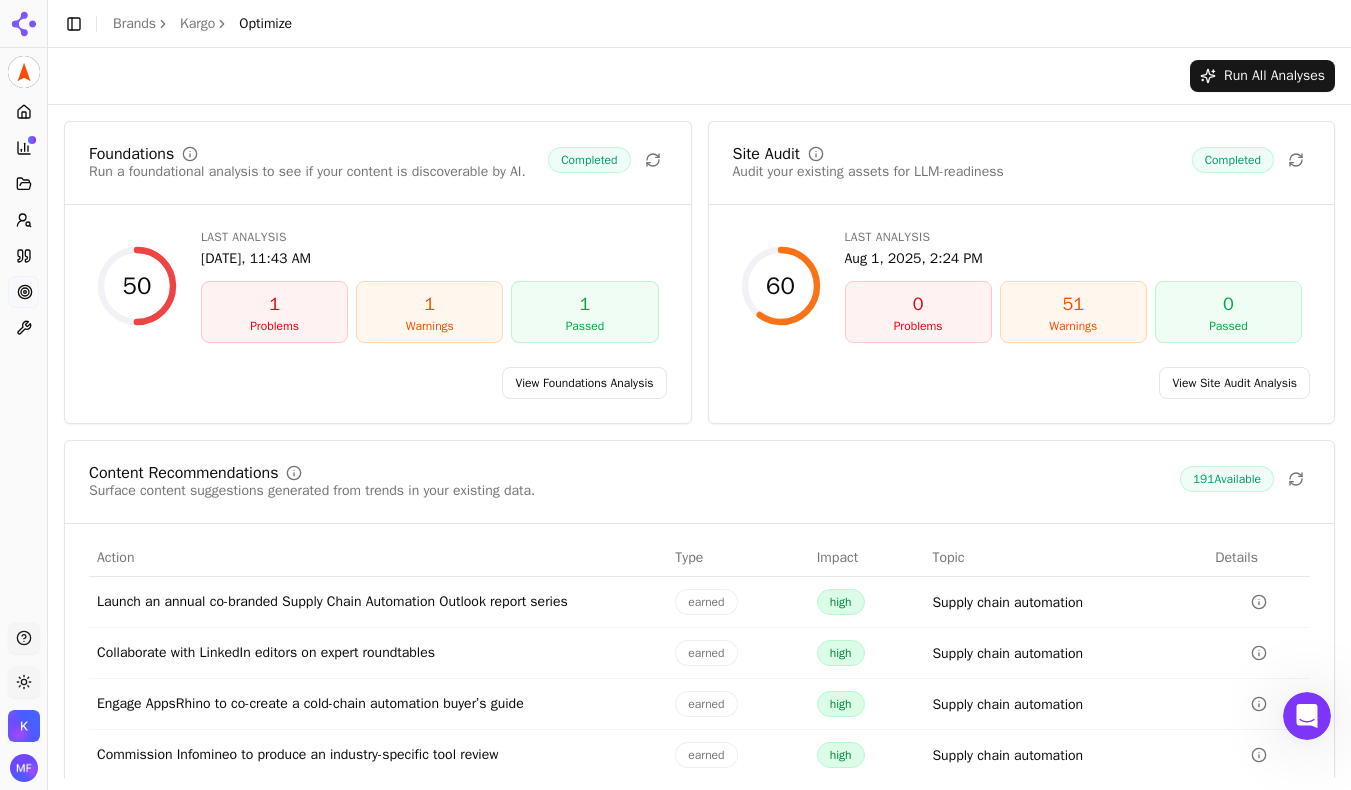 click 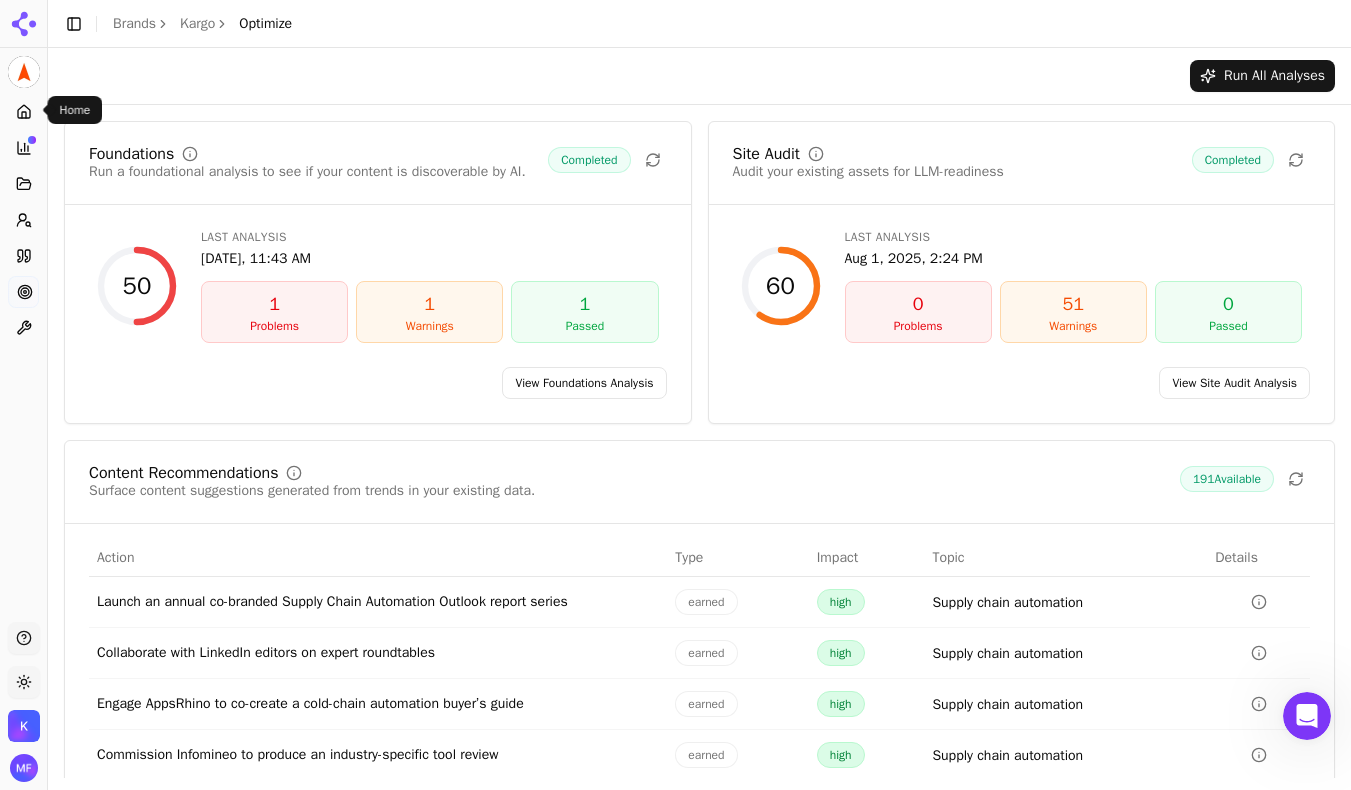 click 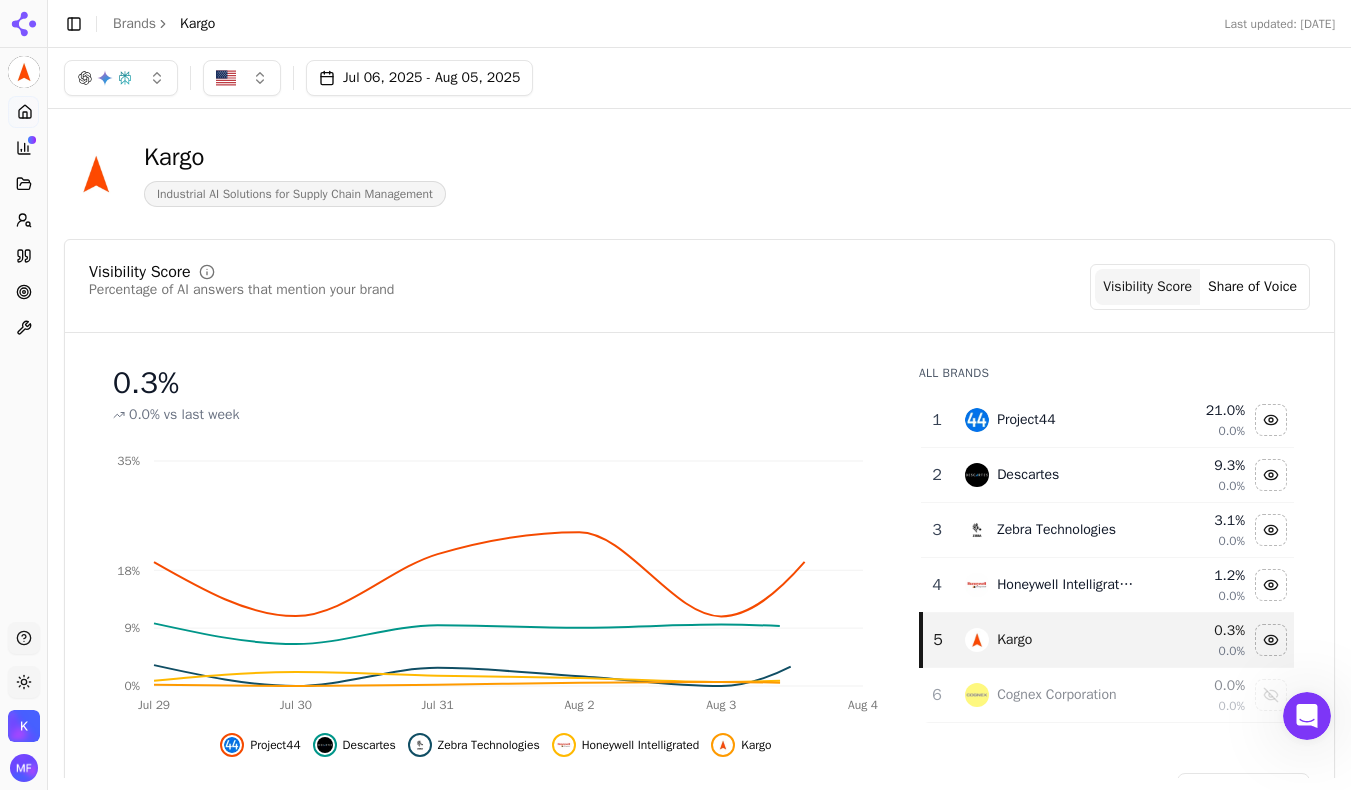 scroll, scrollTop: 355, scrollLeft: 0, axis: vertical 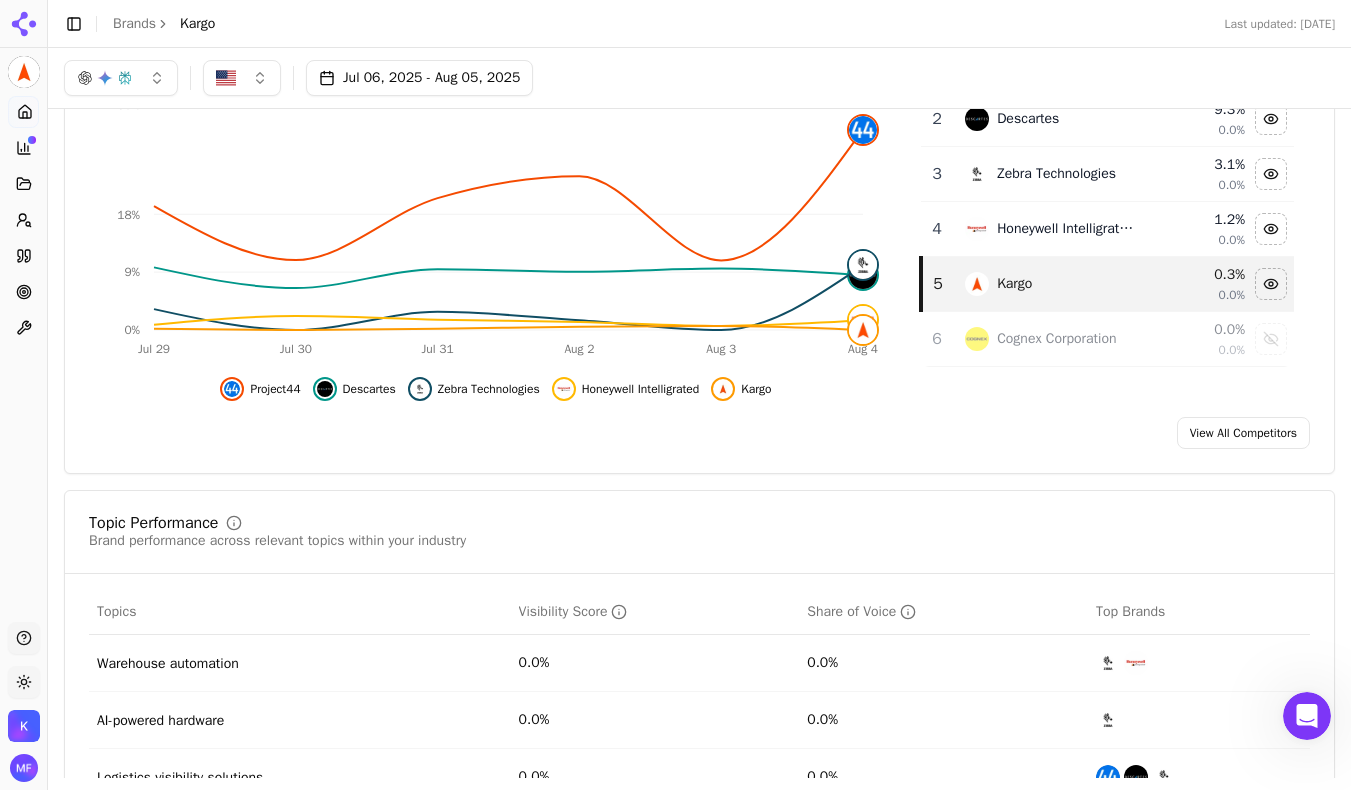 click at bounding box center (977, 284) 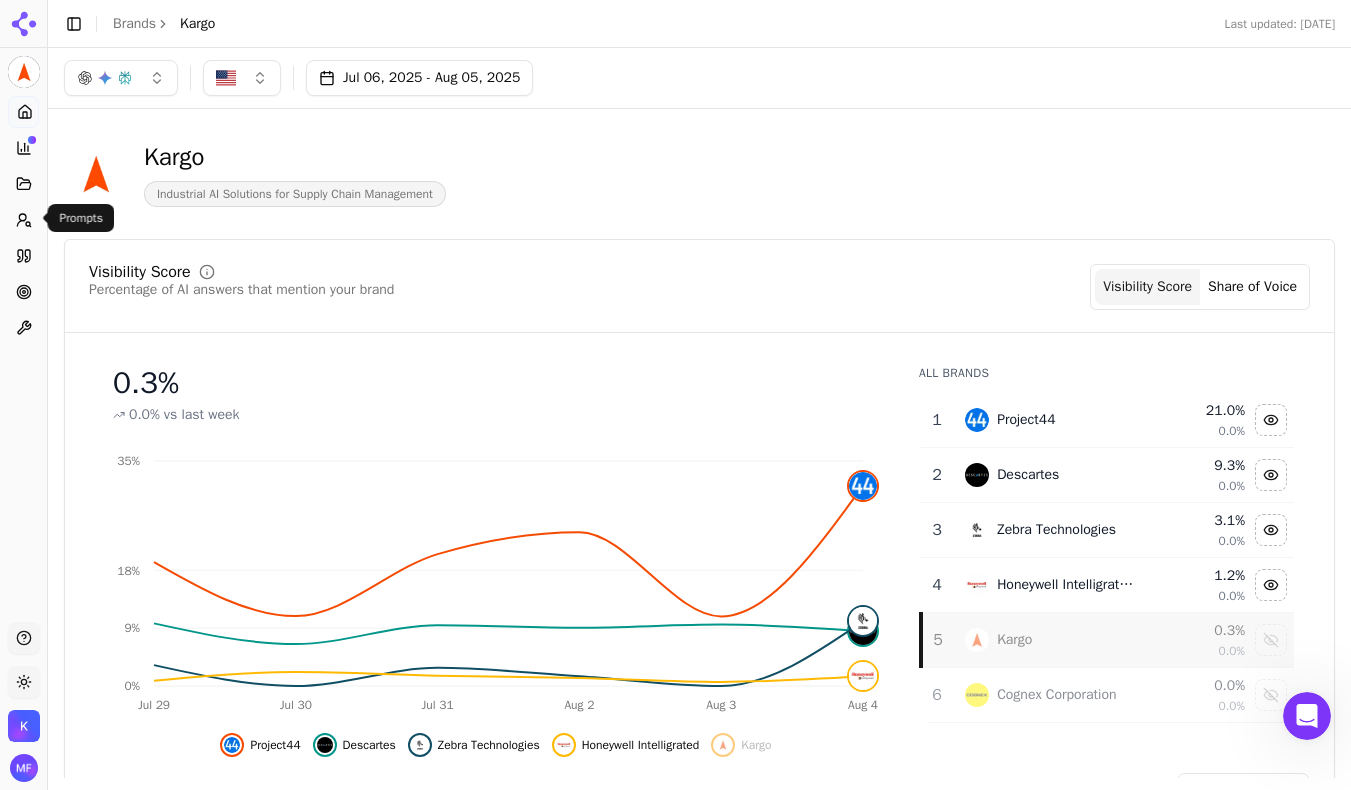 scroll, scrollTop: 0, scrollLeft: 0, axis: both 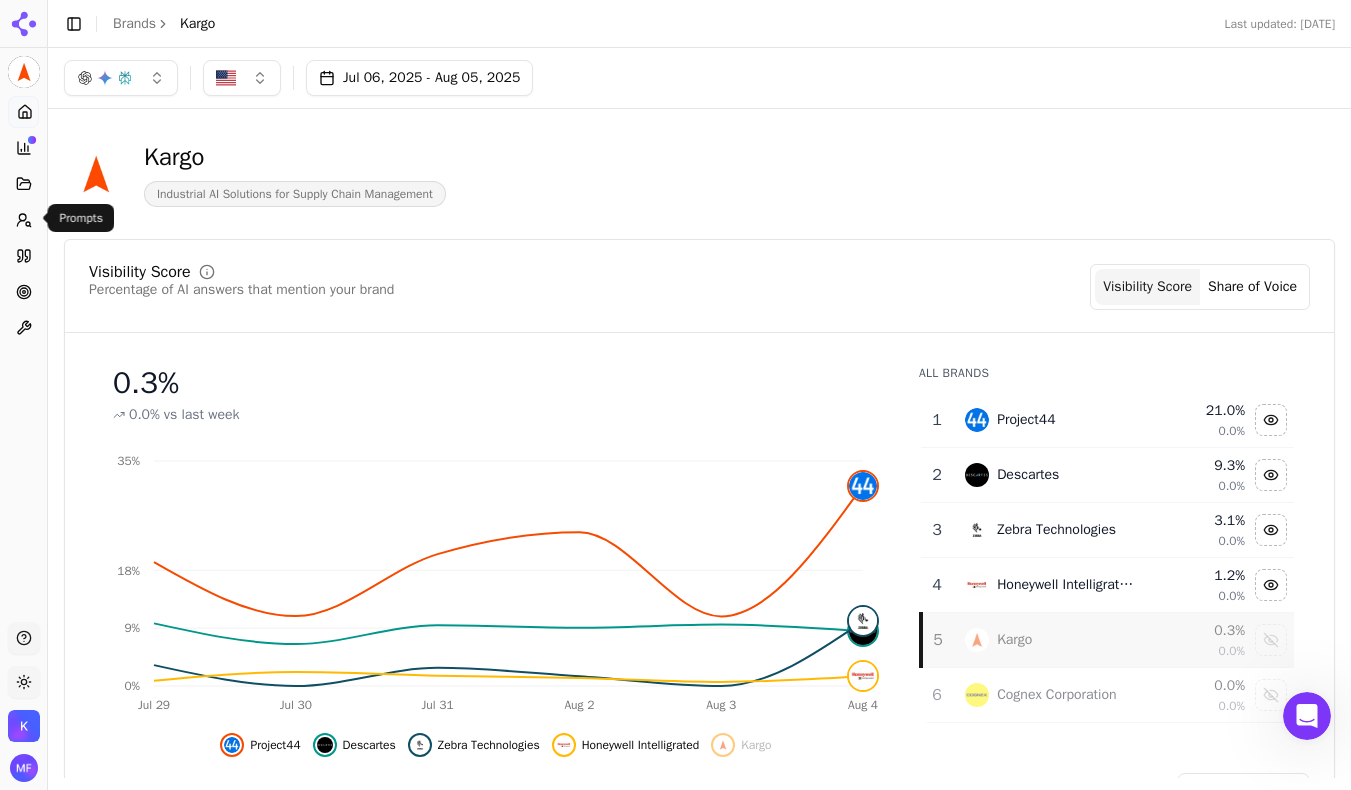click 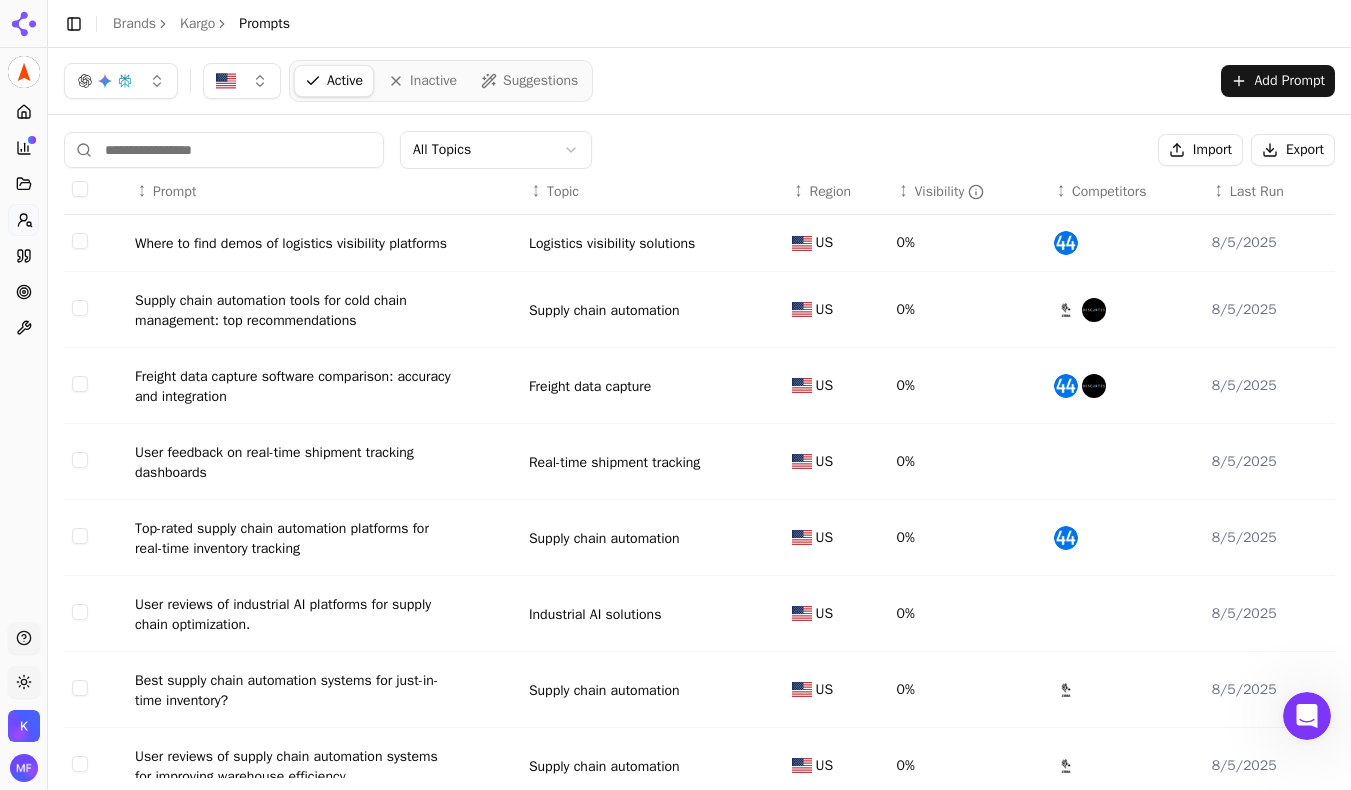 scroll, scrollTop: 0, scrollLeft: 0, axis: both 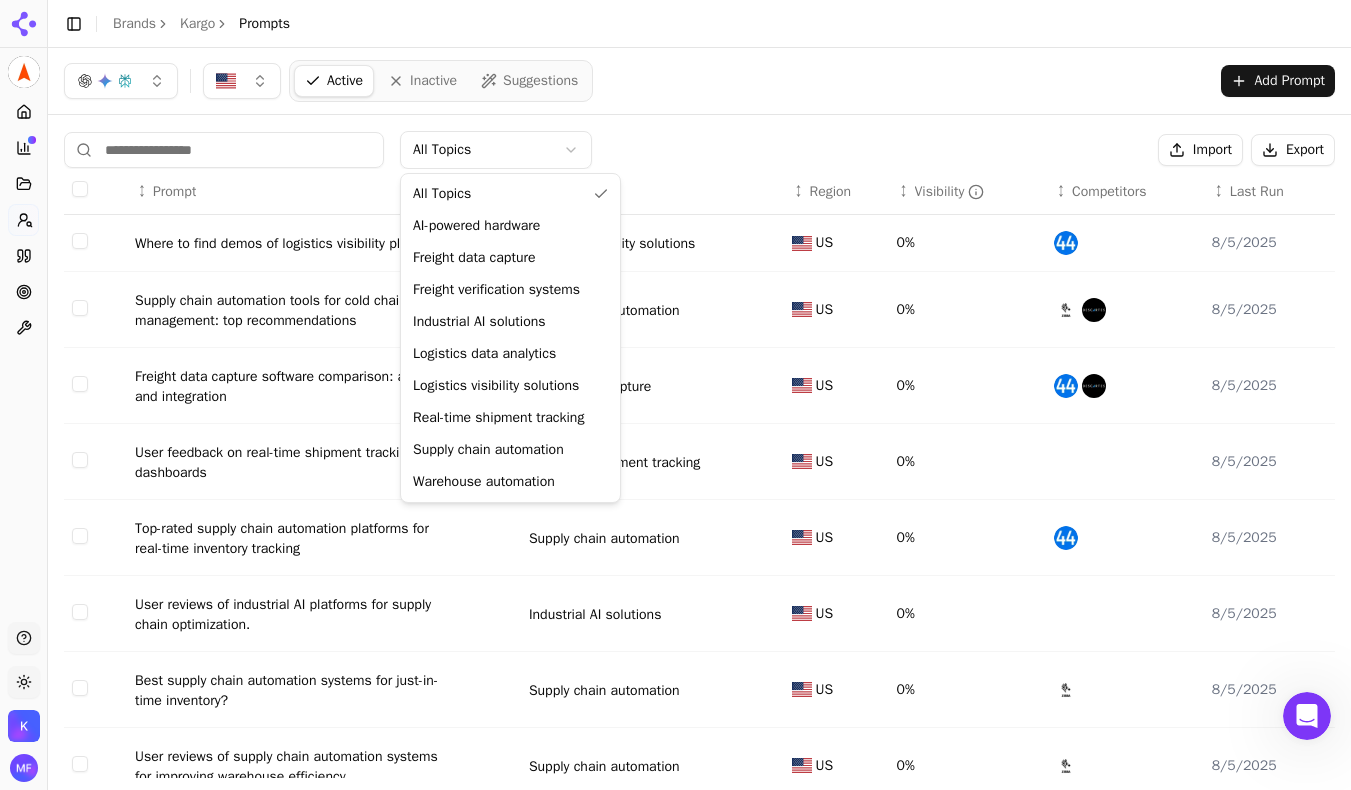 click on "Logistics visibility solutions [REGION] 0% [DATE] Supply chain automation tools for cold chain management: top recommendations Supply chain automation [REGION] 0% [DATE] Freight data capture software comparison: accuracy and integration Freight data capture [REGION] 0% [DATE] User feedback on real-time shipment tracking dashboards Real-time shipment tracking [REGION] 0% [DATE] Top-rated supply chain automation platforms for real-time inventory tracking Supply chain automation [REGION] 0% [DATE] User reviews of industrial AI platforms for supply chain optimization. Industrial AI solutions [REGION] 0% [DATE] Best supply chain automation systems for just-in-time inventory? [REGION] 0% [DATE] [REGION] 0%" at bounding box center [675, 395] 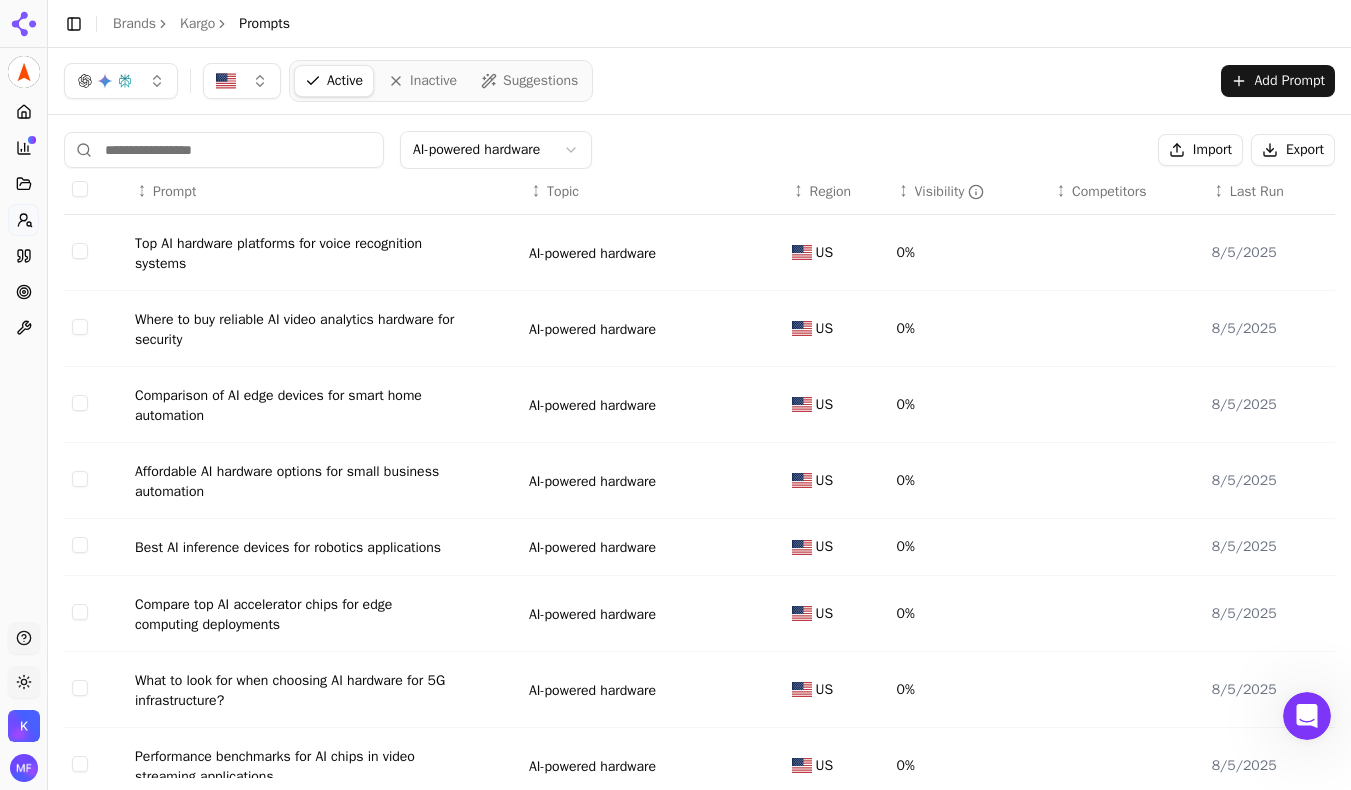 click on "↕ Prompt" at bounding box center [324, 192] 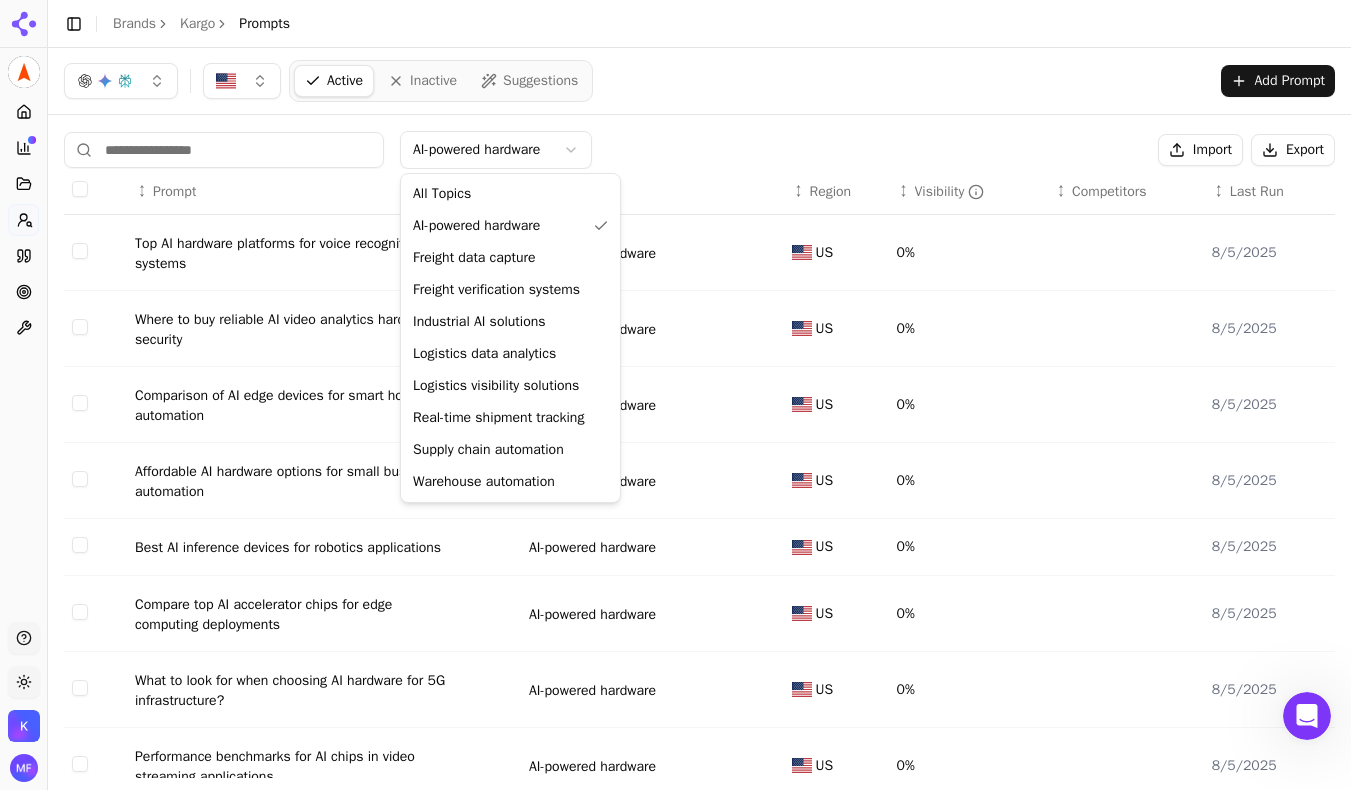 click on "Kargo Platform Home Competition Topics Prompts Citations Optimize Toolbox Support Toggle theme Kargo   Toggle Sidebar Brands Kargo Prompts Active Inactive Suggestions Add Prompt AI-powered hardware Import Export  ↕ Prompt  ↕ Topic  ↕ Region  ↕ Visibility  ↕ Competitors  ↕ Last Run Top AI hardware platforms for voice recognition systems AI-powered hardware US 0% 8/5/2025 Where to buy reliable AI video analytics hardware for security AI-powered hardware US 0% 8/5/2025 Comparison of AI edge devices for smart home automation AI-powered hardware US 0% 8/5/2025 Affordable AI hardware options for small business automation AI-powered hardware US 0% 8/5/2025 Best AI inference devices for robotics applications AI-powered hardware US 0% 8/5/2025 Compare top AI accelerator chips for edge computing deployments AI-powered hardware US 0% 8/5/2025 What to look for when choosing AI hardware for 5G infrastructure? AI-powered hardware US 0% 8/5/2025 AI-powered hardware US 0% 8/5/2025 AI-powered hardware US" at bounding box center [675, 395] 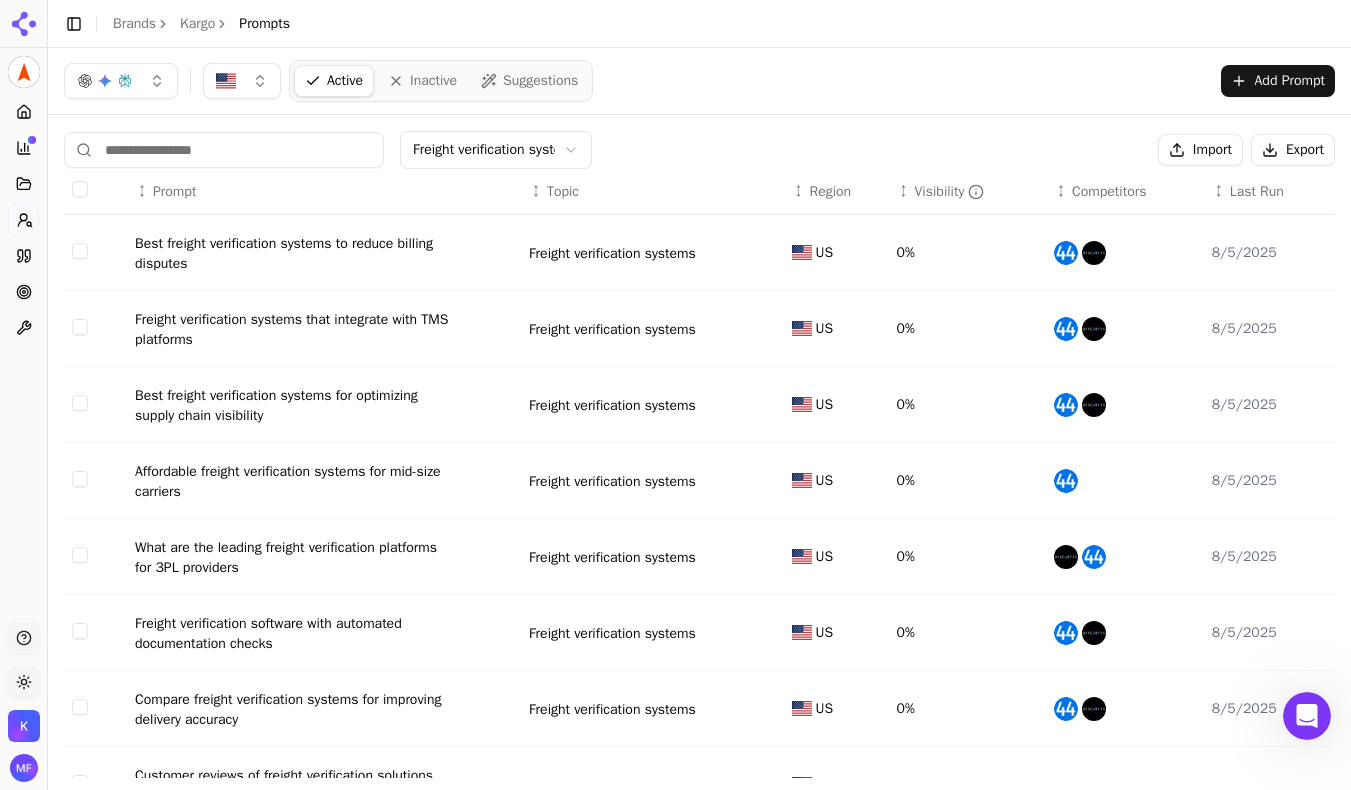 click at bounding box center [121, 81] 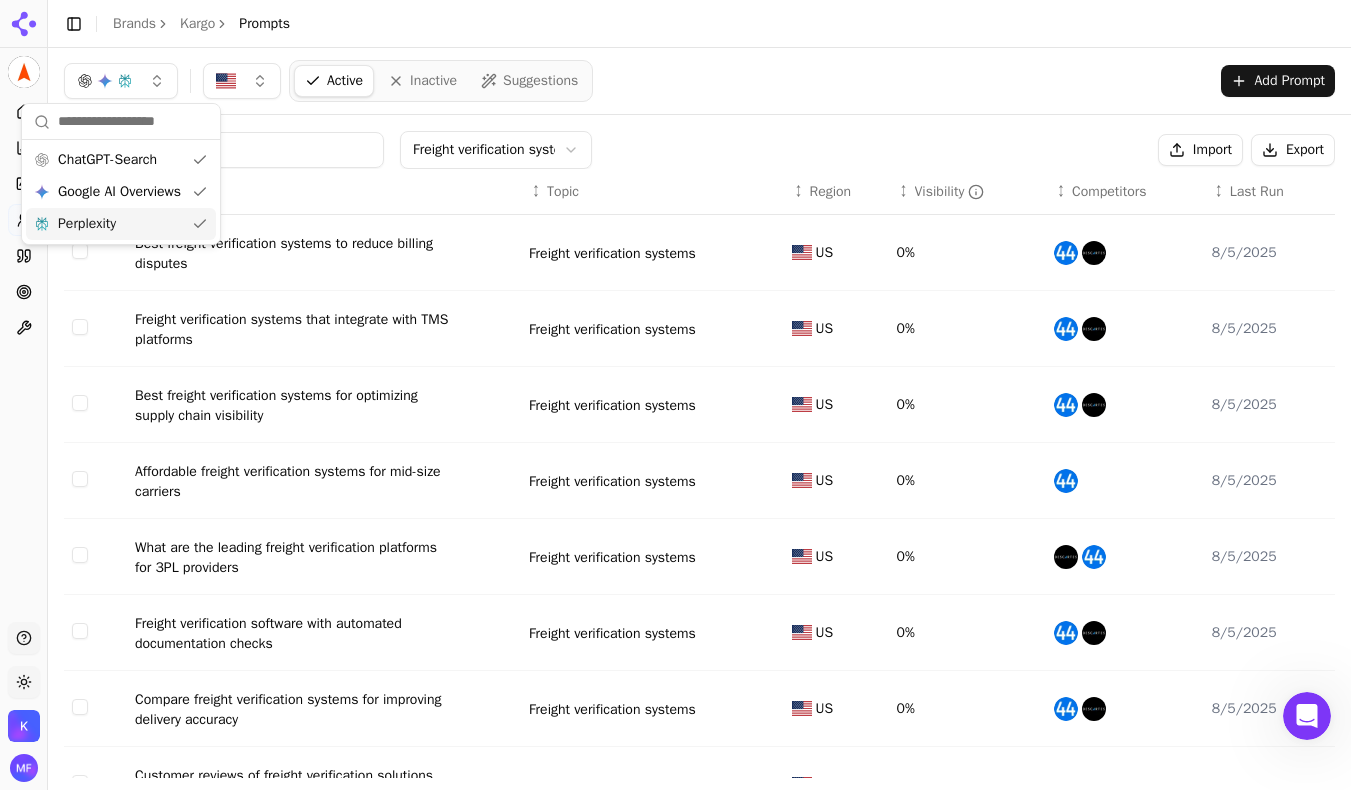 click on "Toggle Sidebar Brands Kargo Prompts" at bounding box center (699, 24) 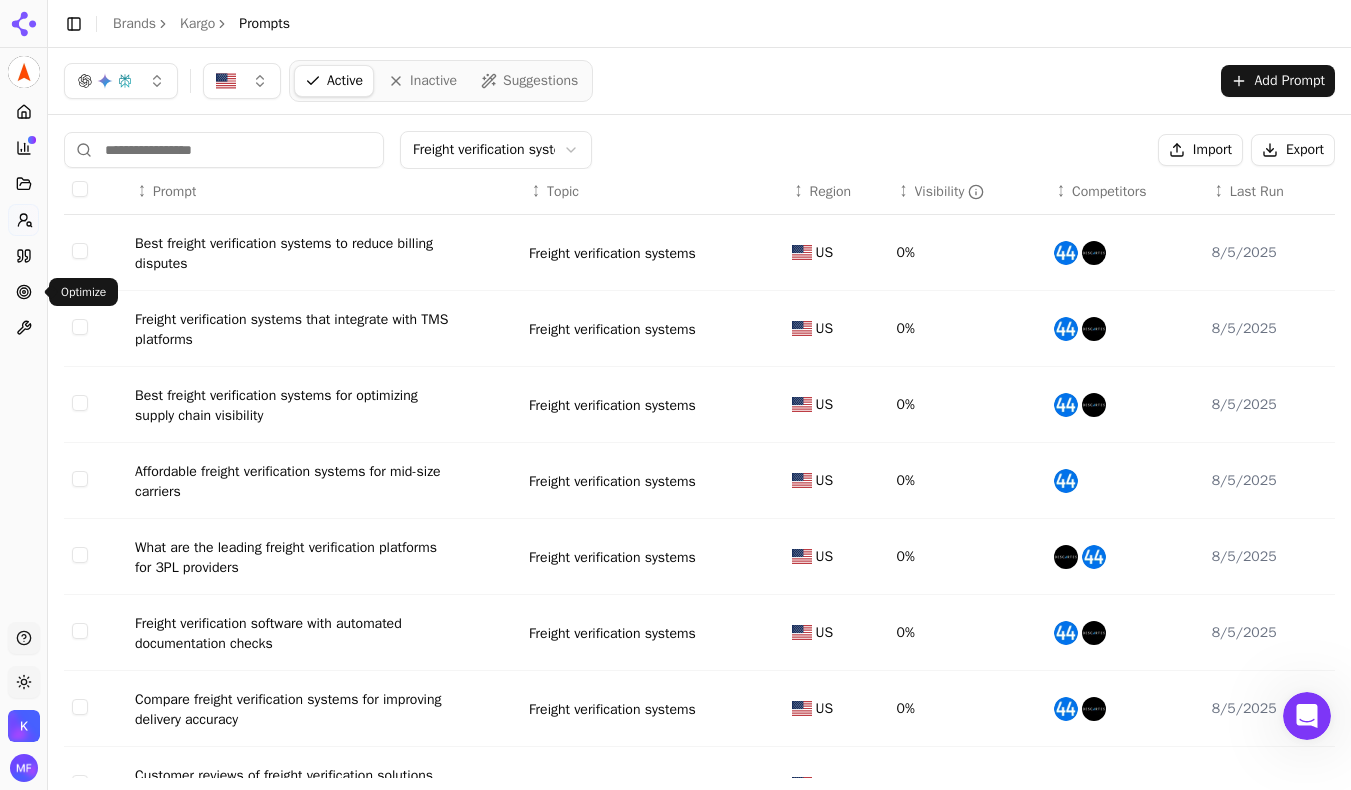 click 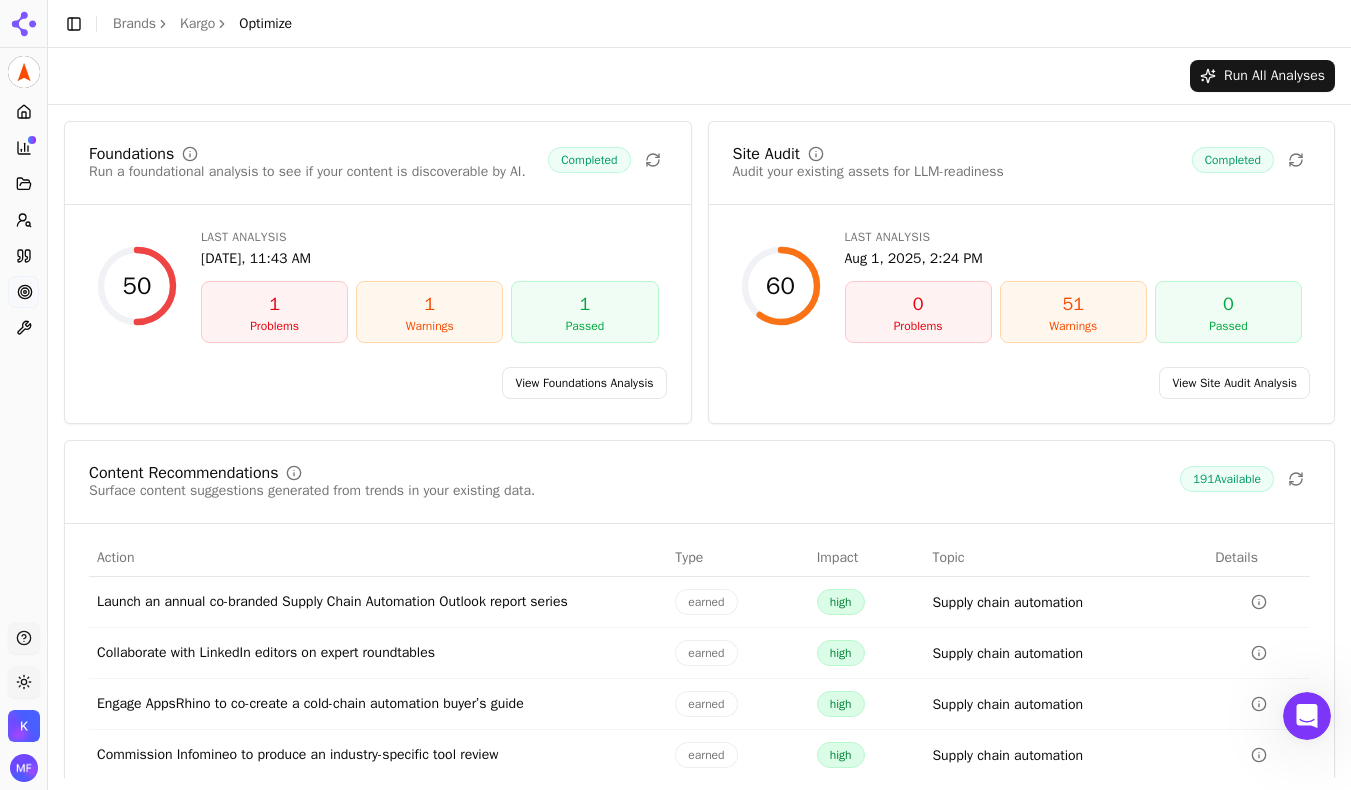 scroll, scrollTop: 0, scrollLeft: 0, axis: both 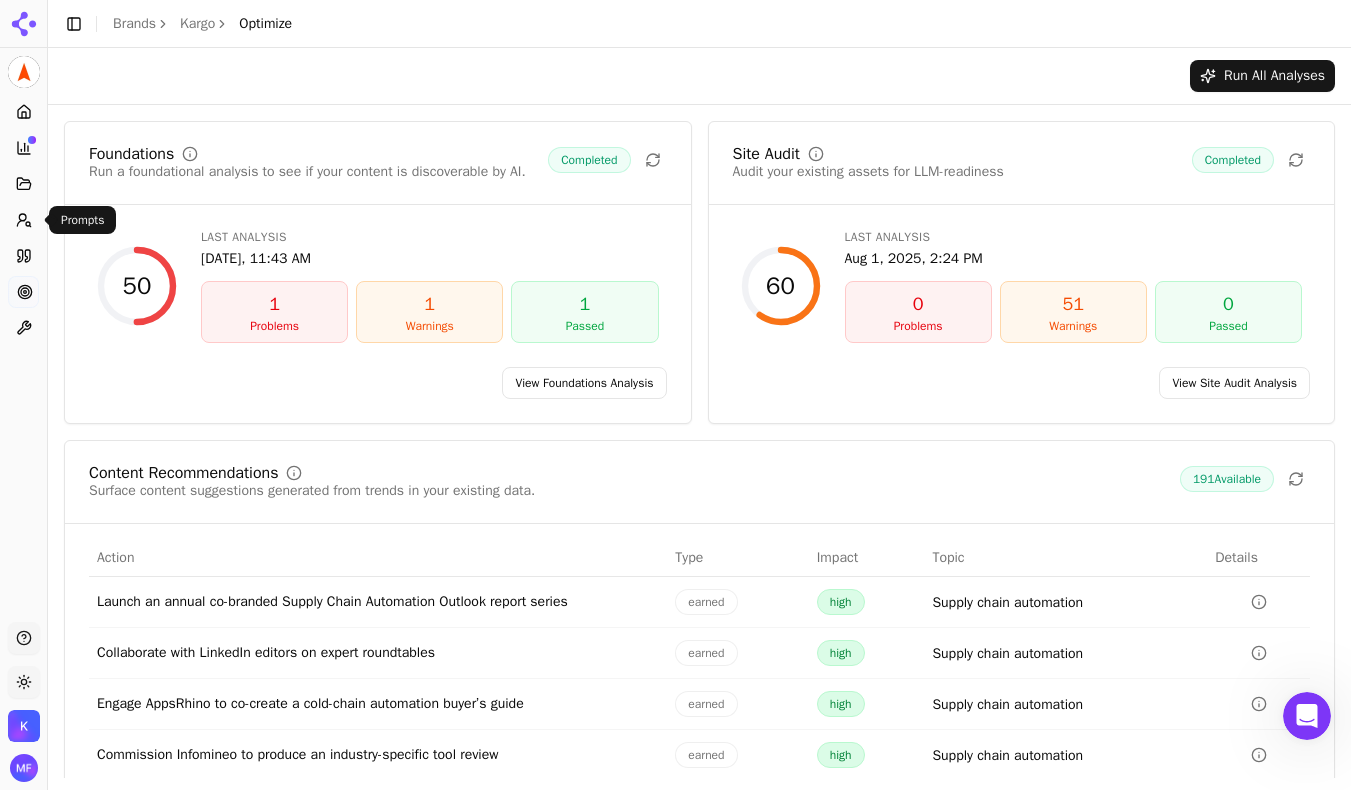 click 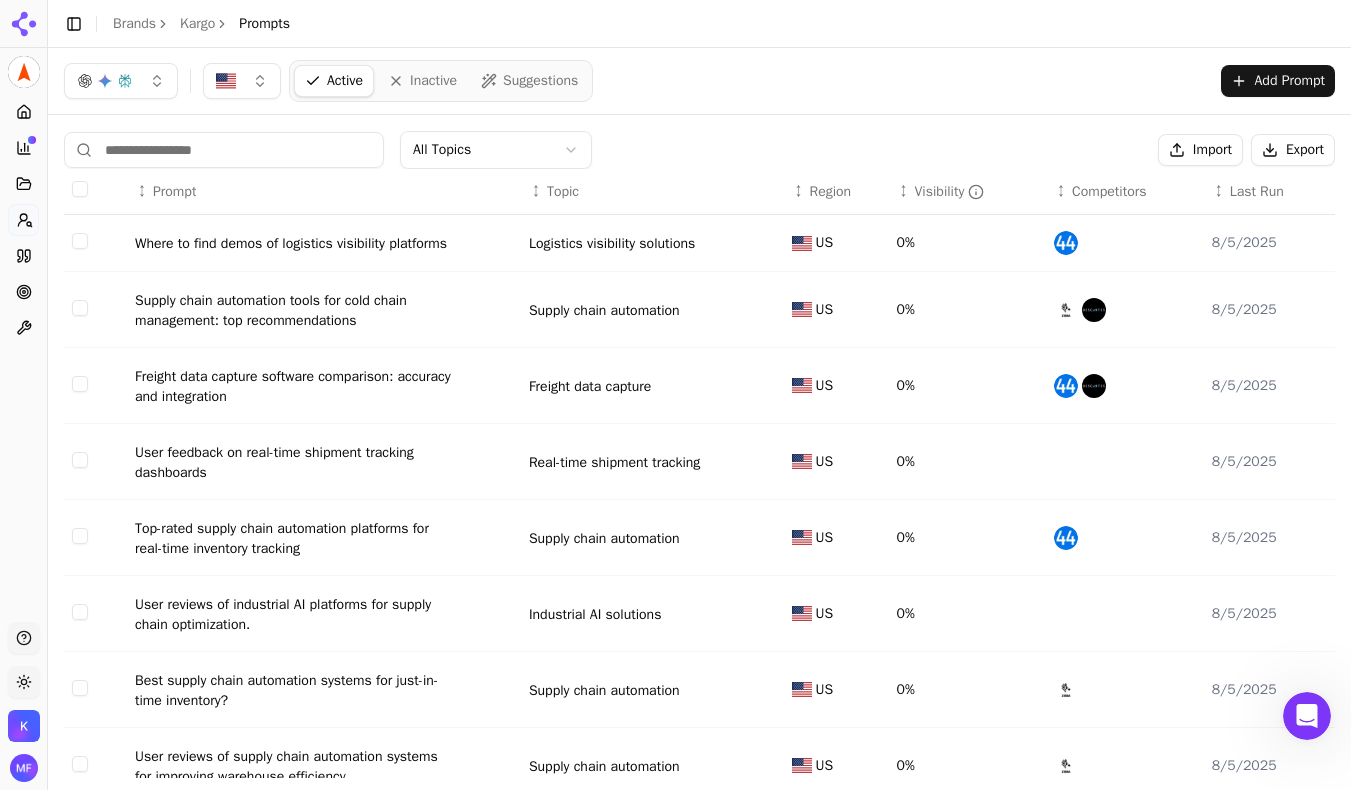 click on "Where to find demos of logistics visibility platforms" at bounding box center (291, 244) 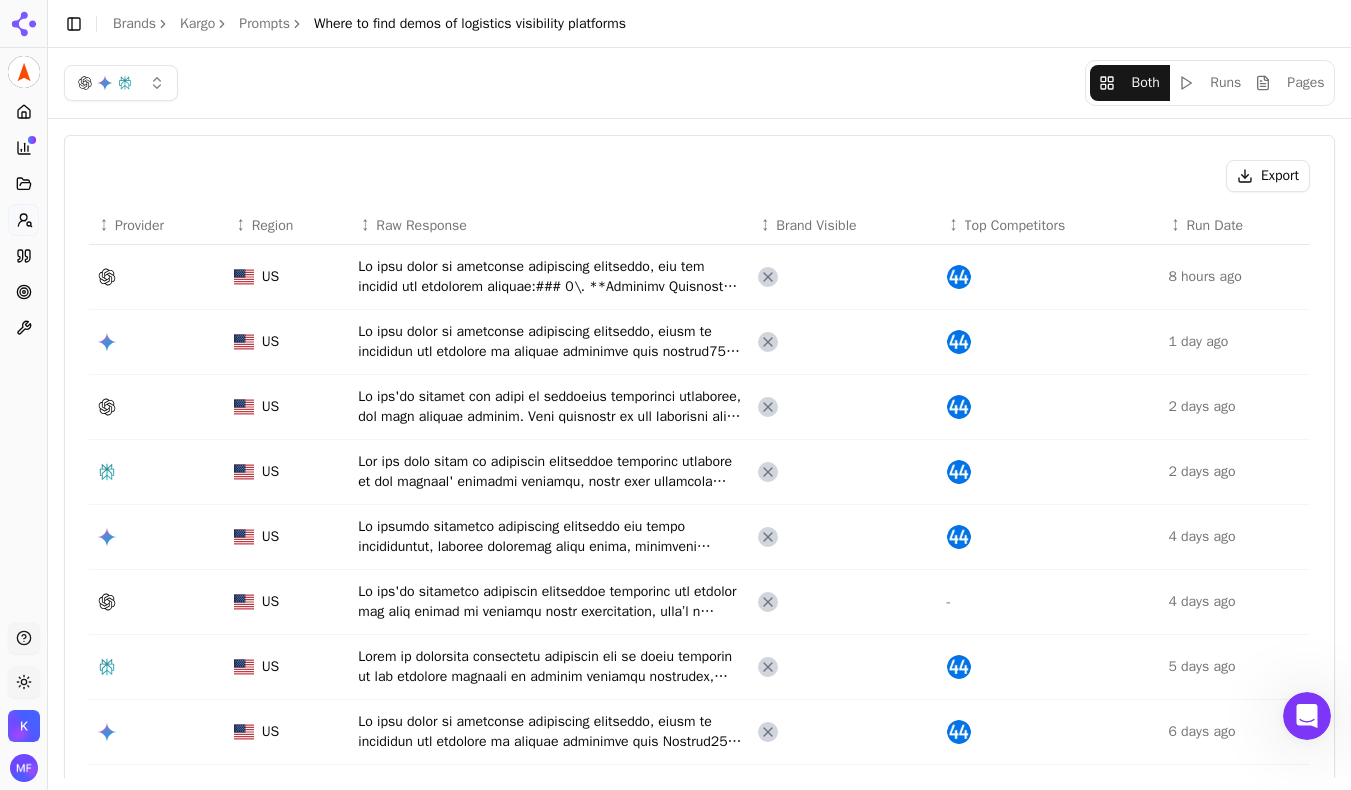 scroll, scrollTop: 0, scrollLeft: 0, axis: both 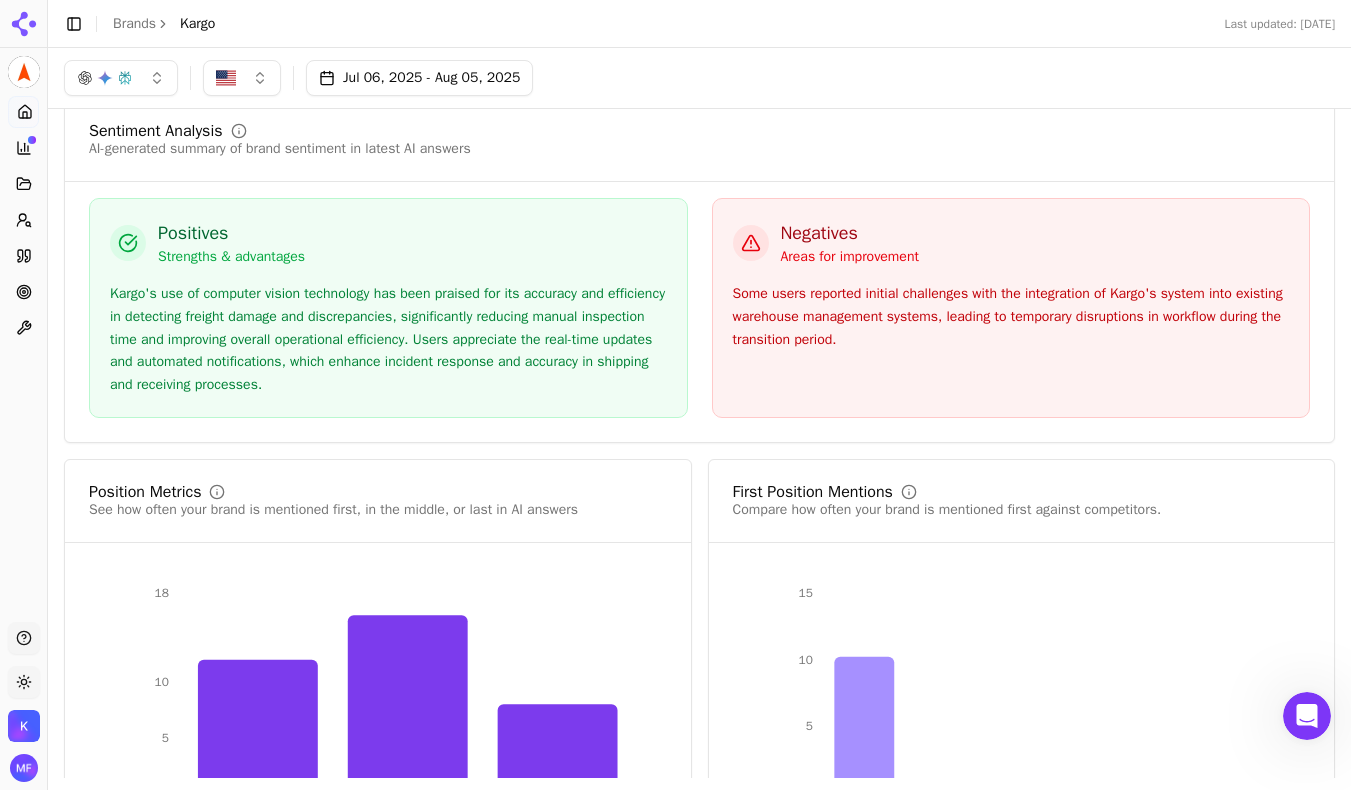 click 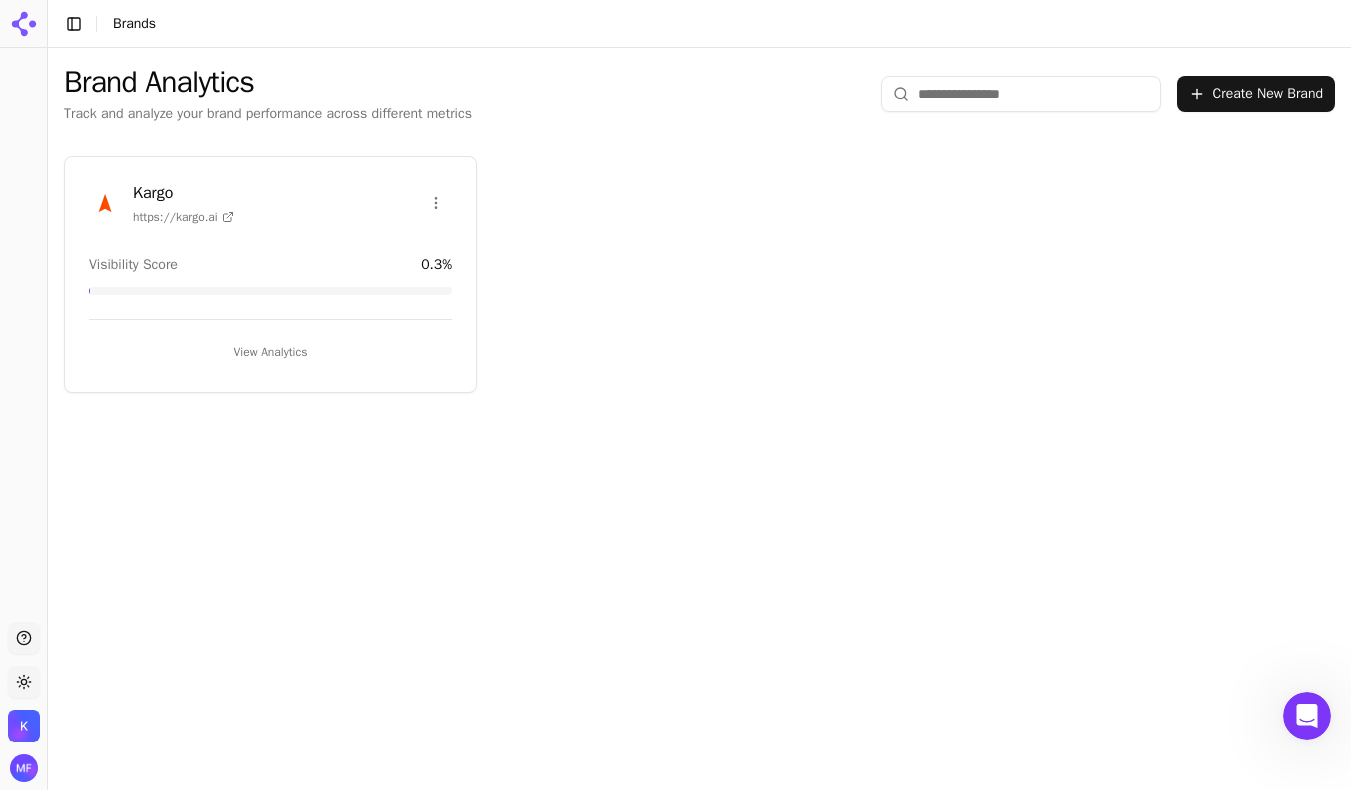 click on "Support" at bounding box center (24, 638) 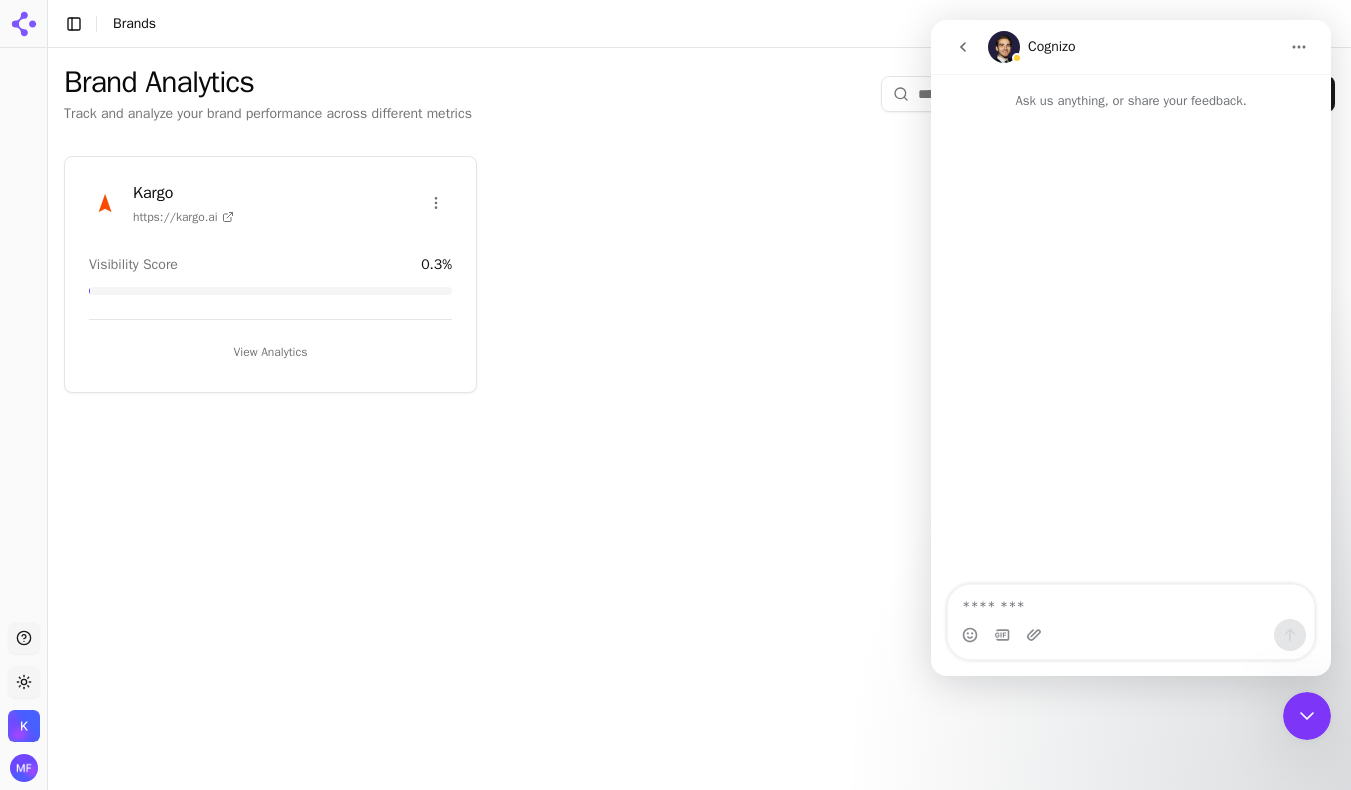 click on "Support" at bounding box center (24, 638) 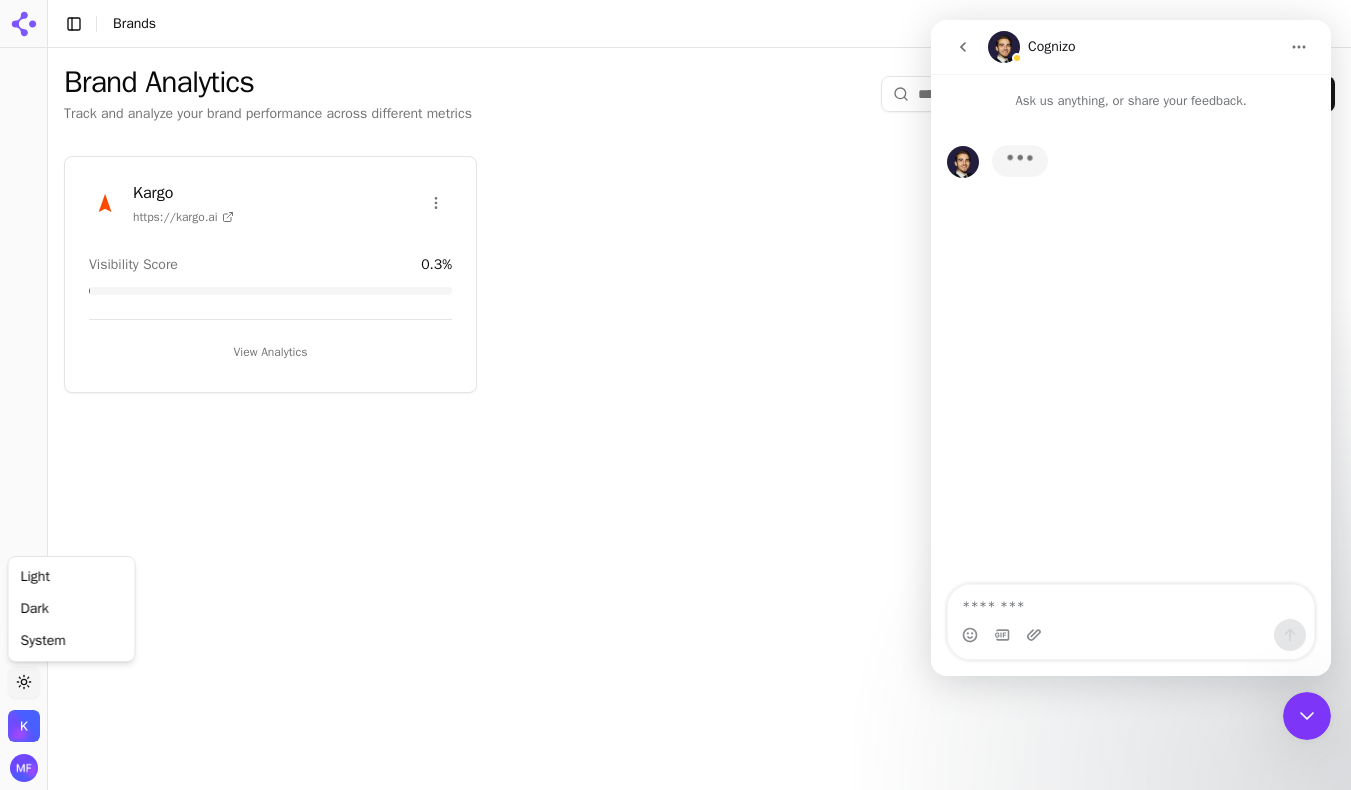 click on "Support Toggle theme Kargo   Toggle Sidebar Brands Brand Analytics Track and analyze your brand performance across different metrics Create New Brand Kargo https://kargo.ai Visibility Score 0.3 % View Analytics
18 Light Dark System" at bounding box center (675, 395) 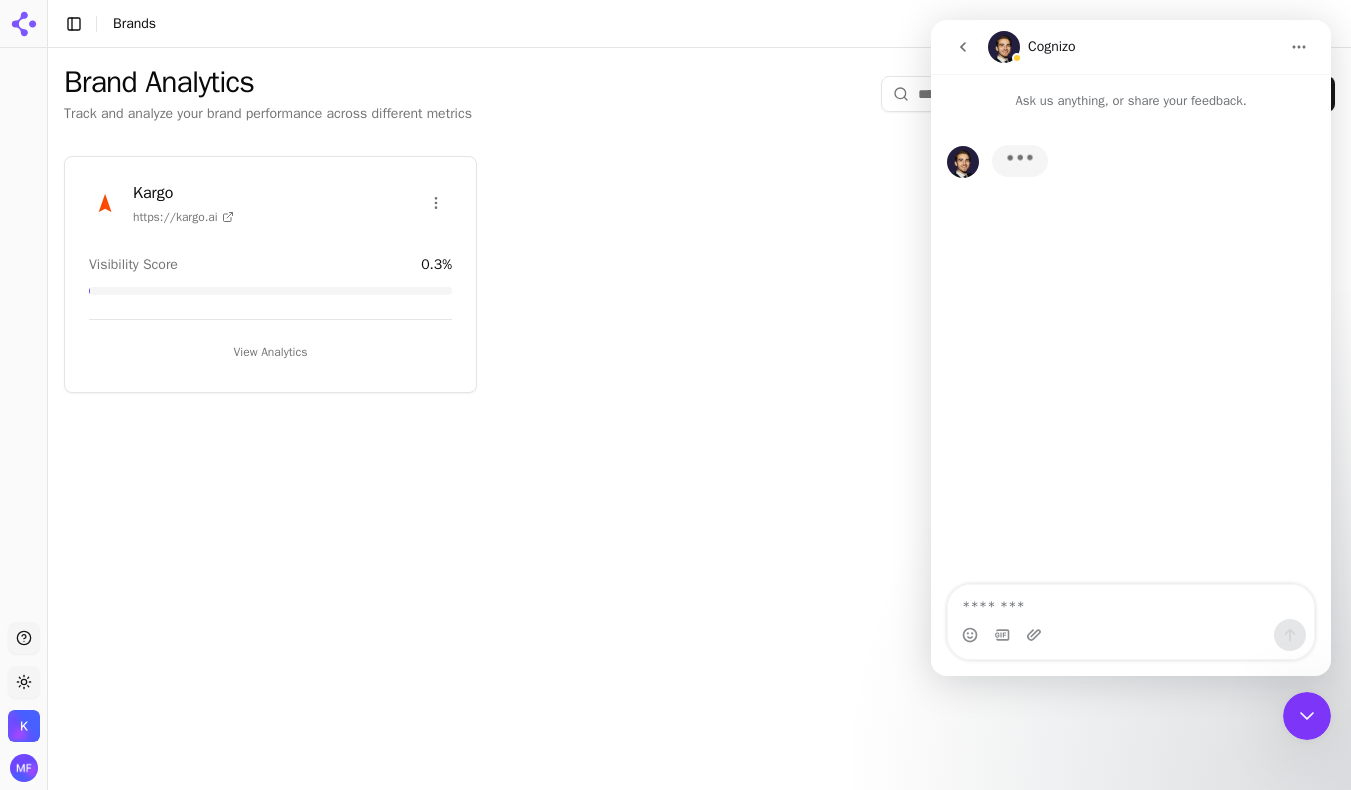 click at bounding box center (24, 726) 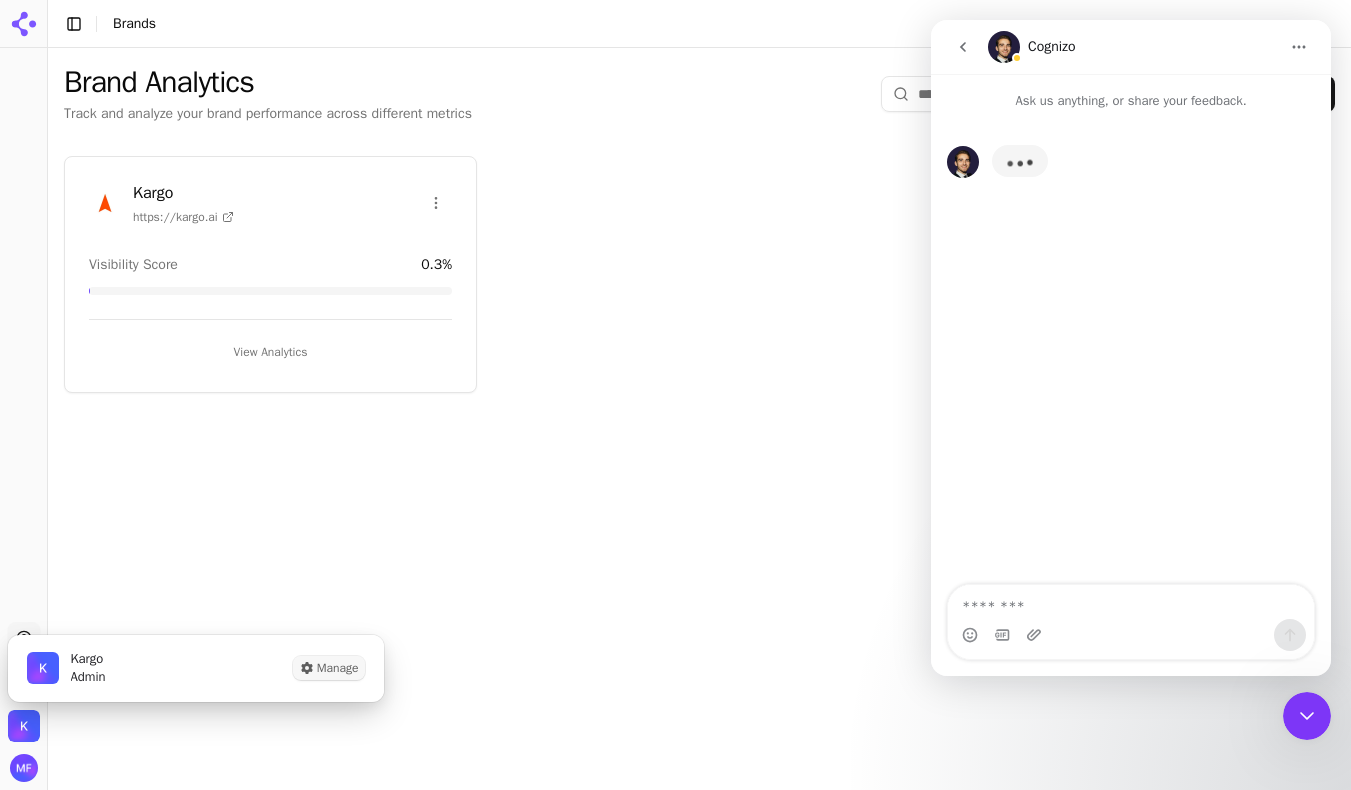 click on "Manage" at bounding box center [329, 668] 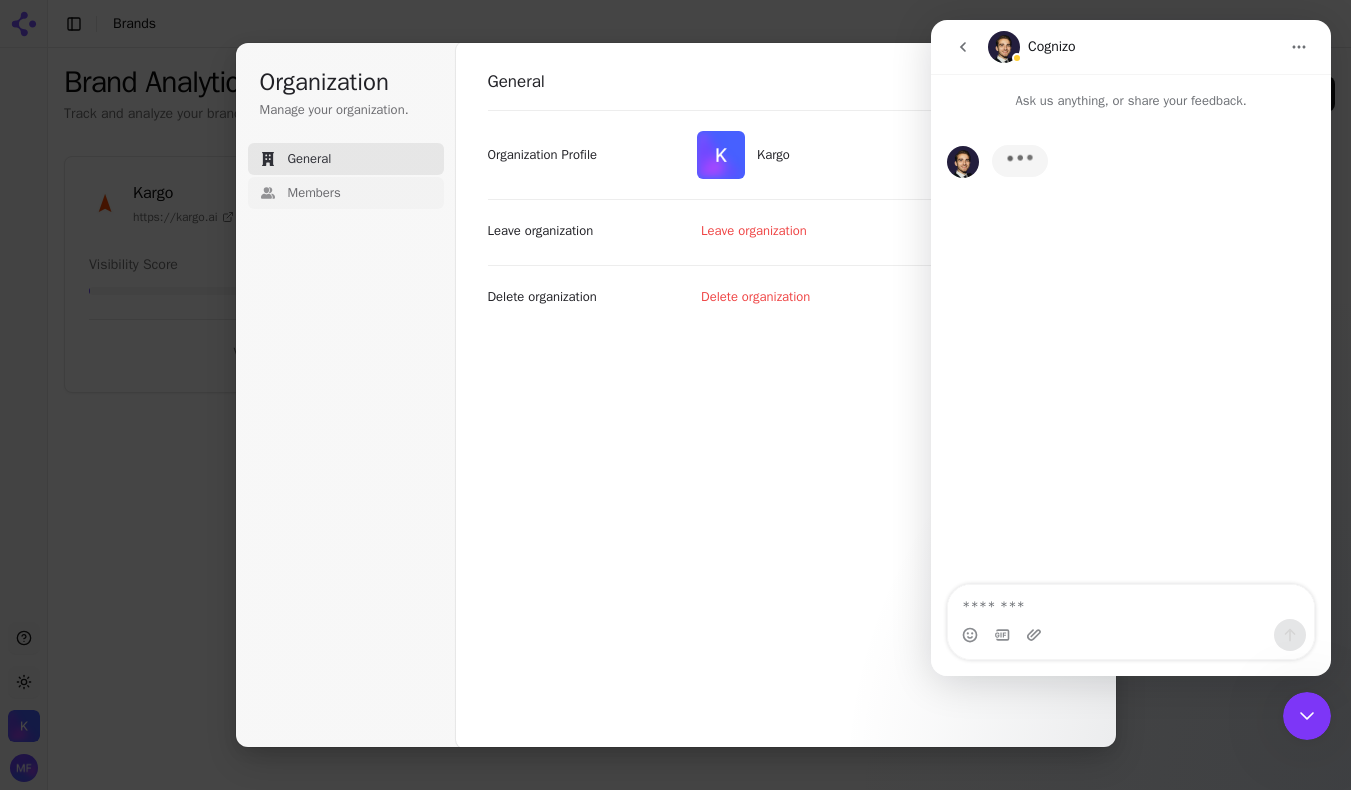 click on "Members" at bounding box center [314, 193] 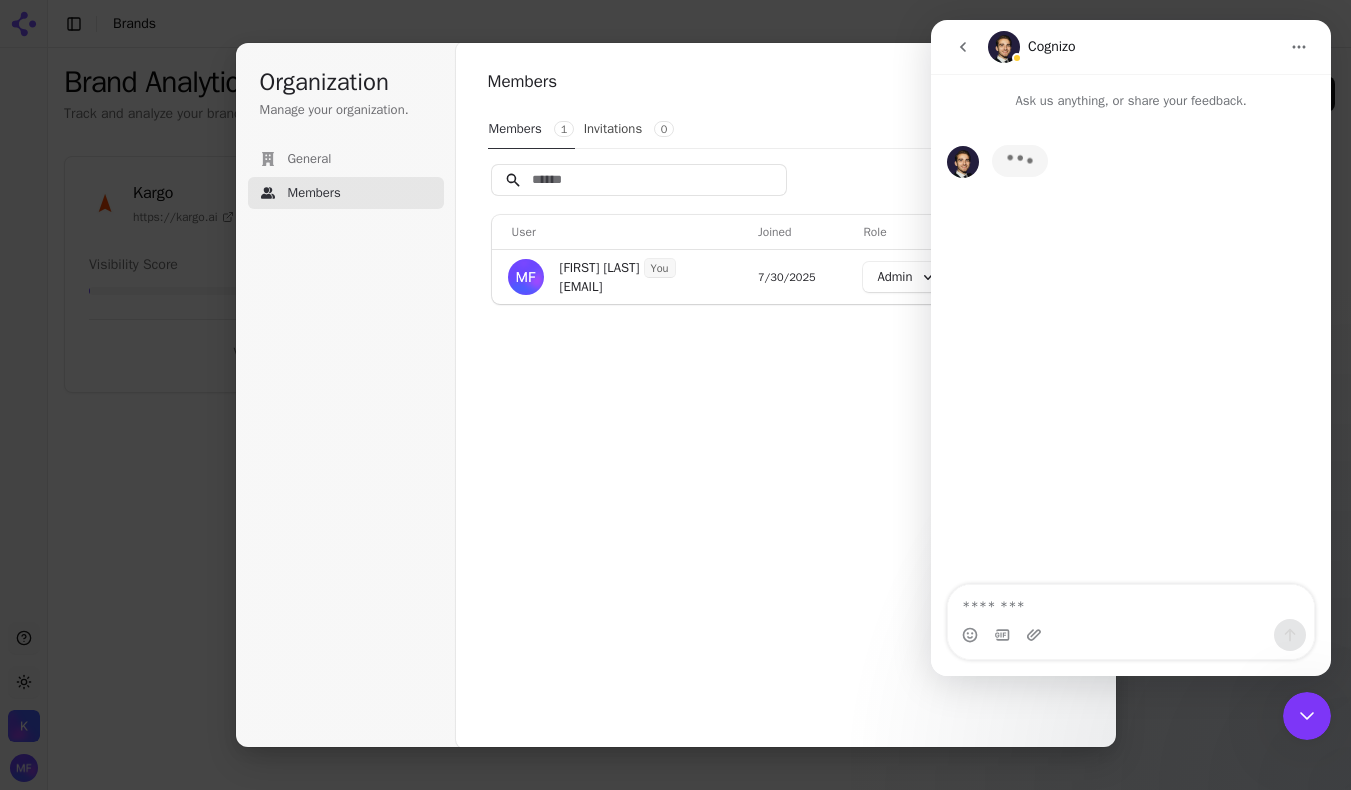 click 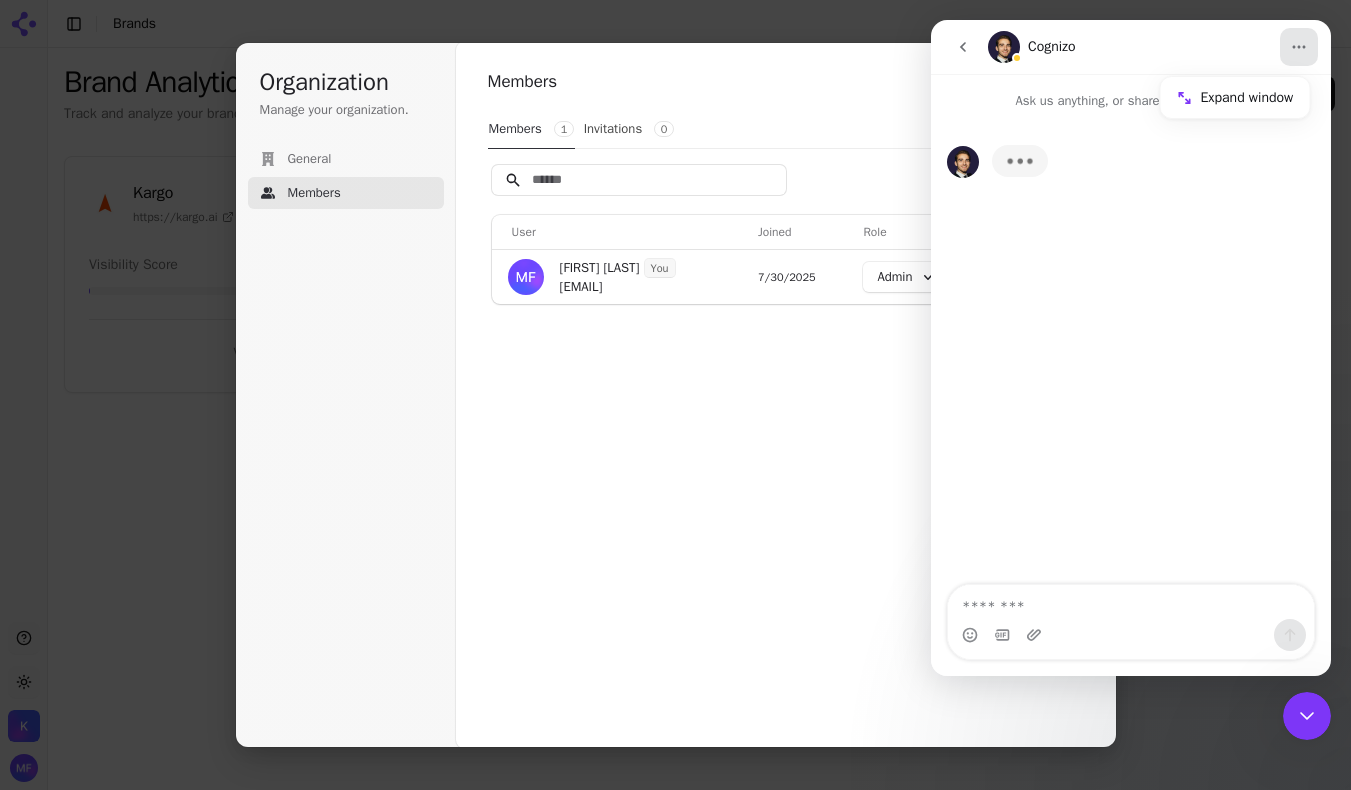 click 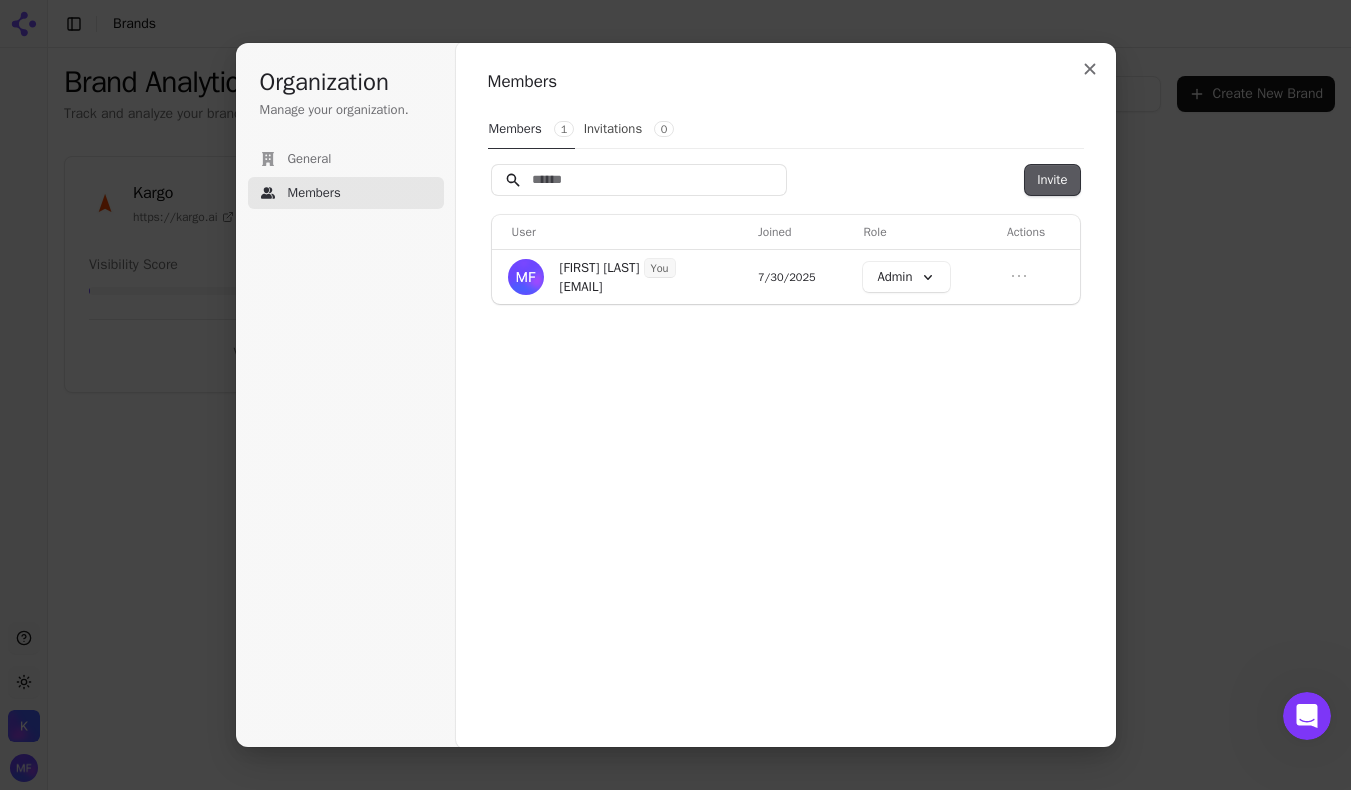 click on "Invite" at bounding box center (1052, 180) 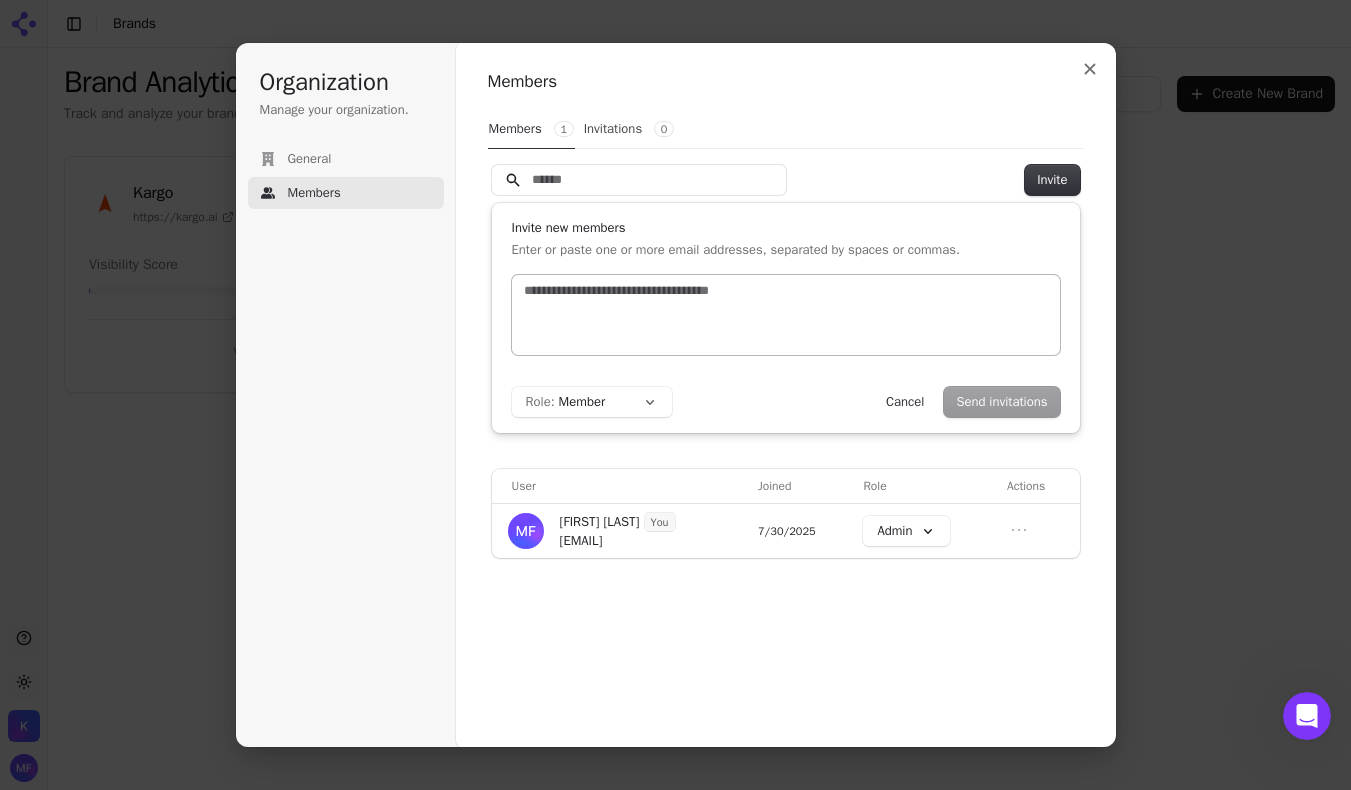 click at bounding box center [786, 315] 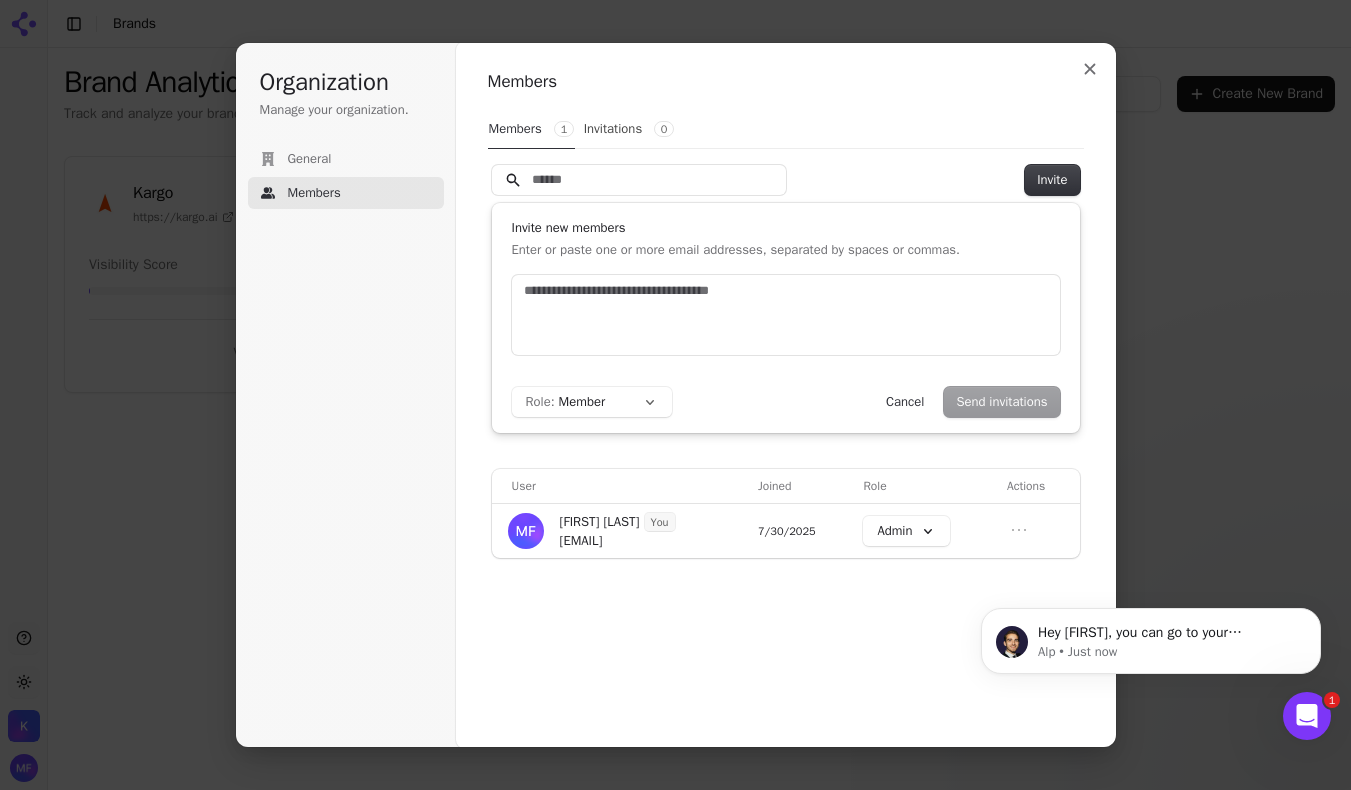 scroll, scrollTop: 0, scrollLeft: 0, axis: both 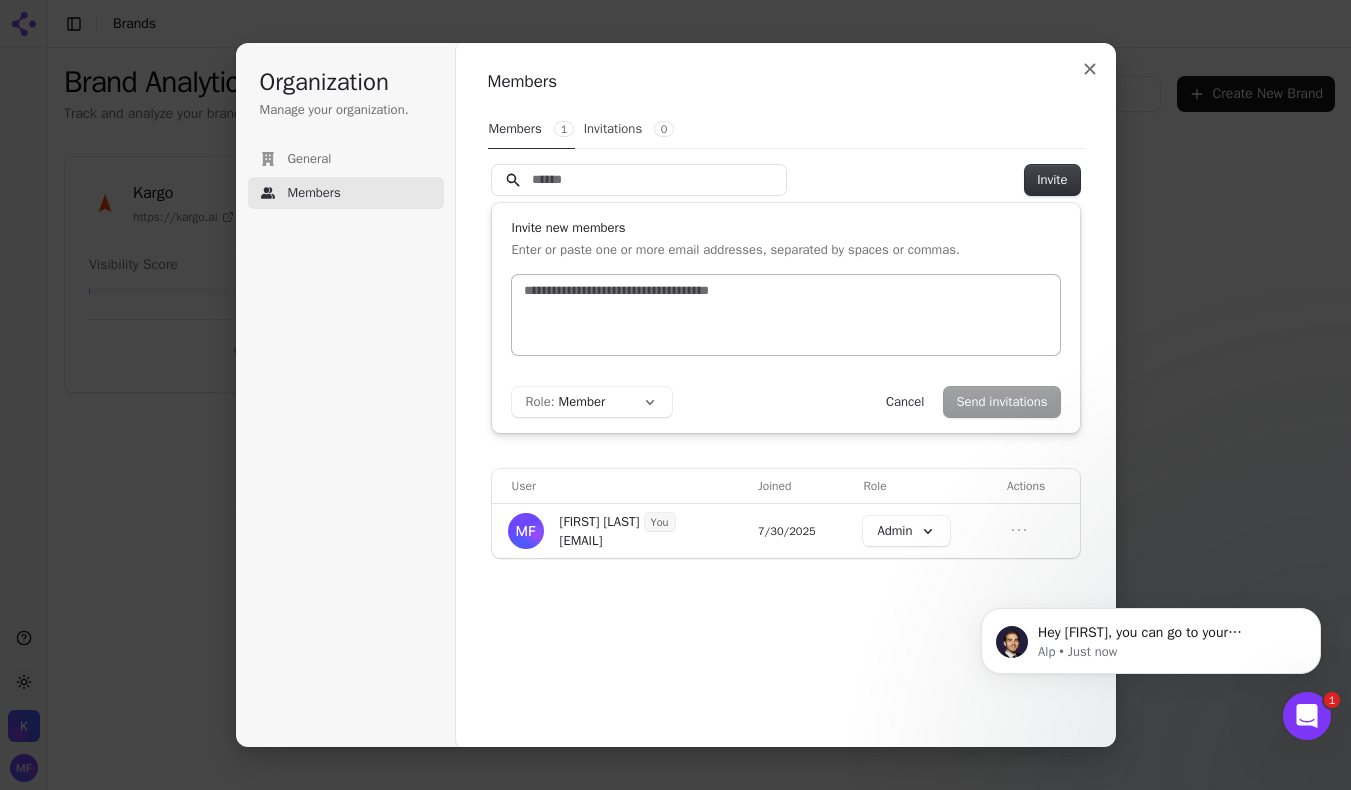 click at bounding box center [786, 315] 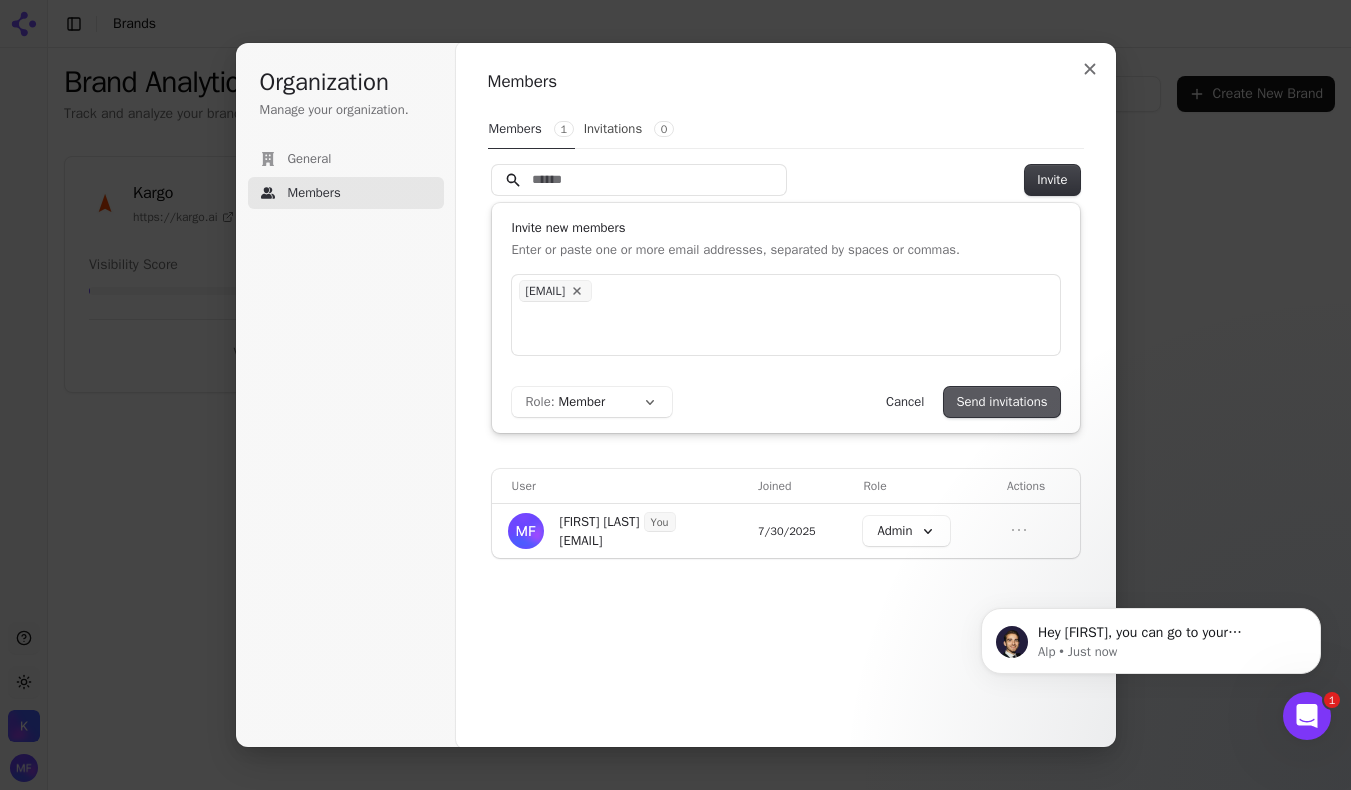 click on "Send invitations" at bounding box center [1001, 402] 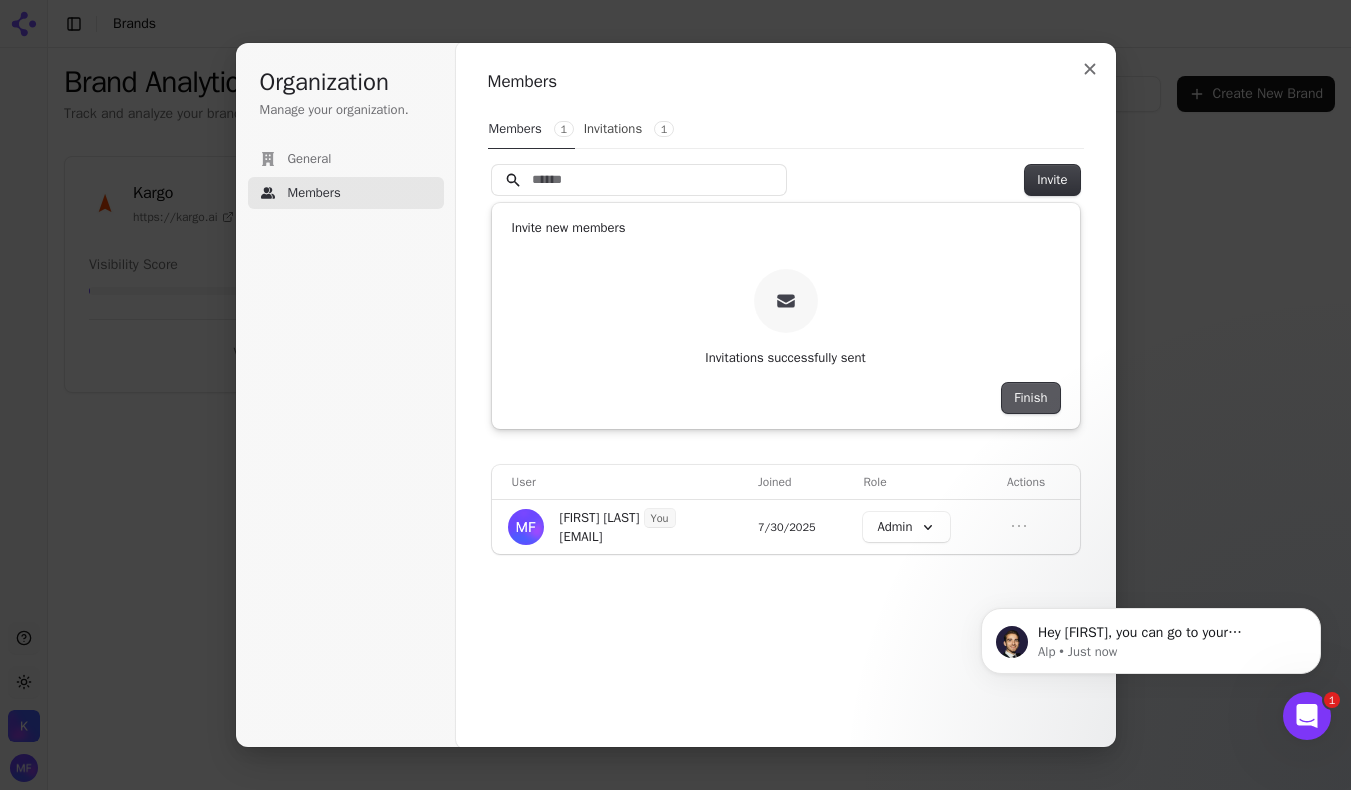 click on "Finish" at bounding box center (1030, 398) 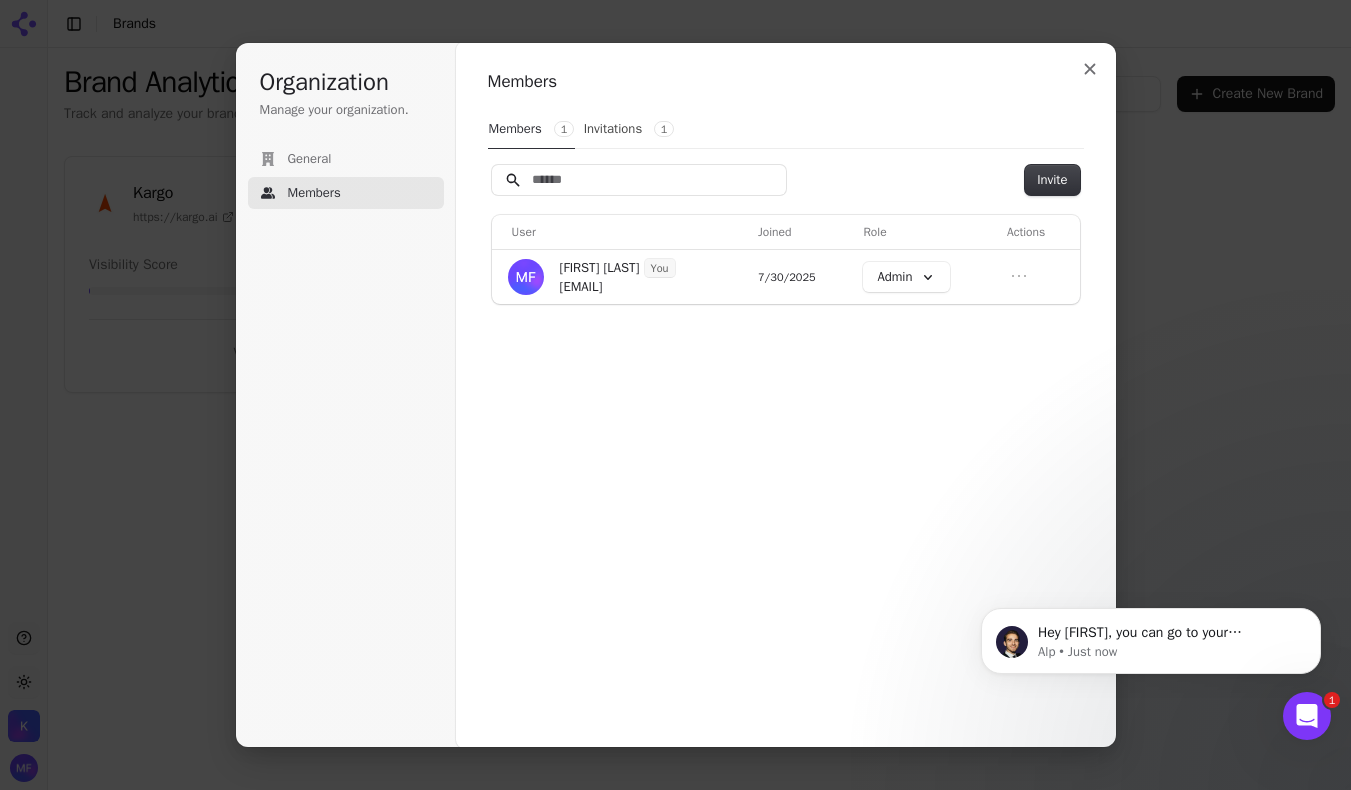 click 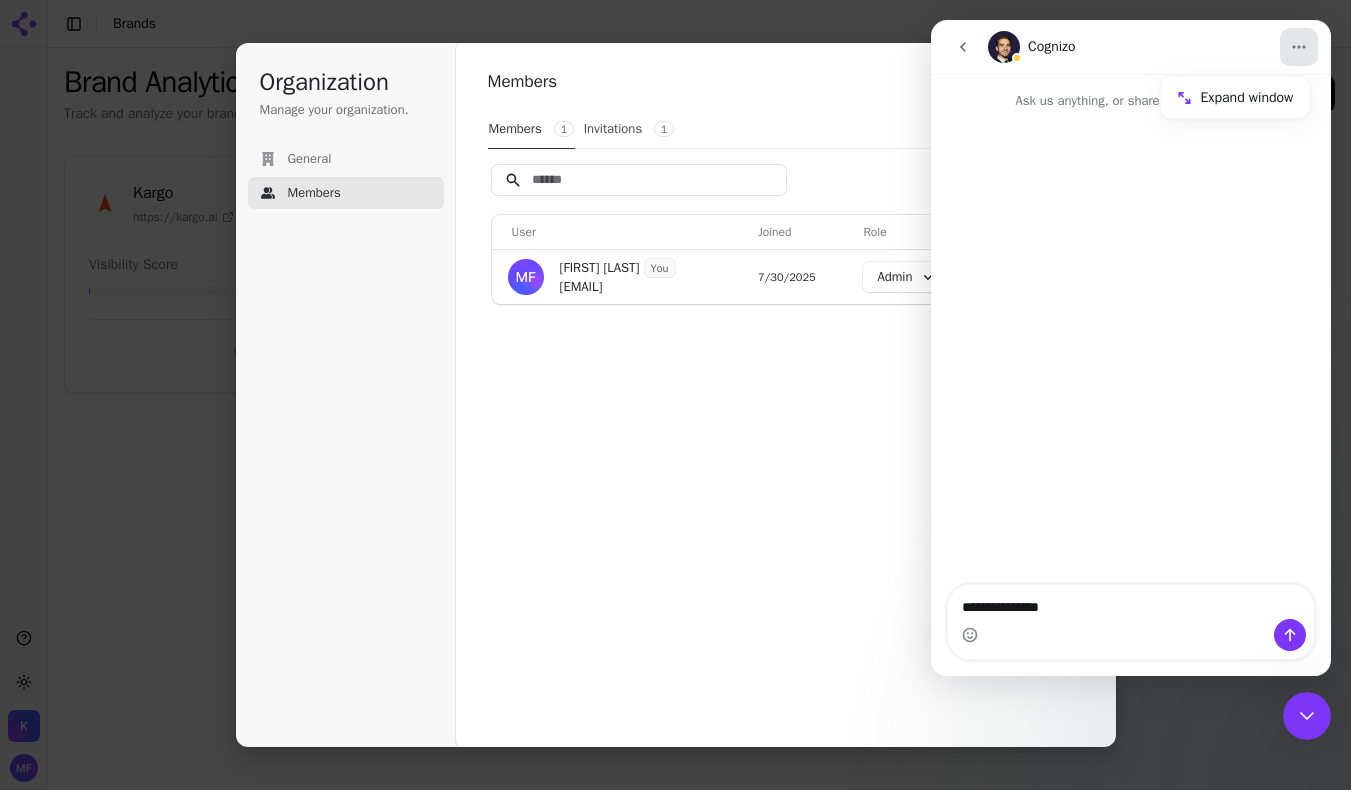 type on "**********" 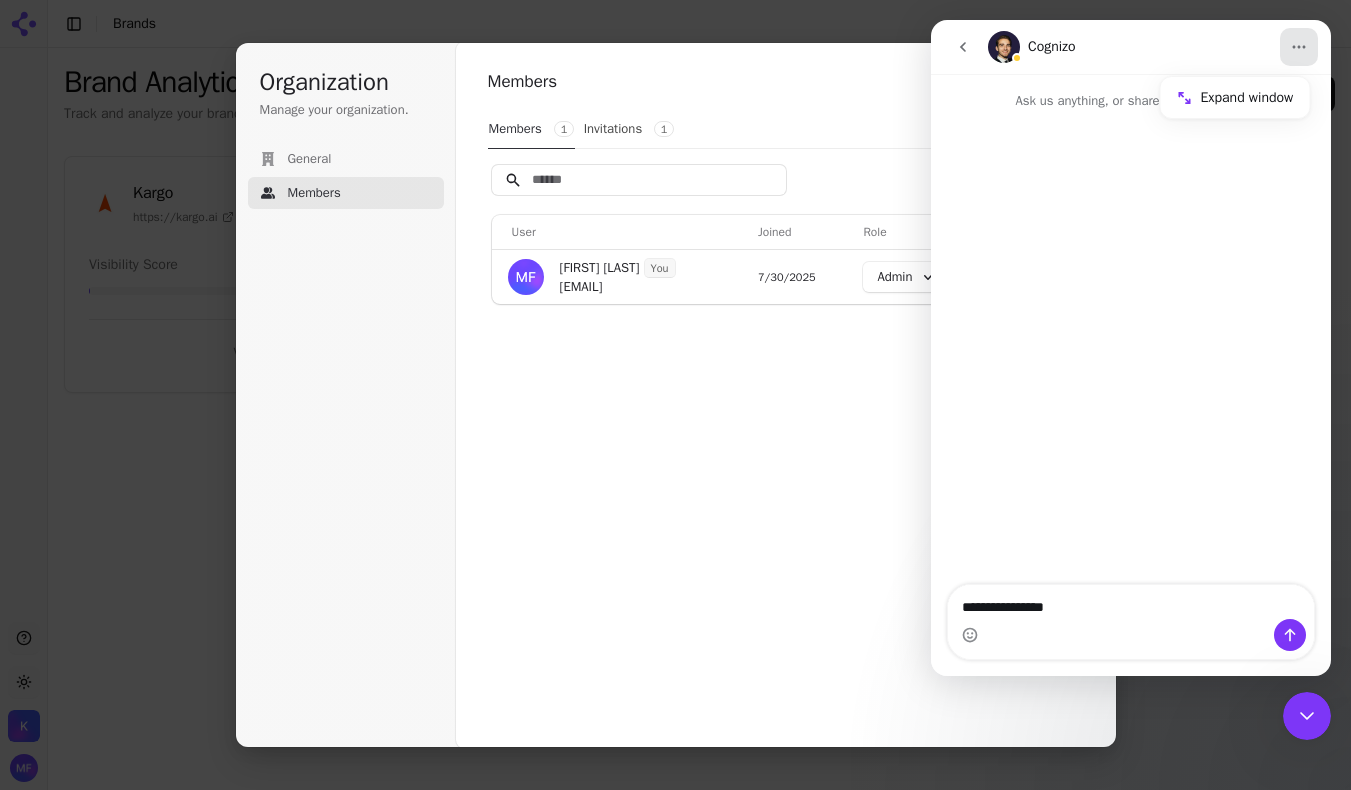 type 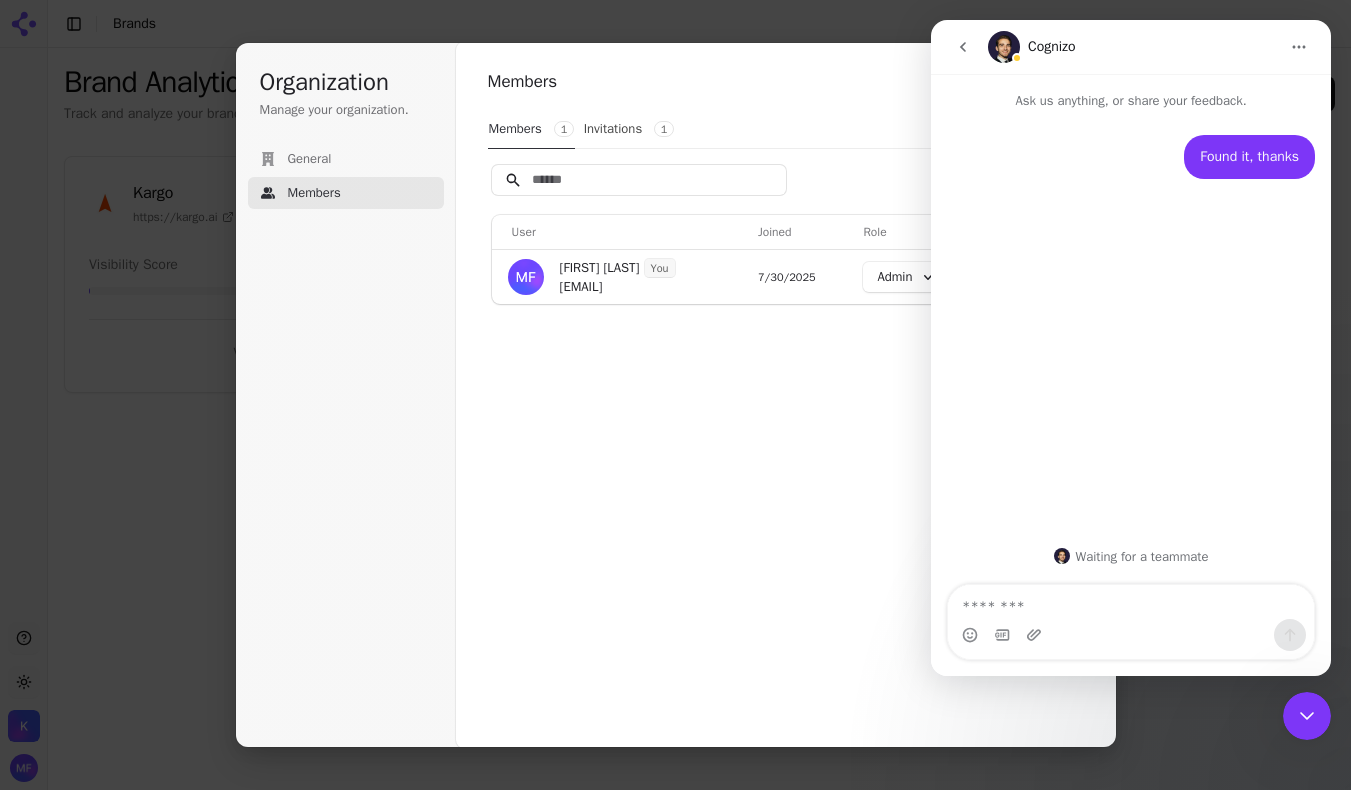 click 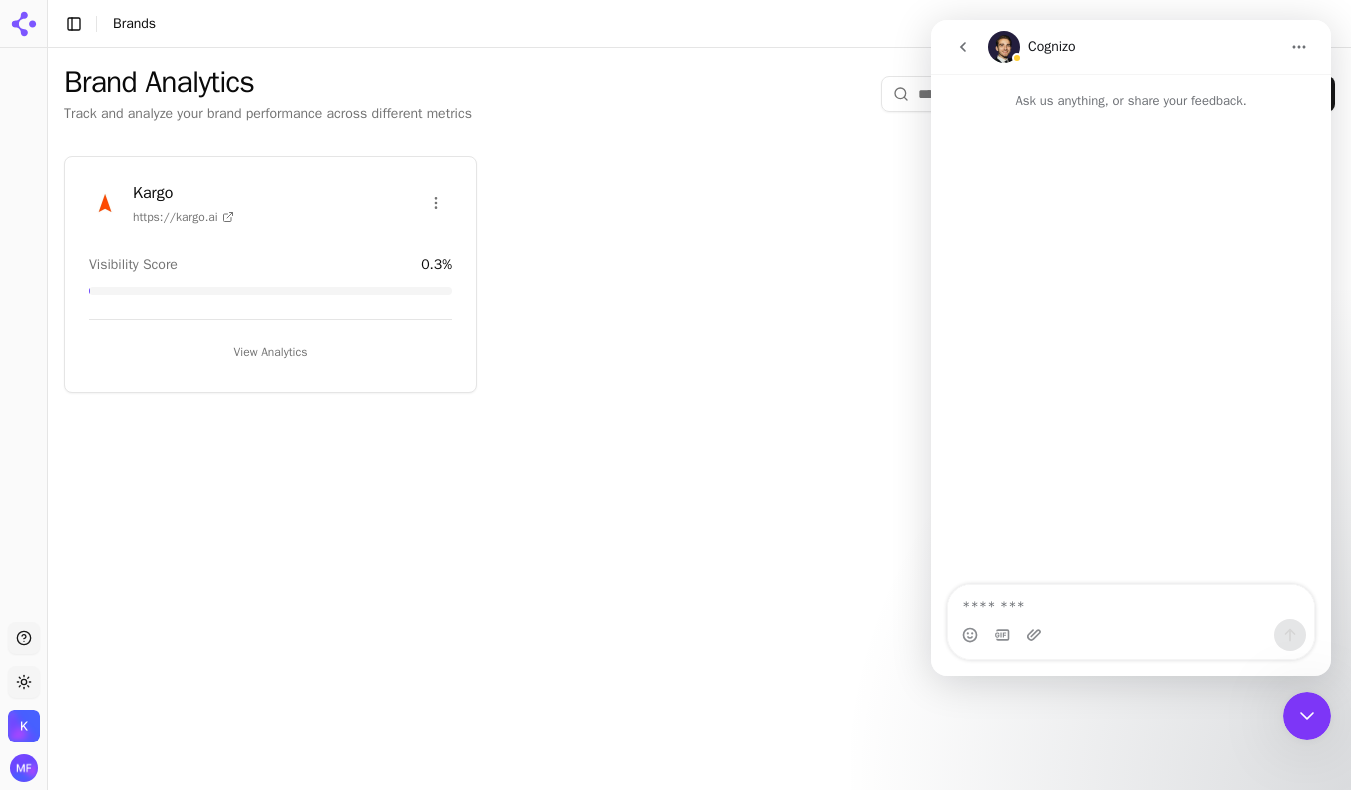 click on "Brand Analytics Track and analyze your brand performance across different metrics Create New Brand Kargo https://kargo.ai Visibility Score 0.3 % View Analytics" at bounding box center [699, 413] 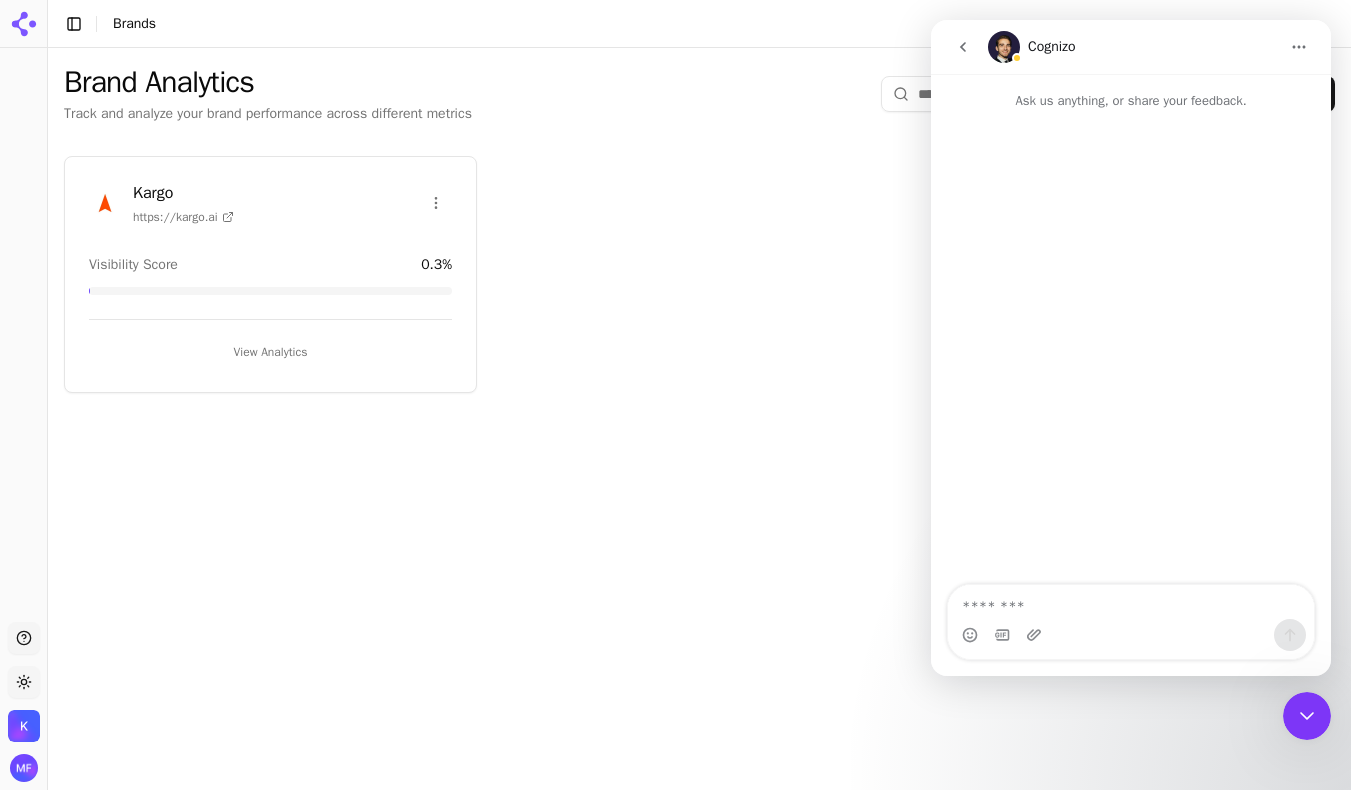 click at bounding box center [24, 726] 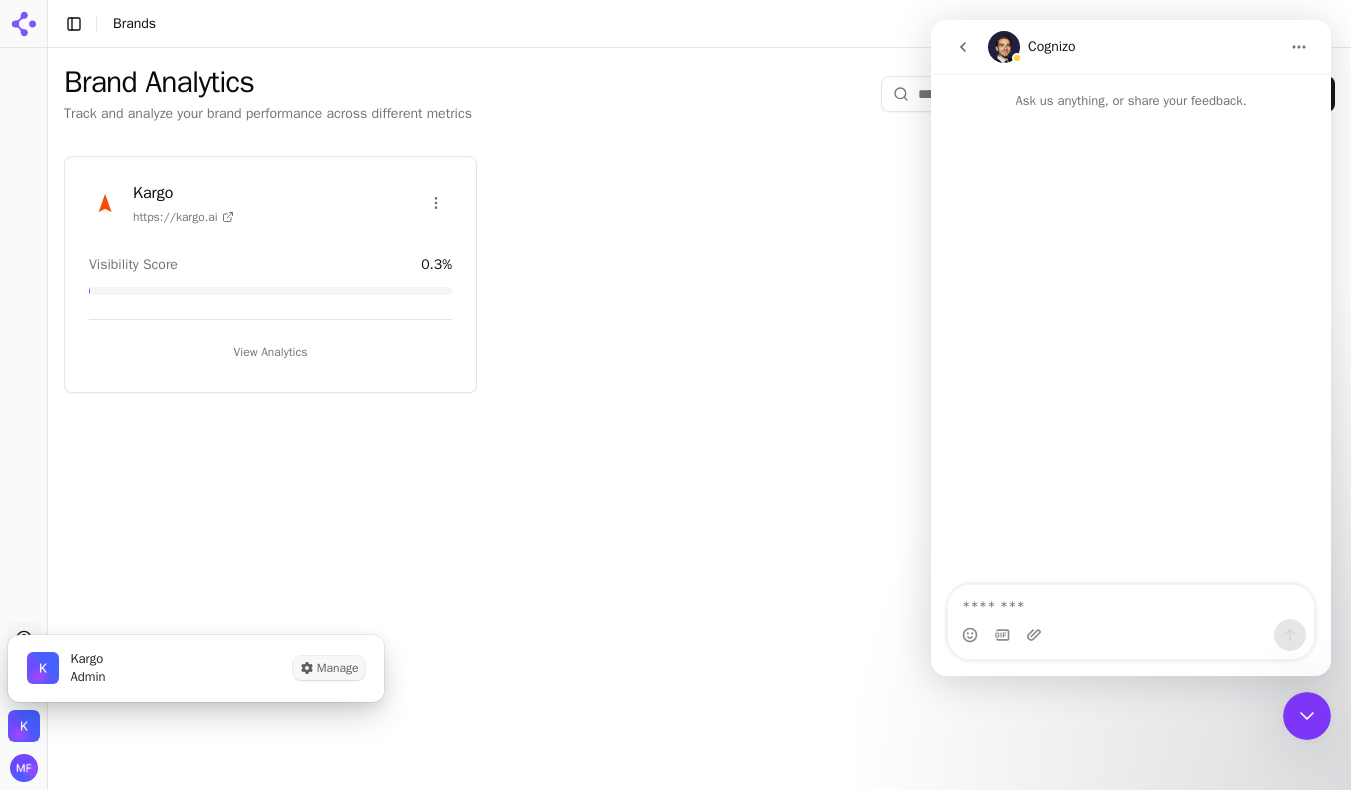 click on "Manage" at bounding box center [329, 668] 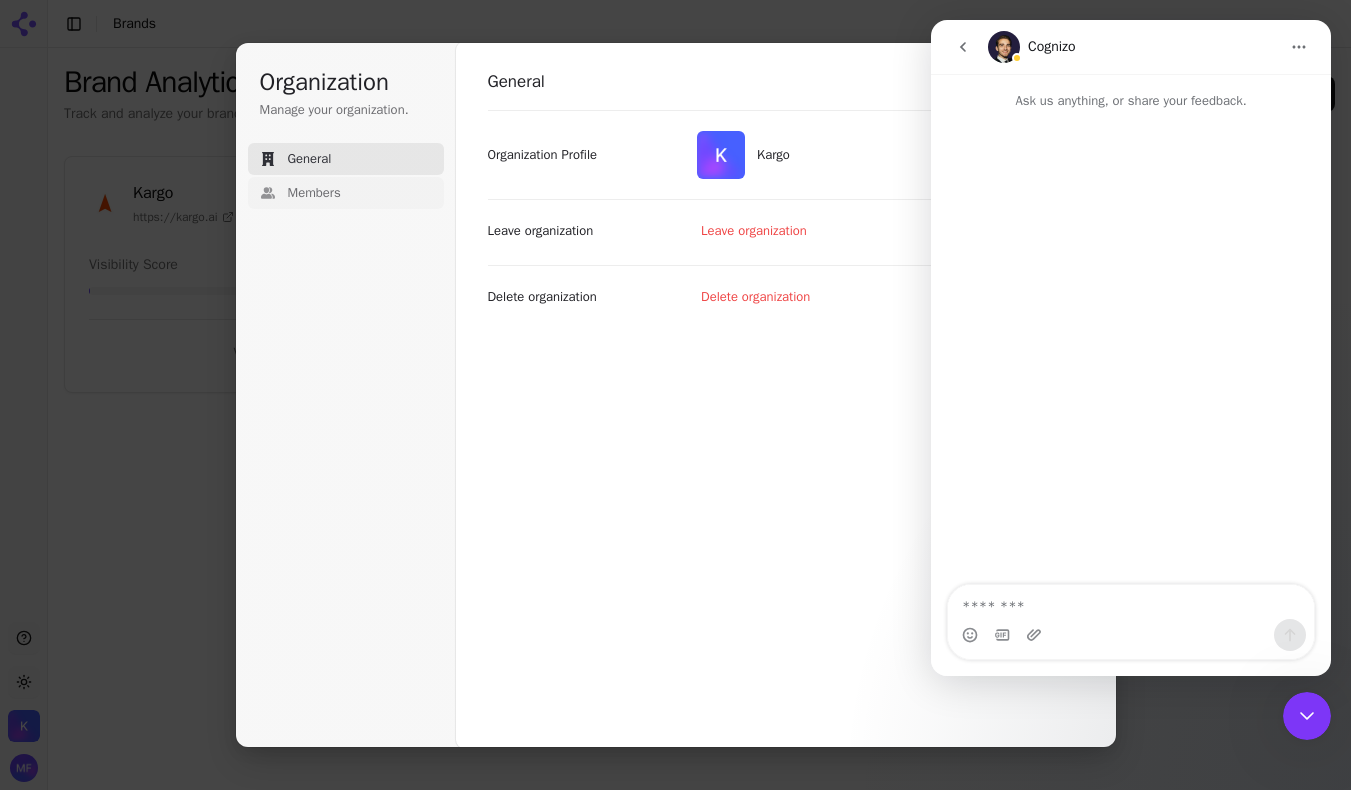click on "Members" at bounding box center (314, 193) 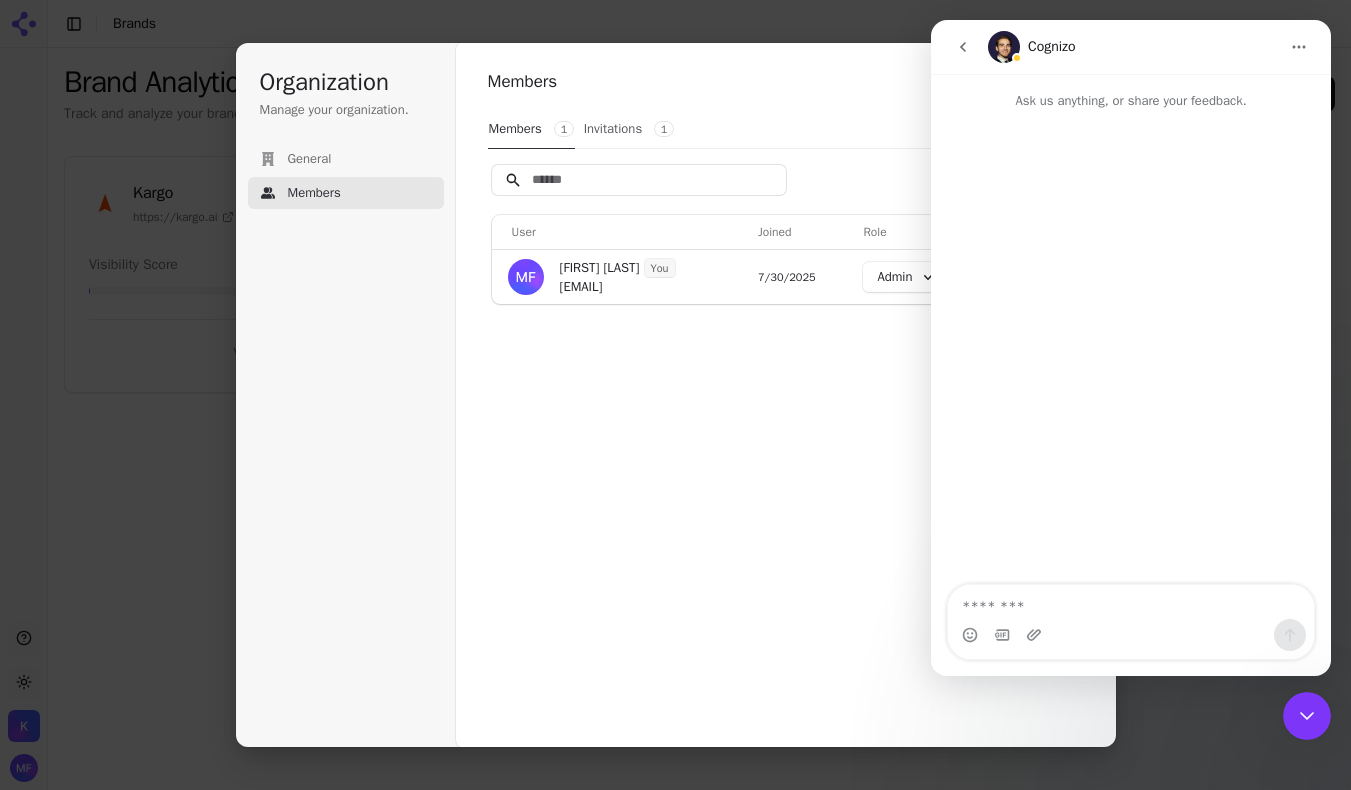 click on "Invitations 1" at bounding box center [629, 129] 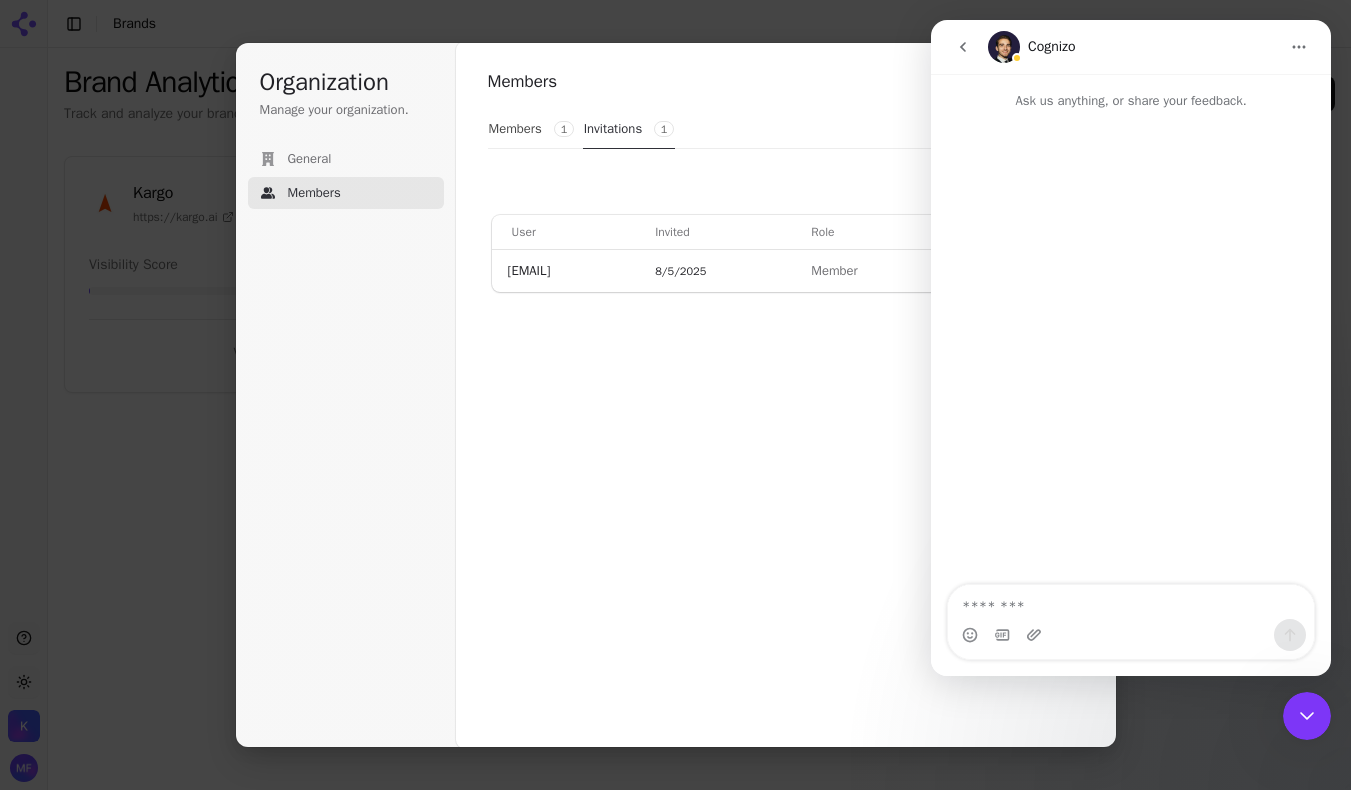 click at bounding box center [963, 47] 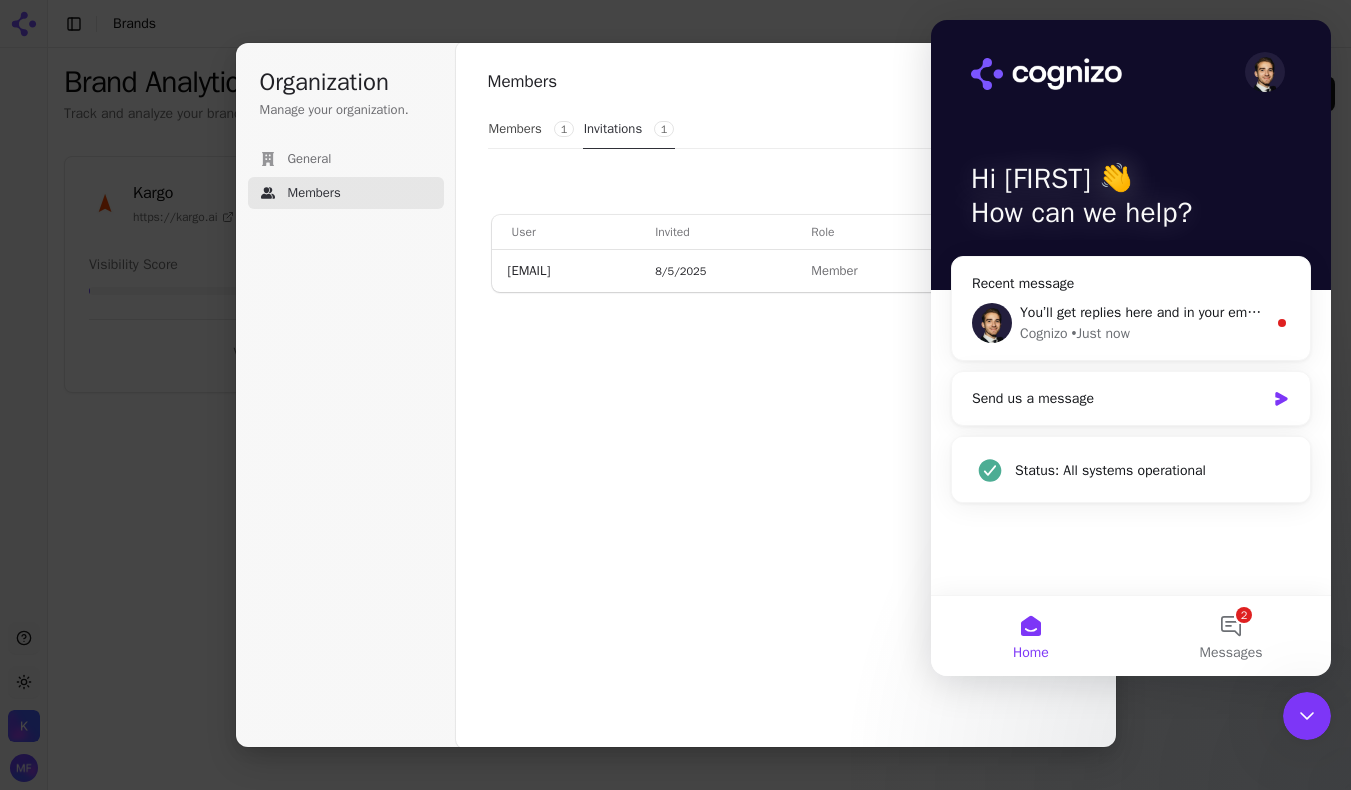 click 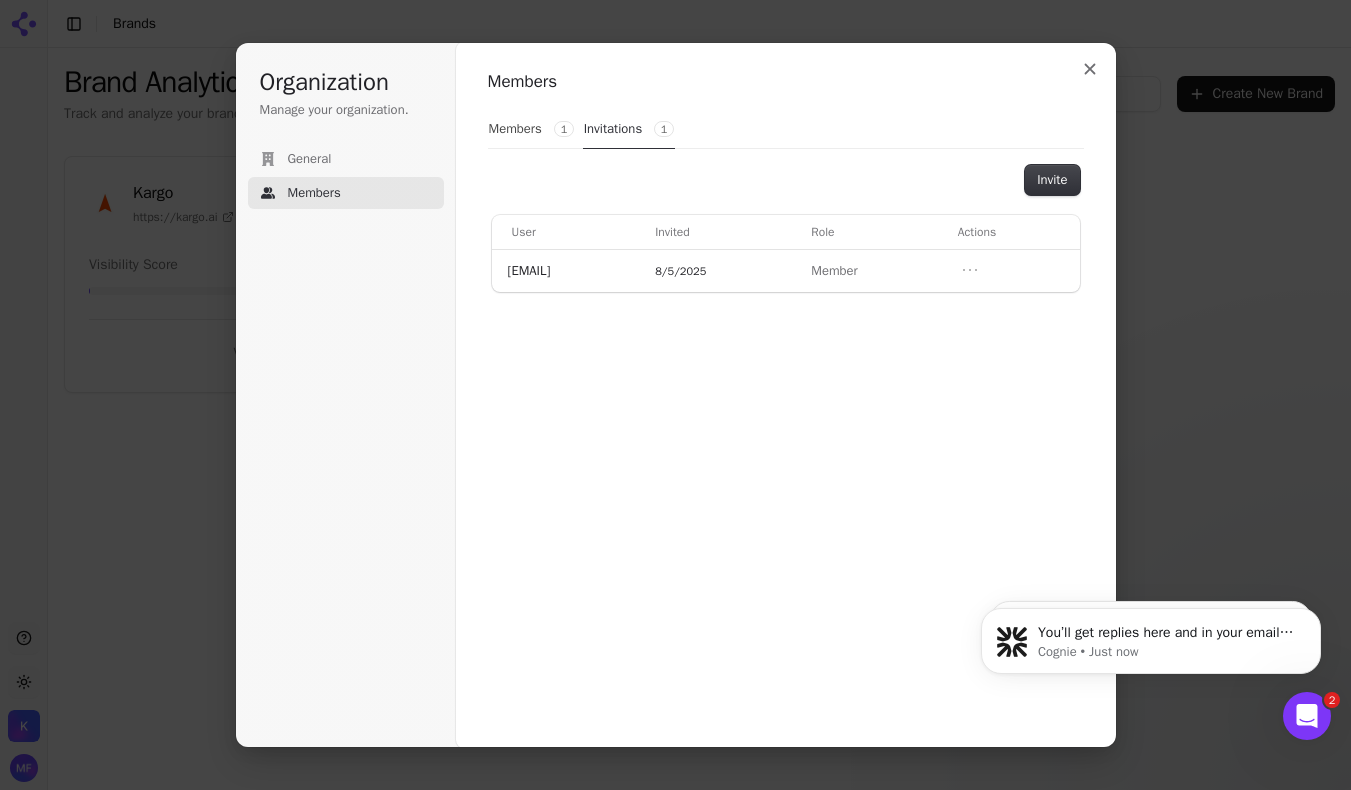 scroll, scrollTop: 0, scrollLeft: 0, axis: both 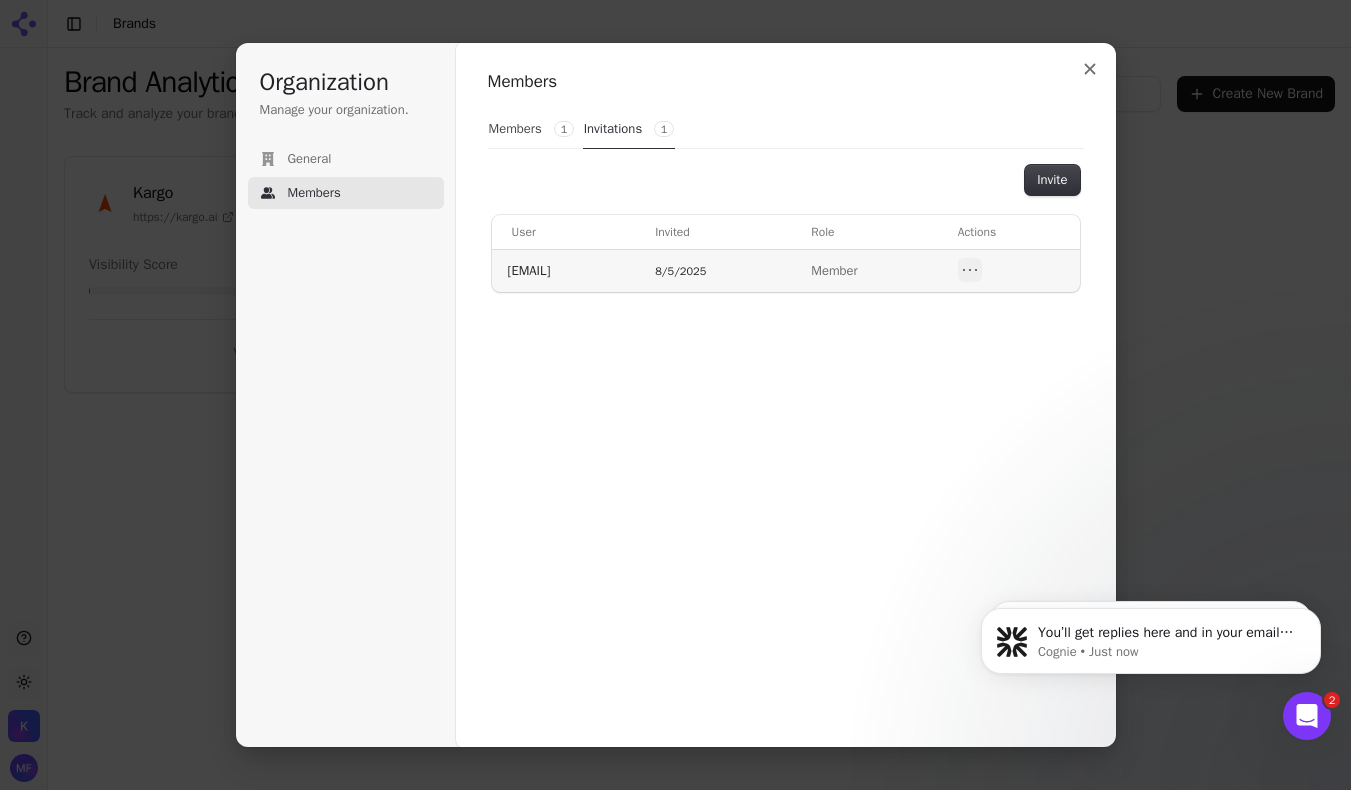 click 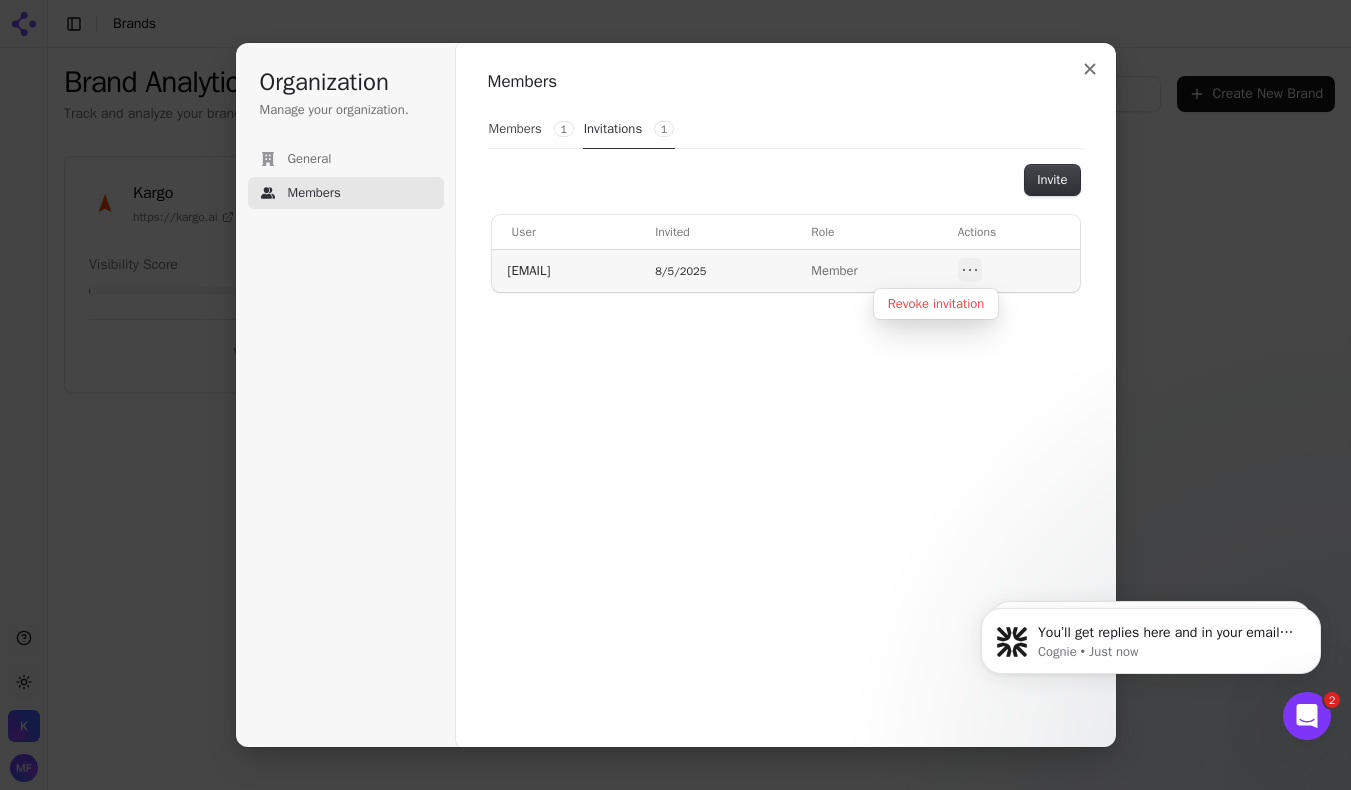 click 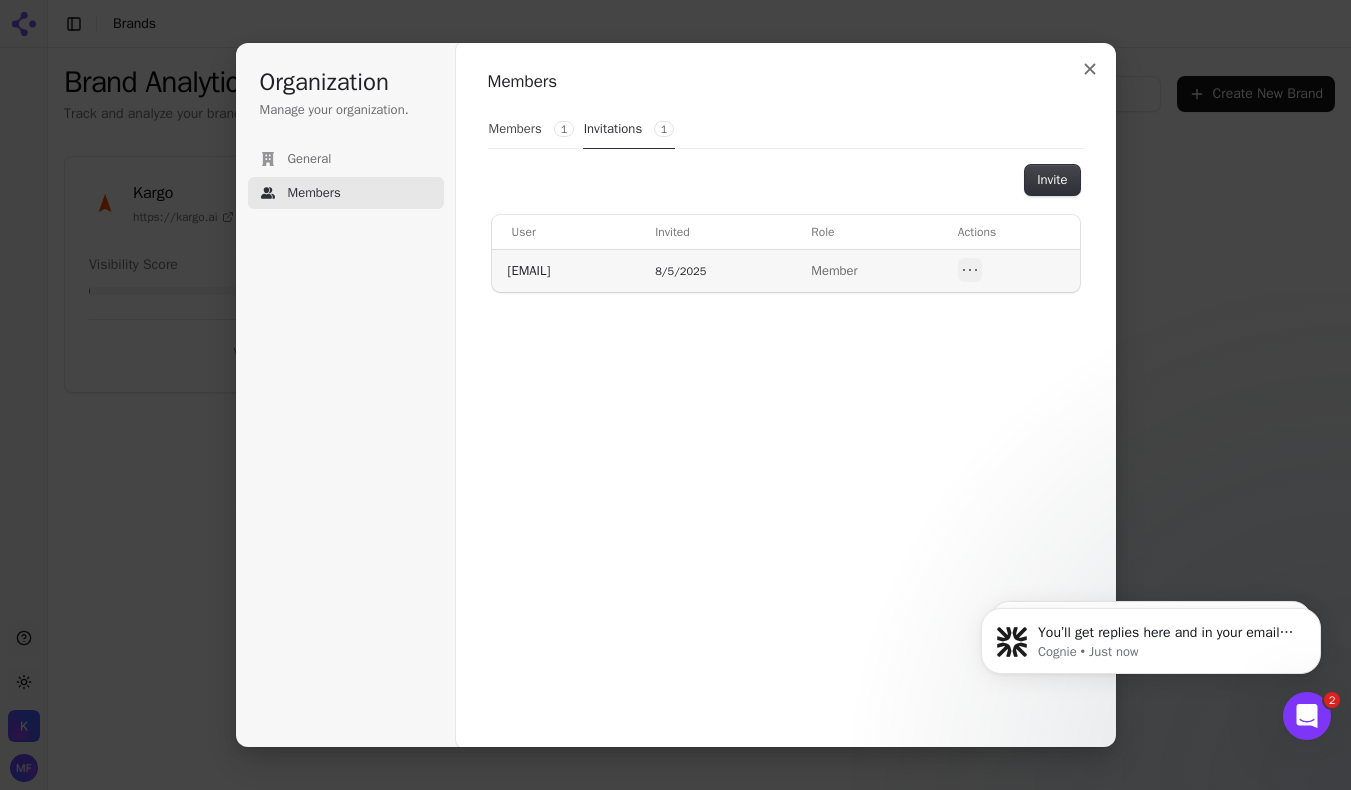 click 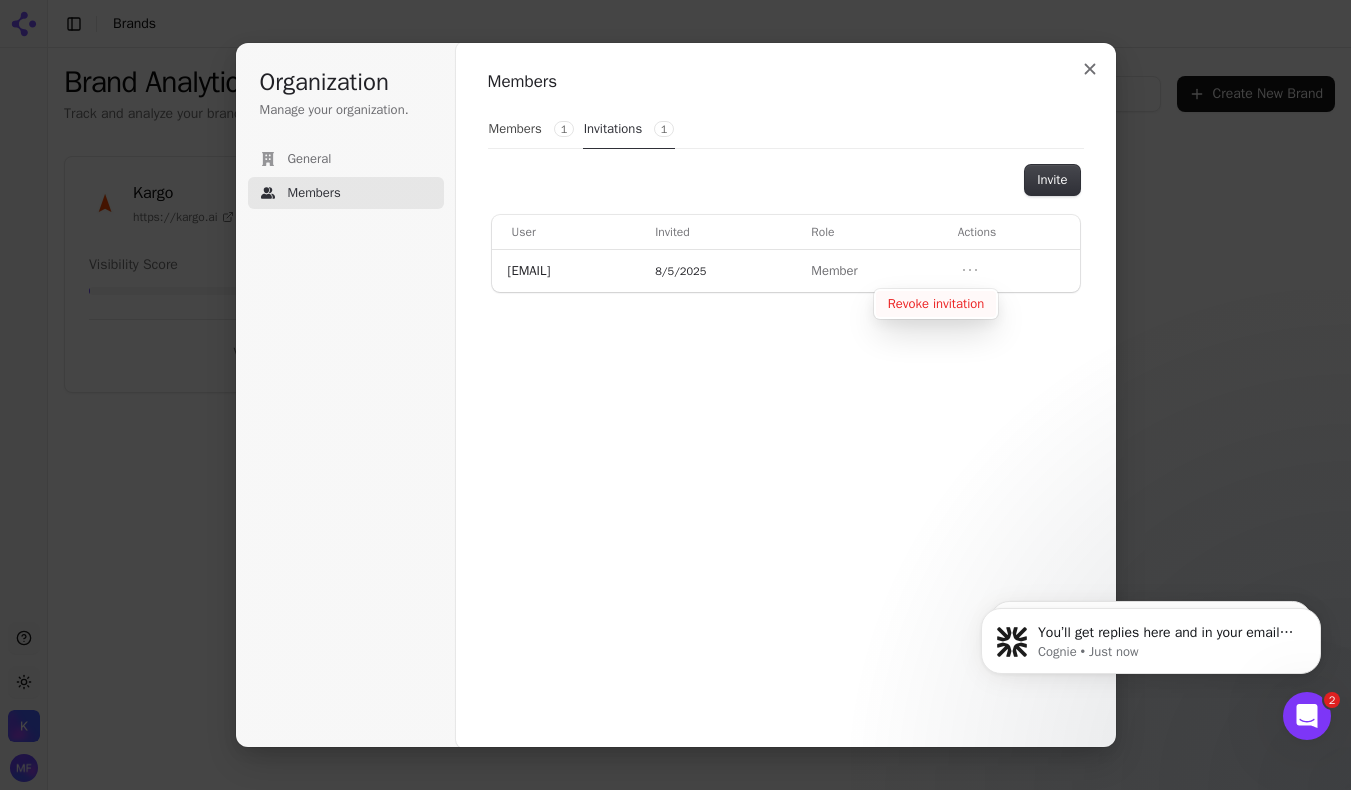 click on "Revoke invitation" at bounding box center [936, 304] 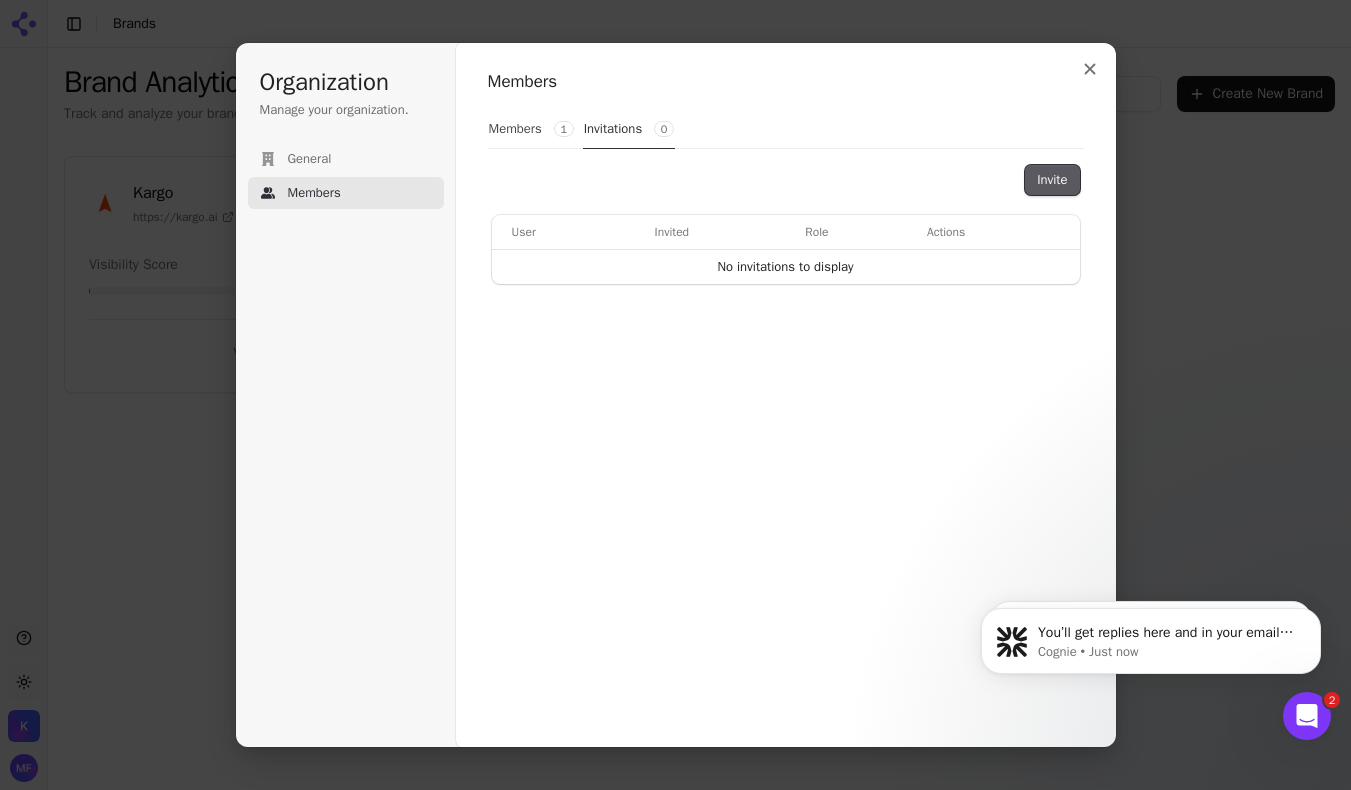 click on "Invite" at bounding box center [1052, 180] 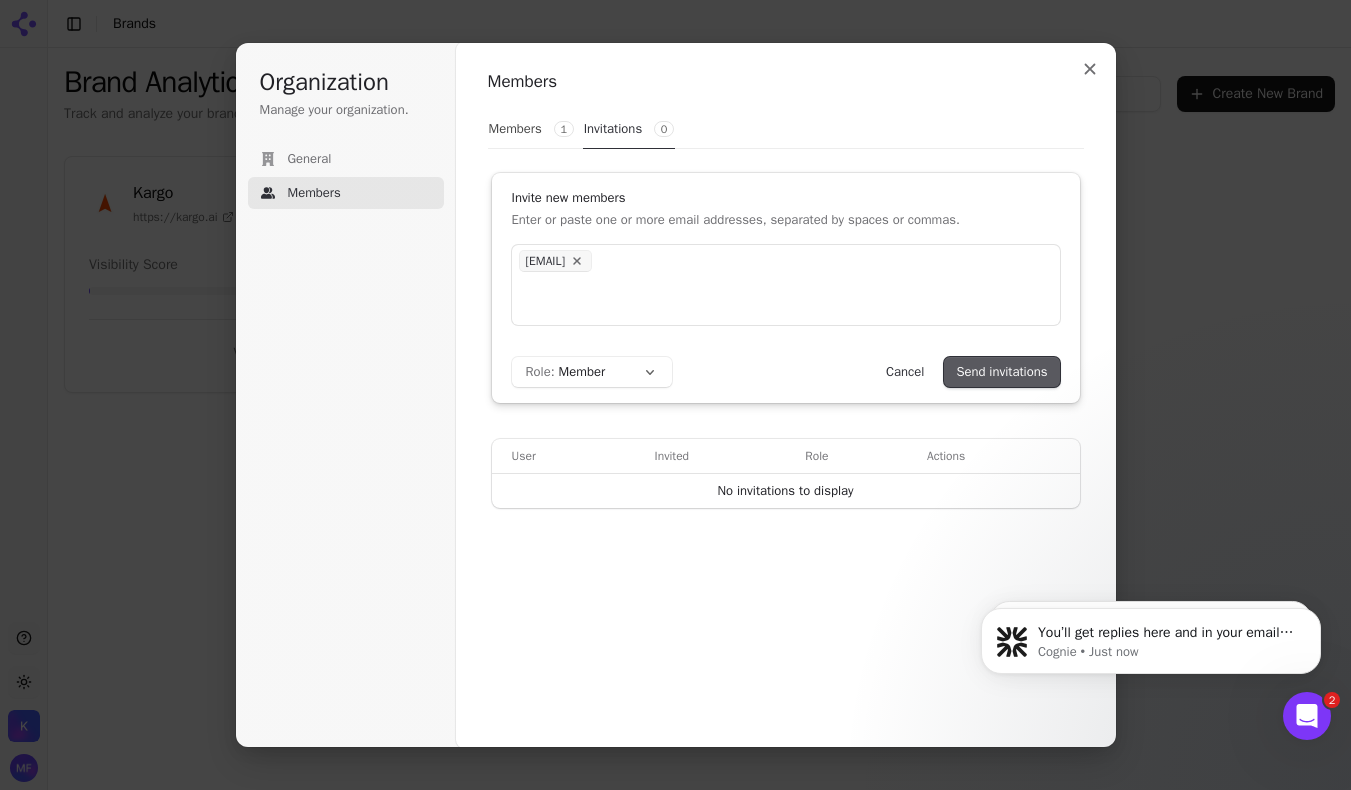 click on "Send invitations" at bounding box center (1001, 372) 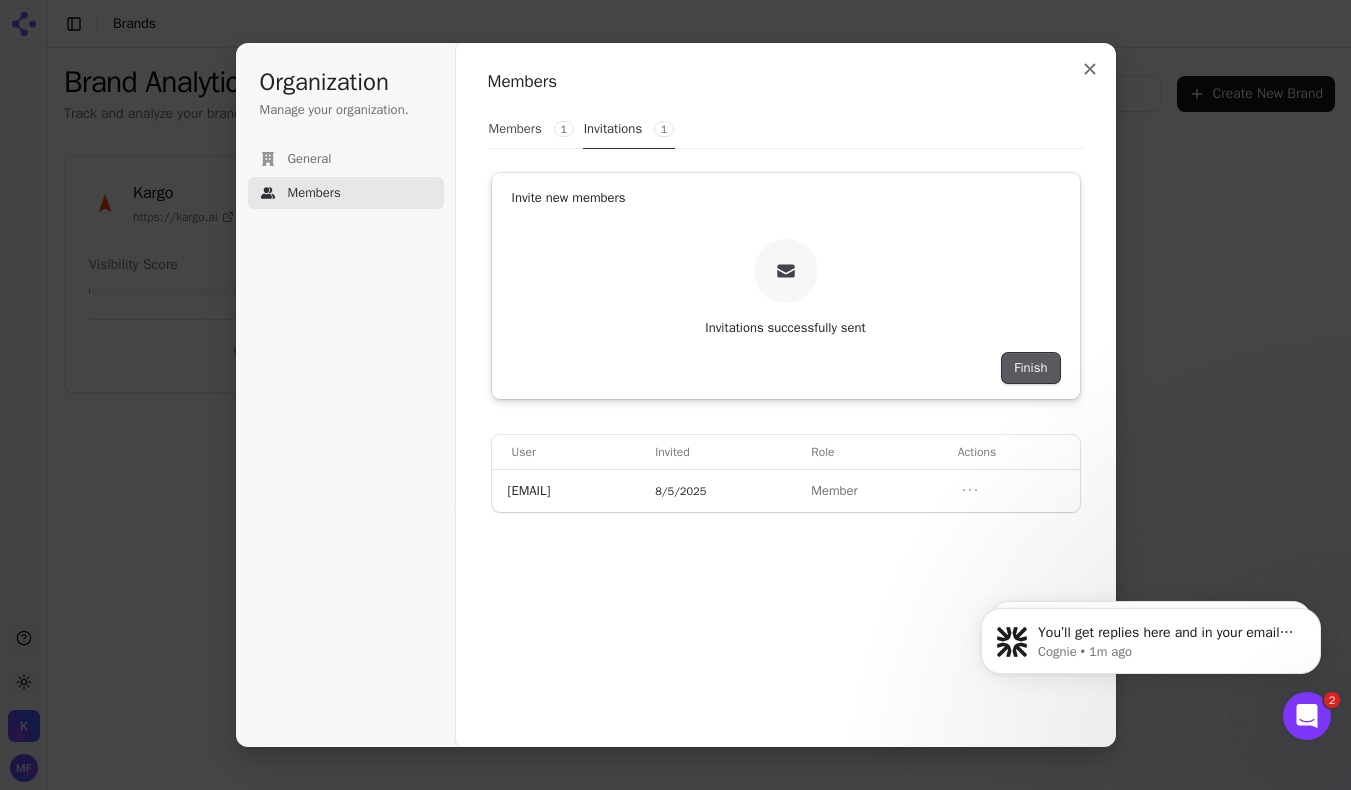 click on "Finish" at bounding box center [1030, 368] 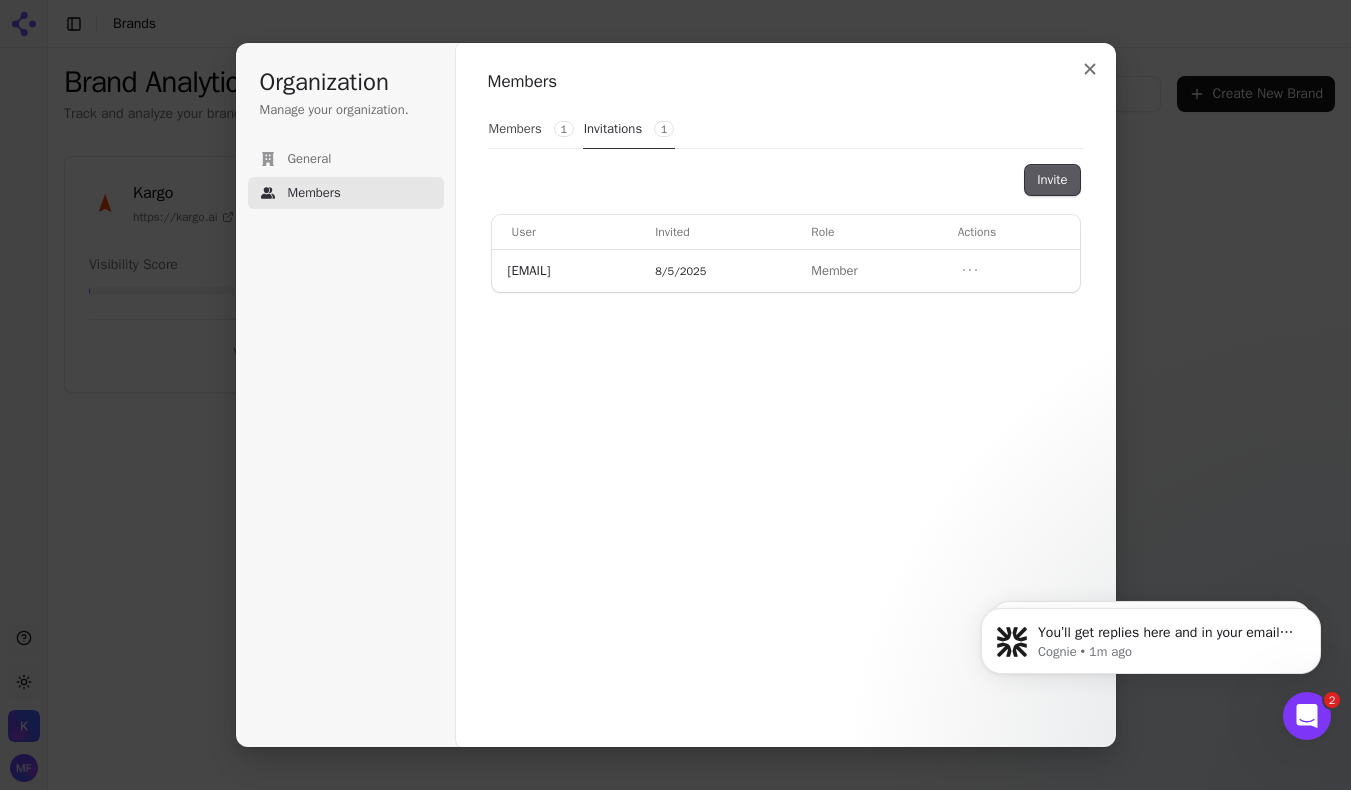 click on "Invite" at bounding box center (1052, 180) 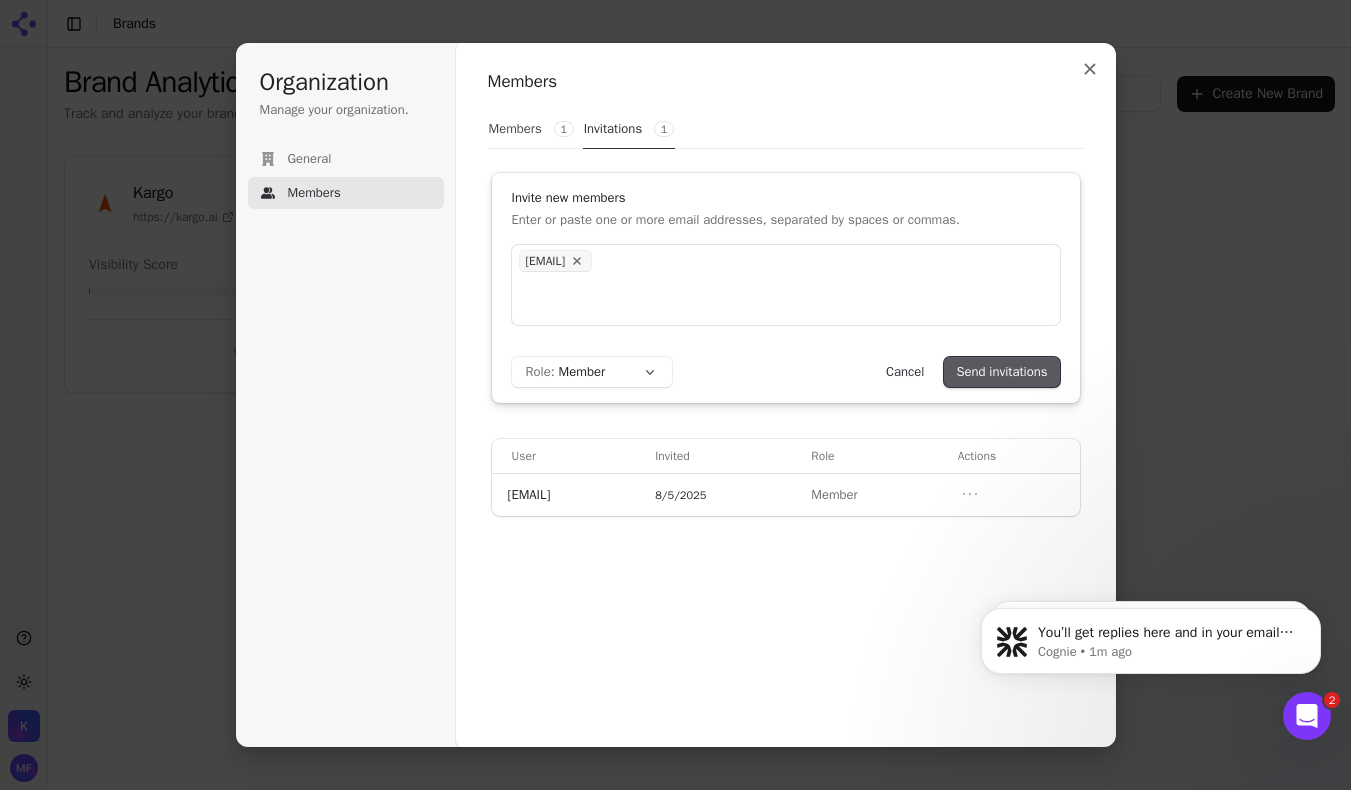 click on "Send invitations" at bounding box center [1001, 372] 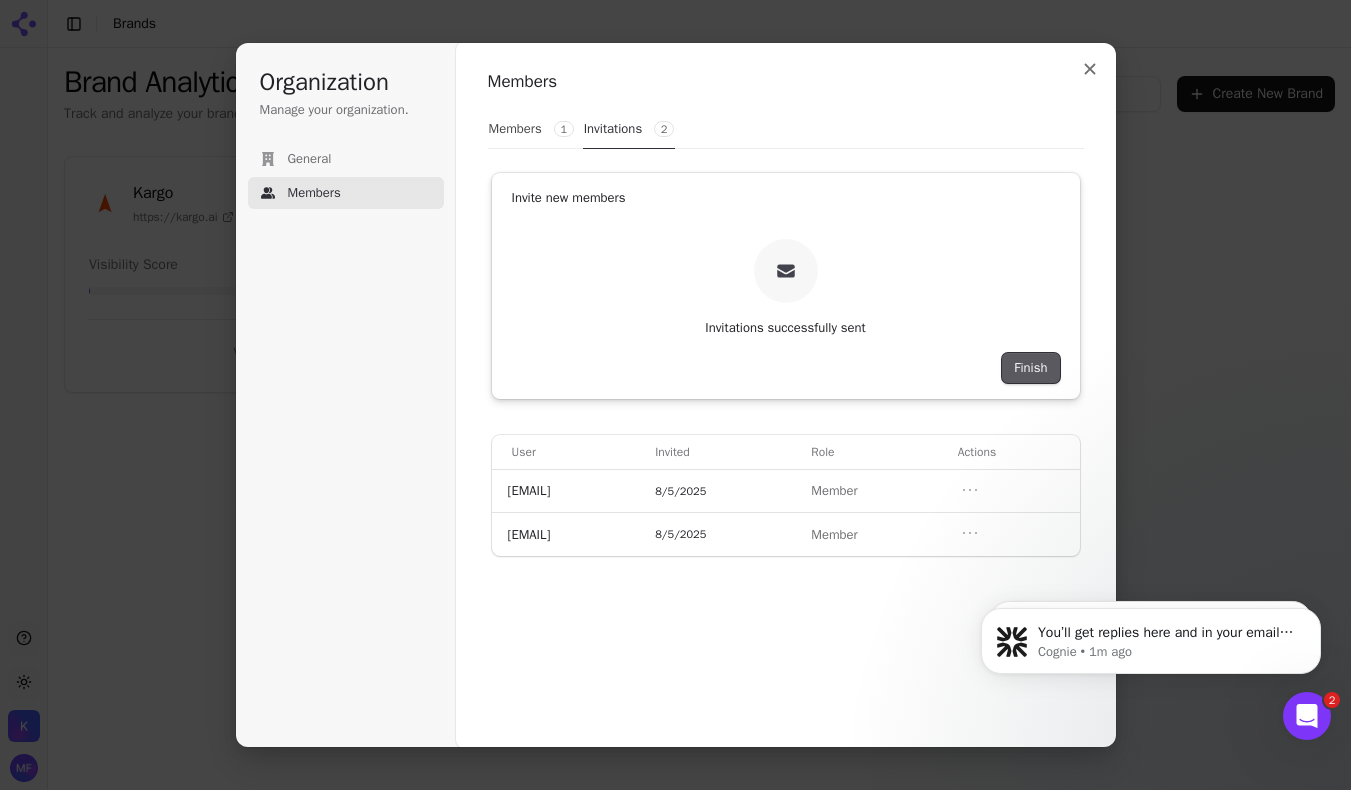 click on "Finish" at bounding box center [1030, 368] 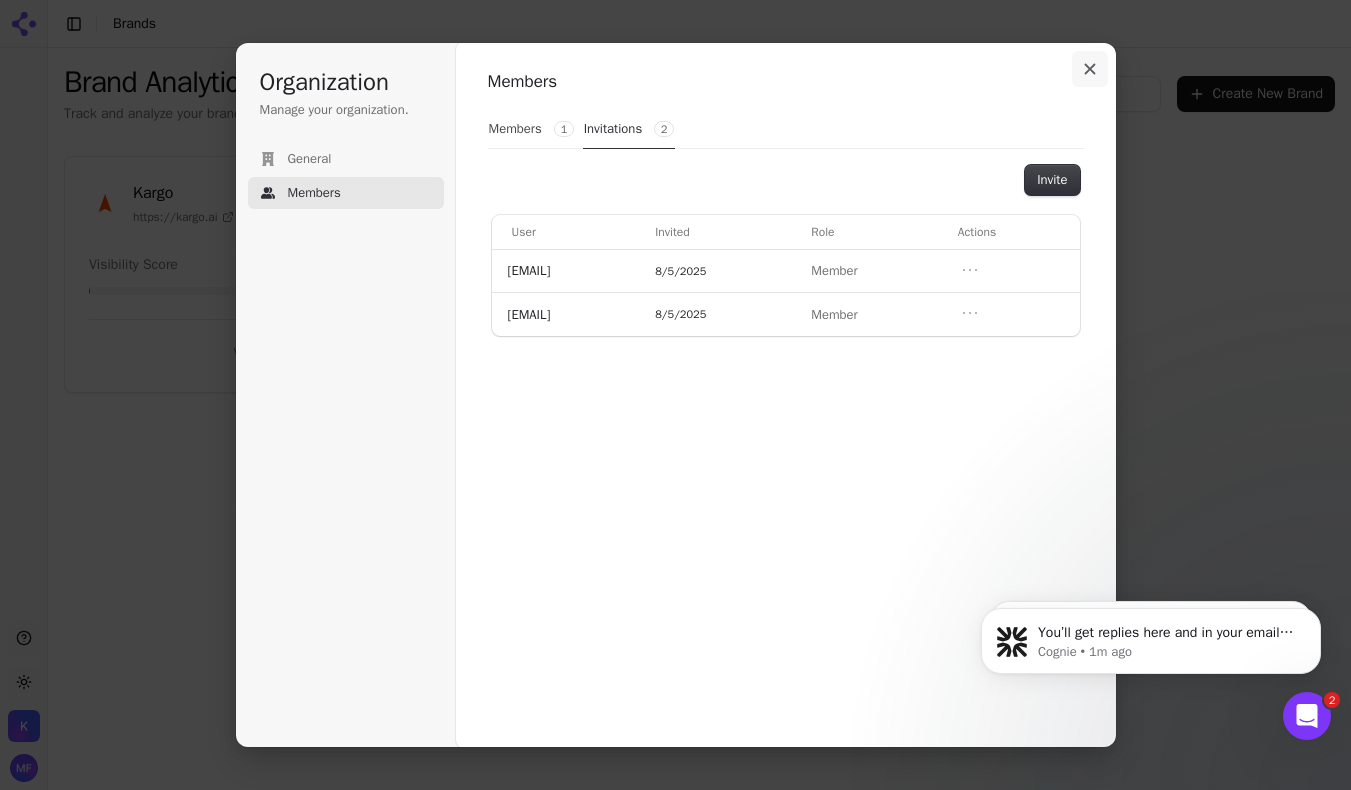 click 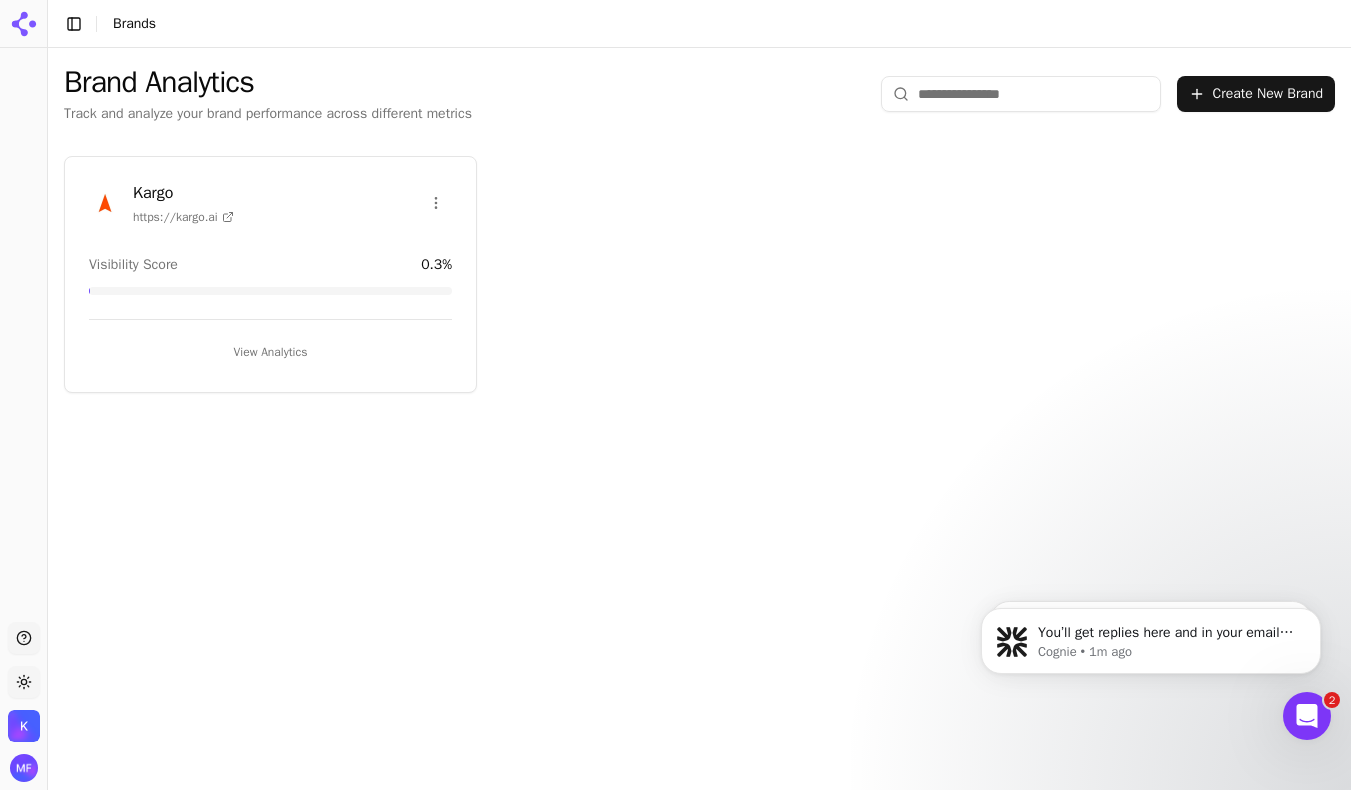 click on "Kargo" at bounding box center [183, 193] 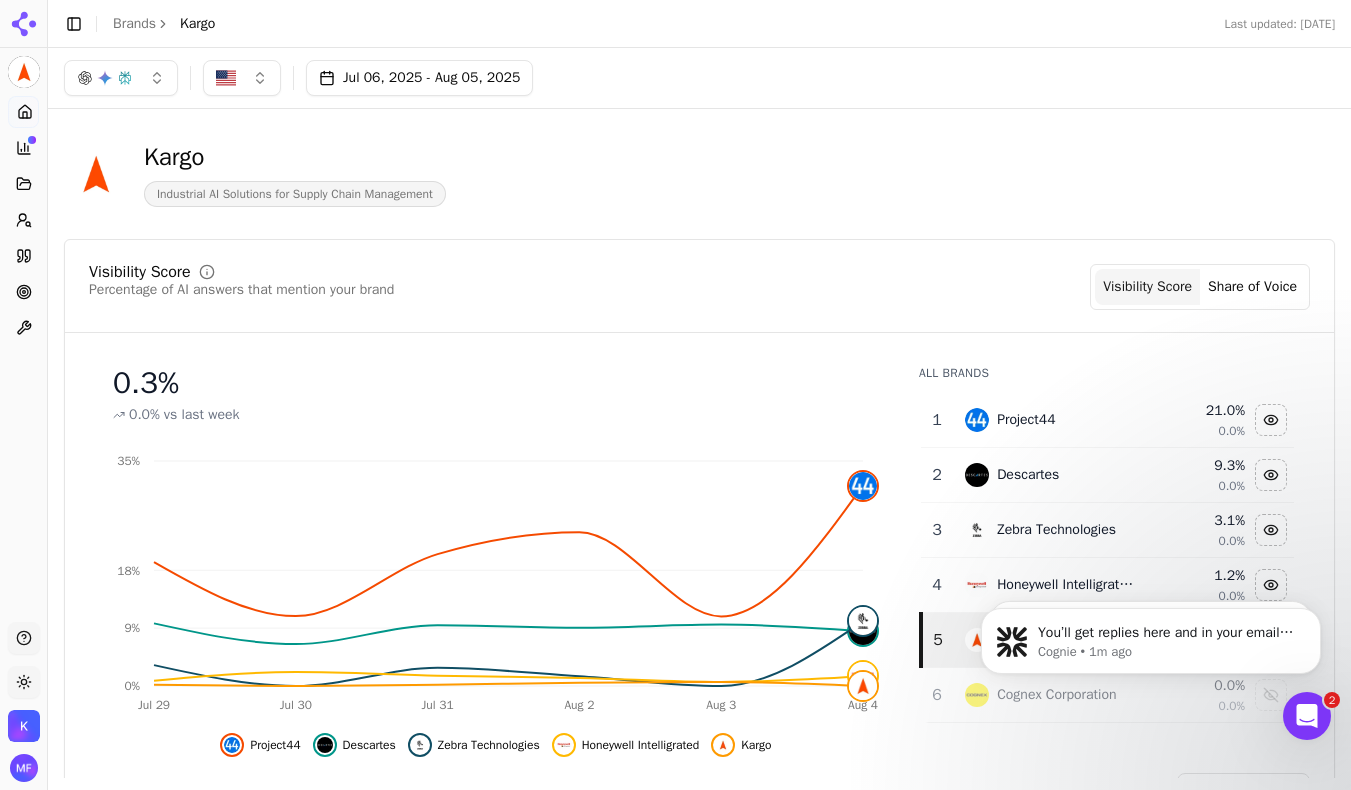 click 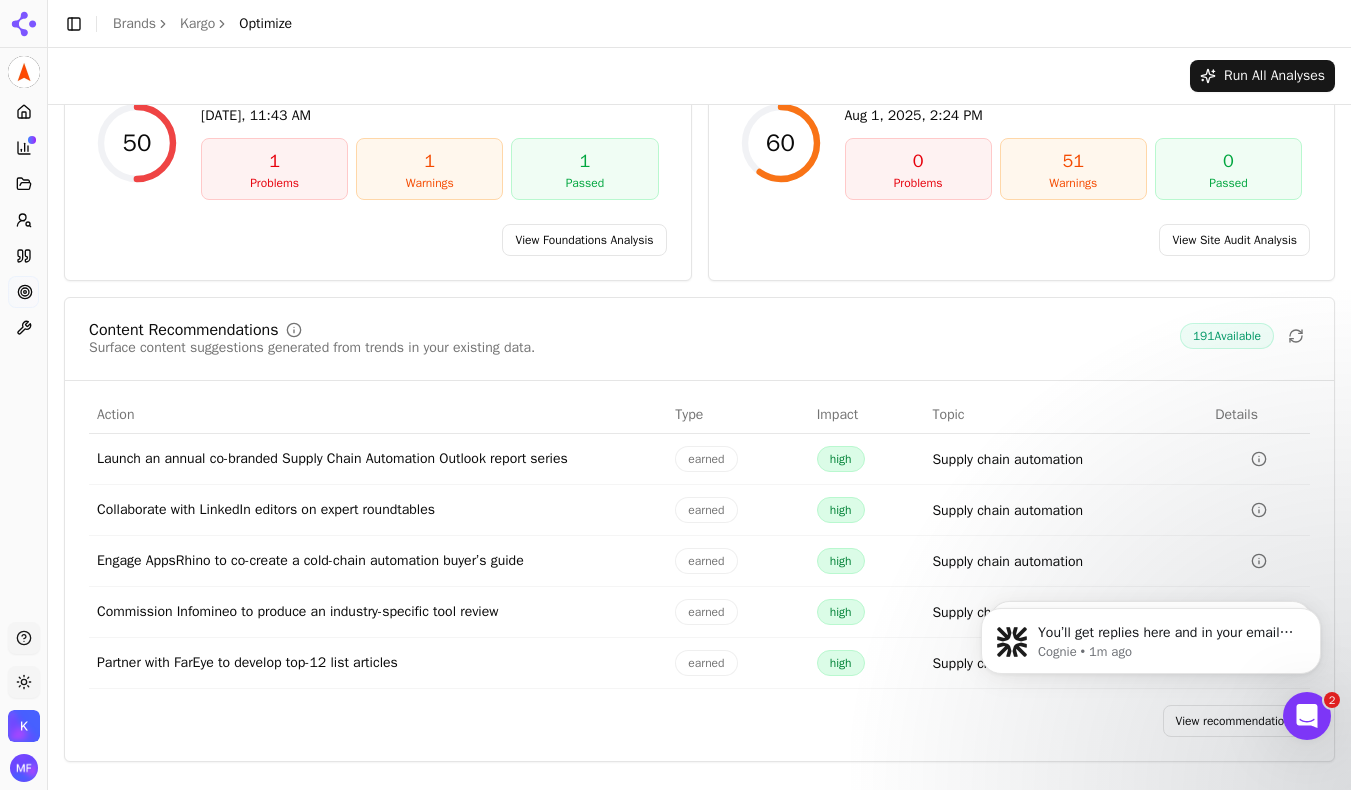 scroll, scrollTop: 168, scrollLeft: 0, axis: vertical 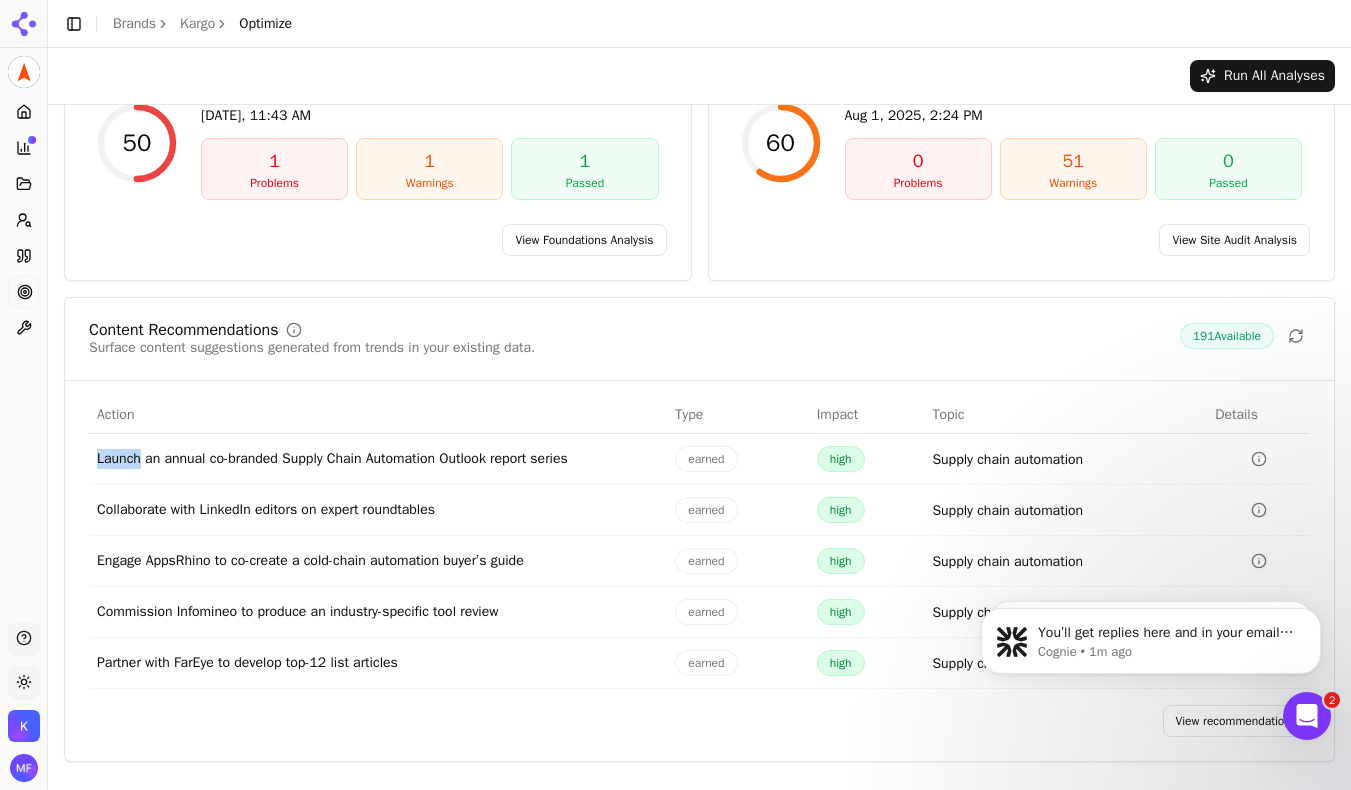 click on "Launch an annual co-branded Supply Chain Automation Outlook report series" at bounding box center (378, 459) 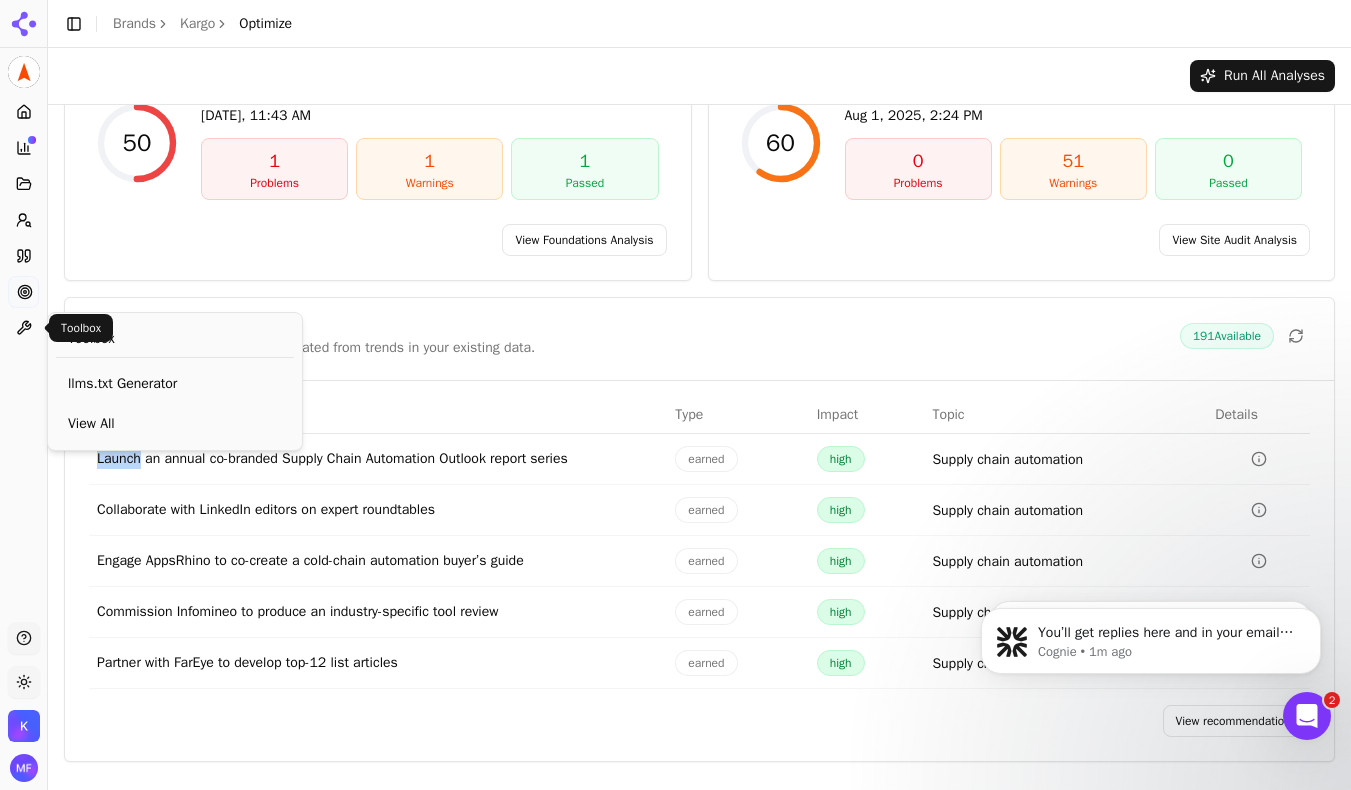click 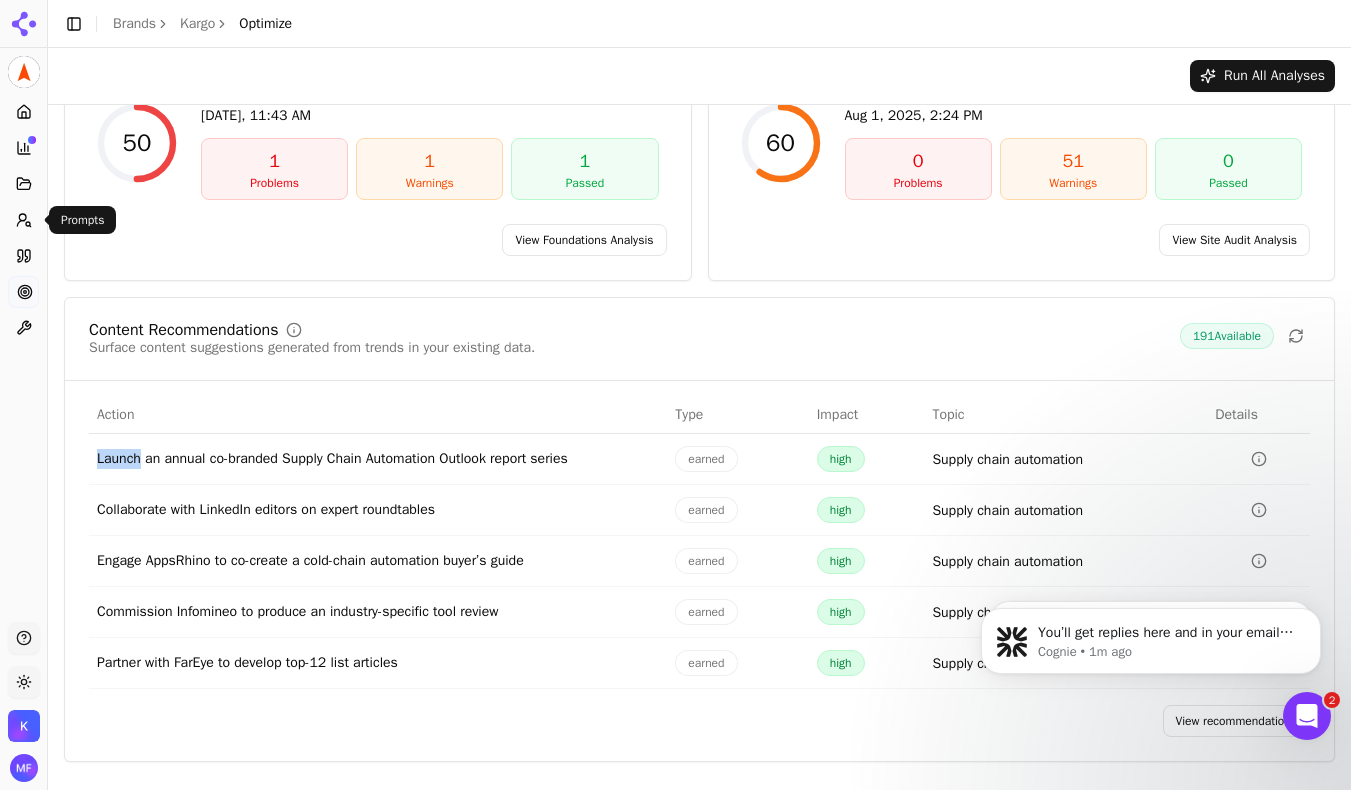 click 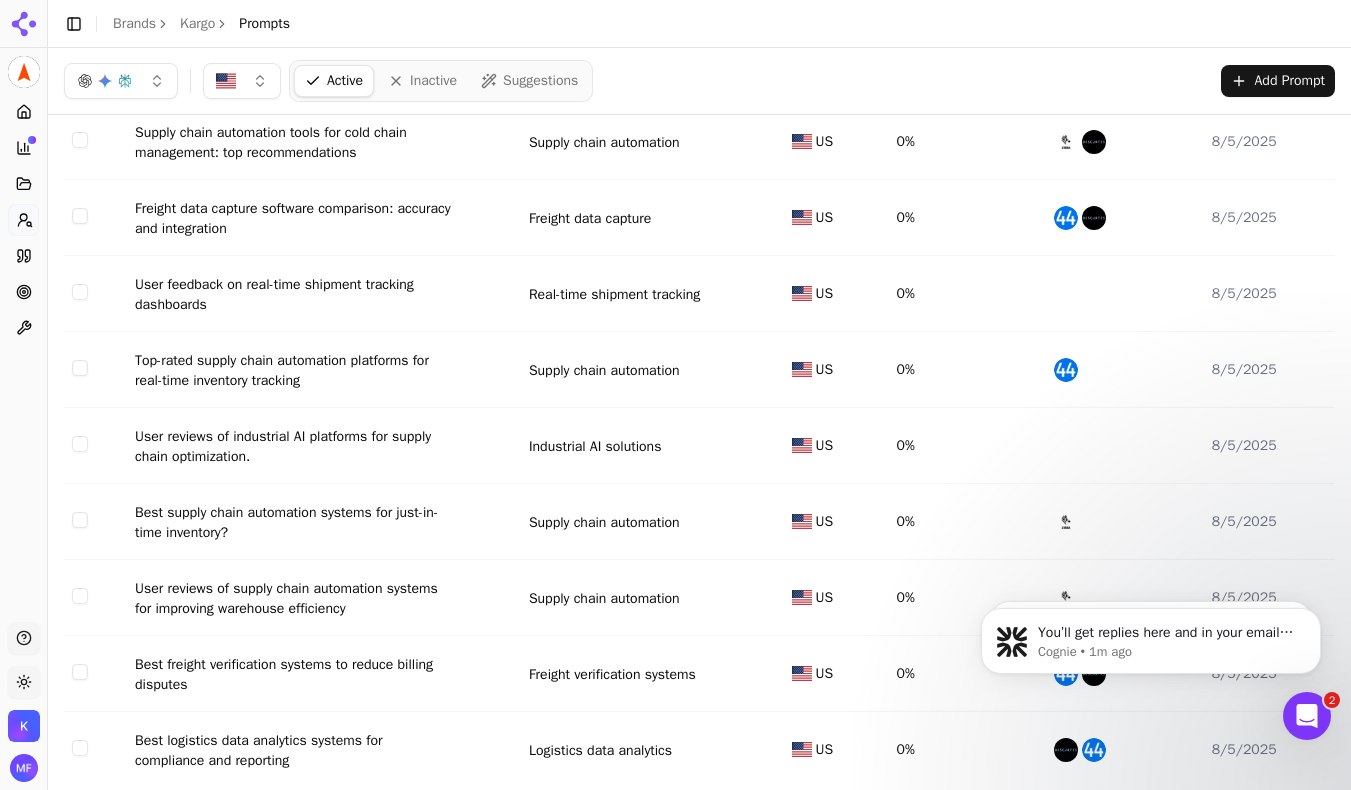 click on "Supply chain automation tools for cold chain management: top recommendations" at bounding box center [295, 143] 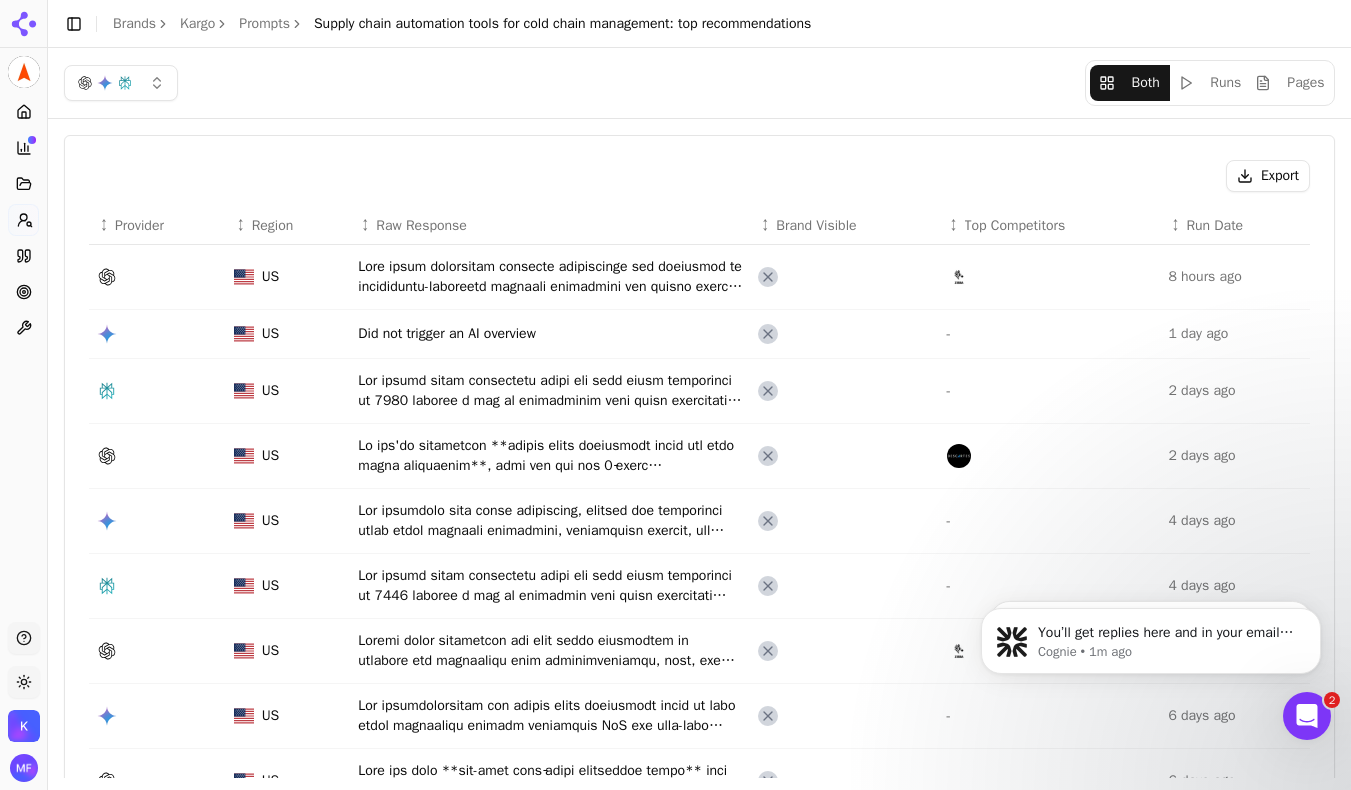 scroll, scrollTop: 0, scrollLeft: 0, axis: both 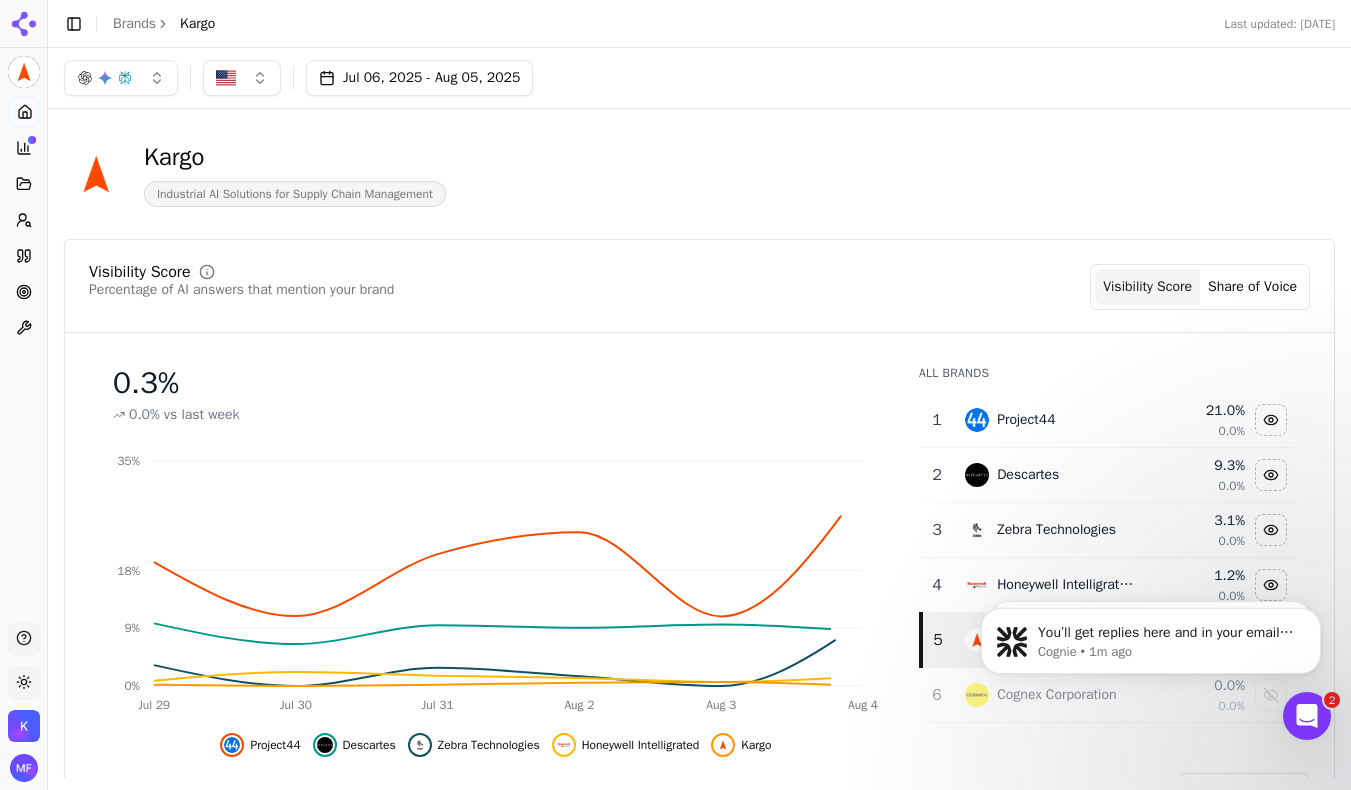 click 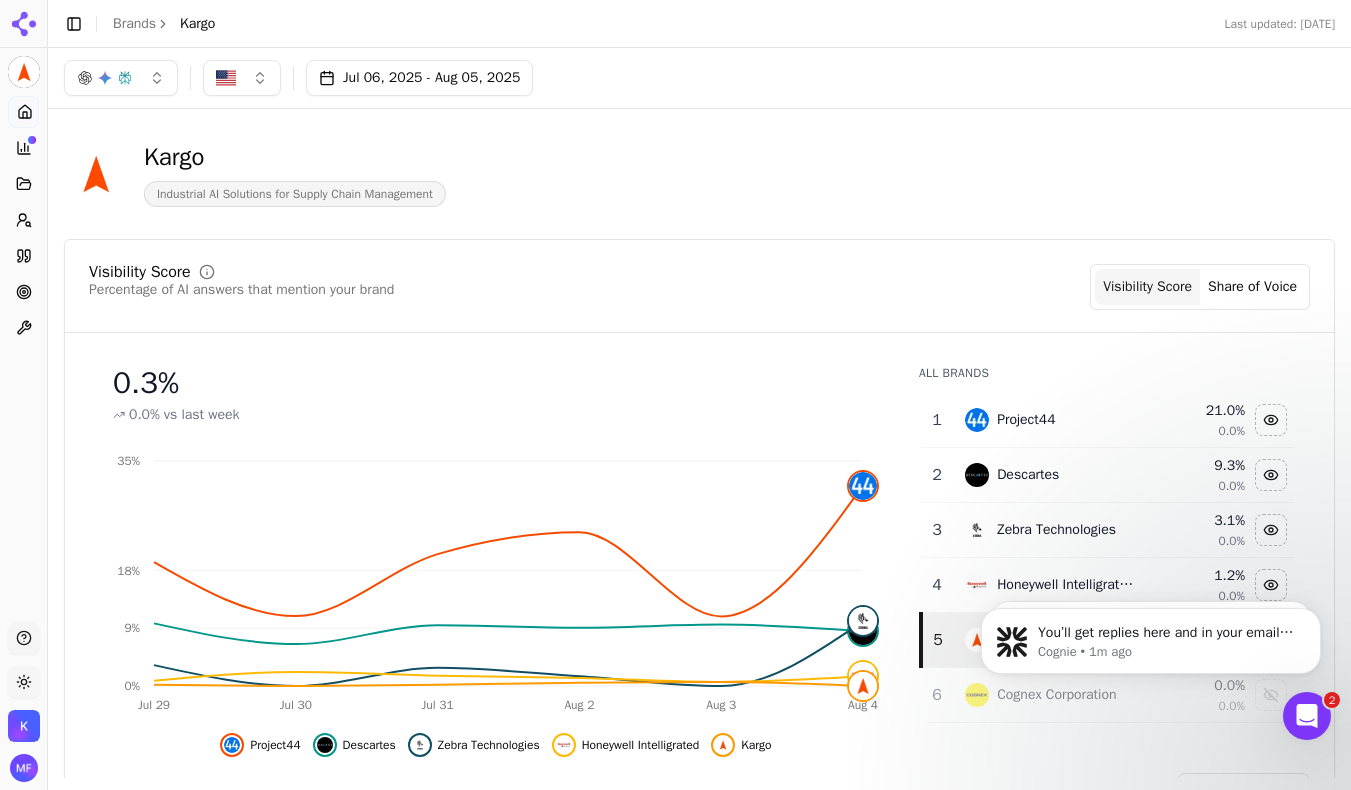 click 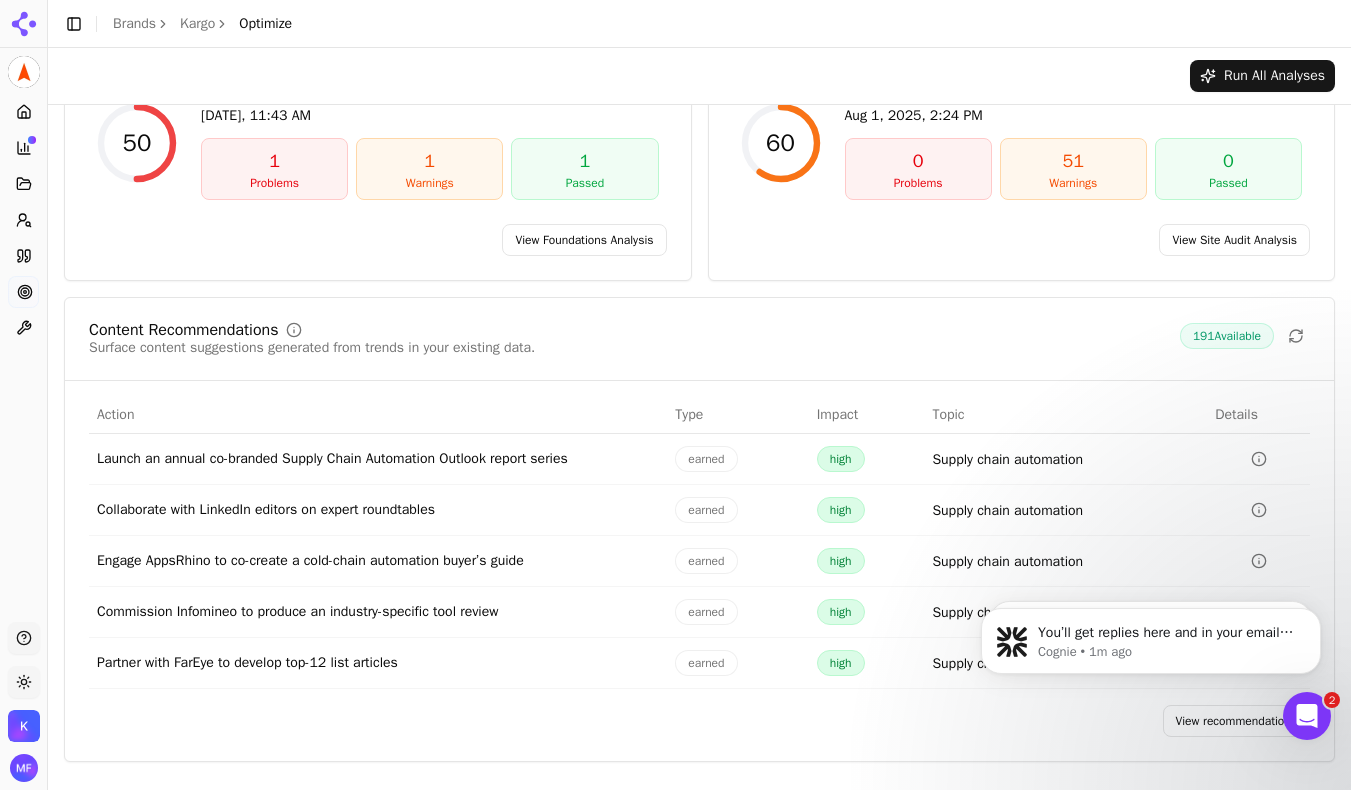 scroll, scrollTop: 168, scrollLeft: 0, axis: vertical 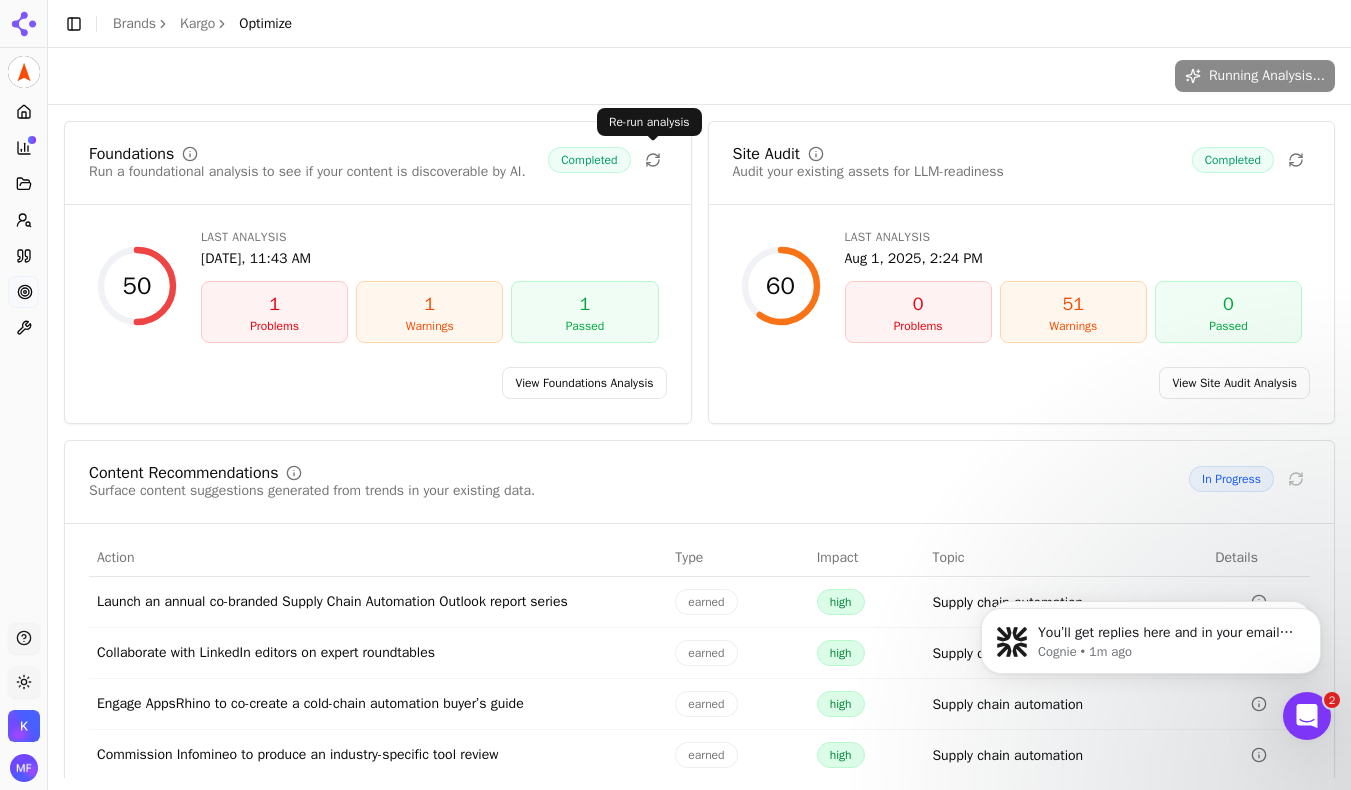 click 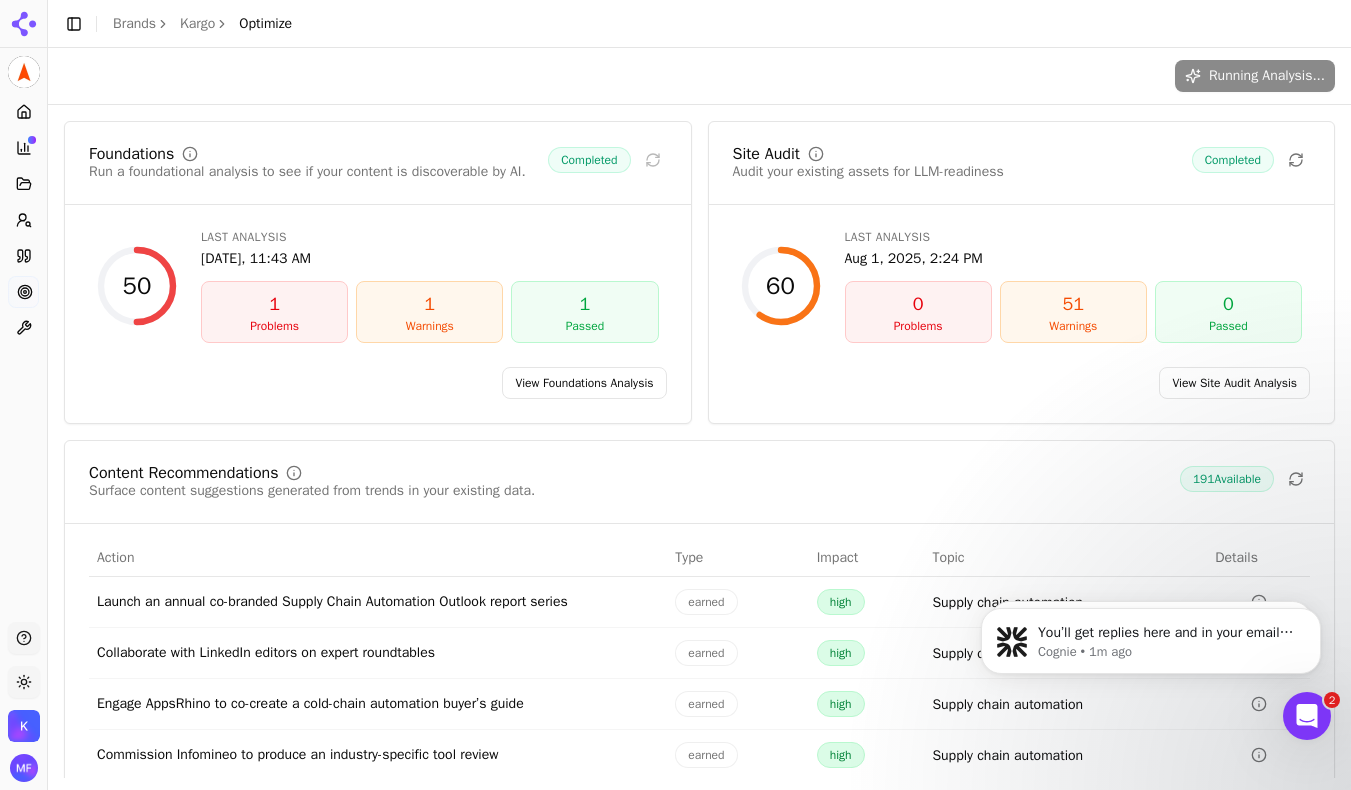 click on "50" at bounding box center (137, 286) 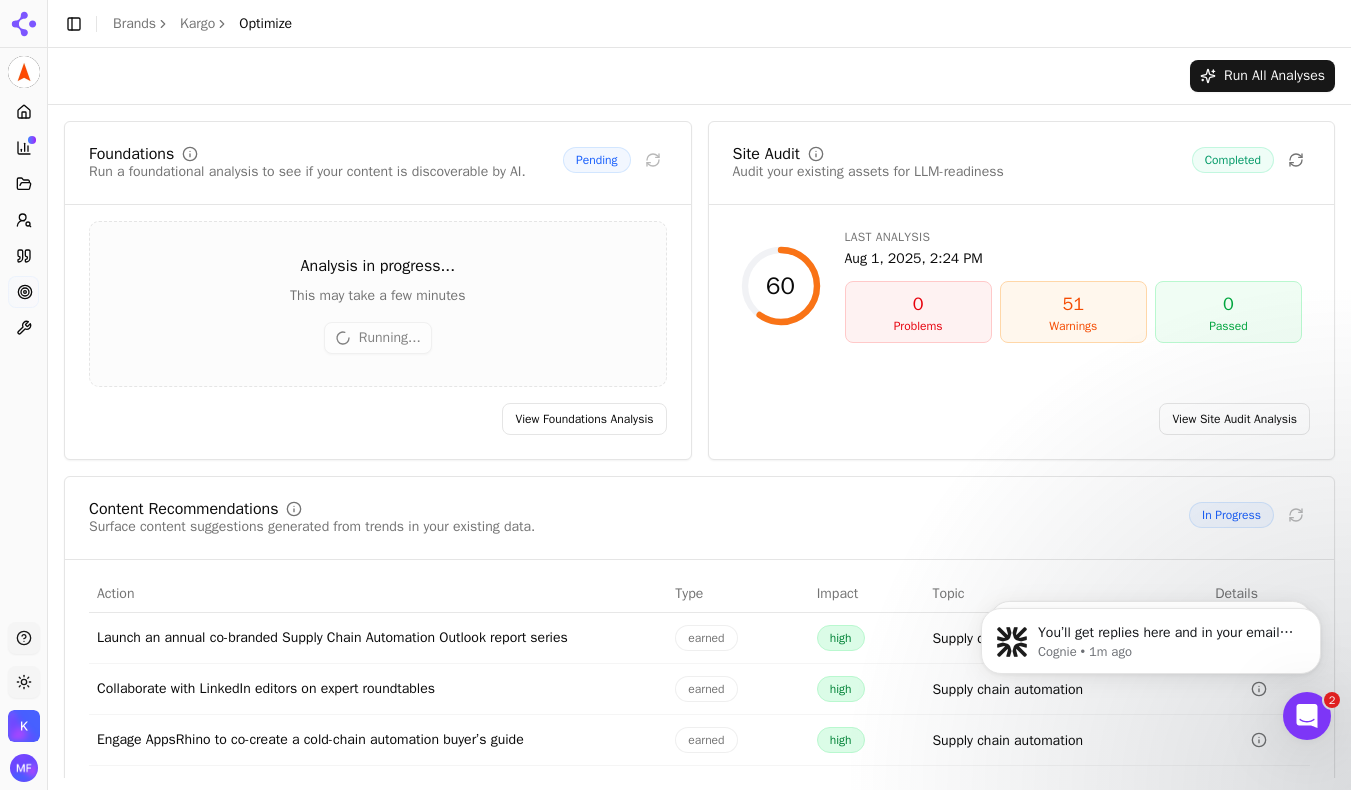 click on "0" at bounding box center [918, 304] 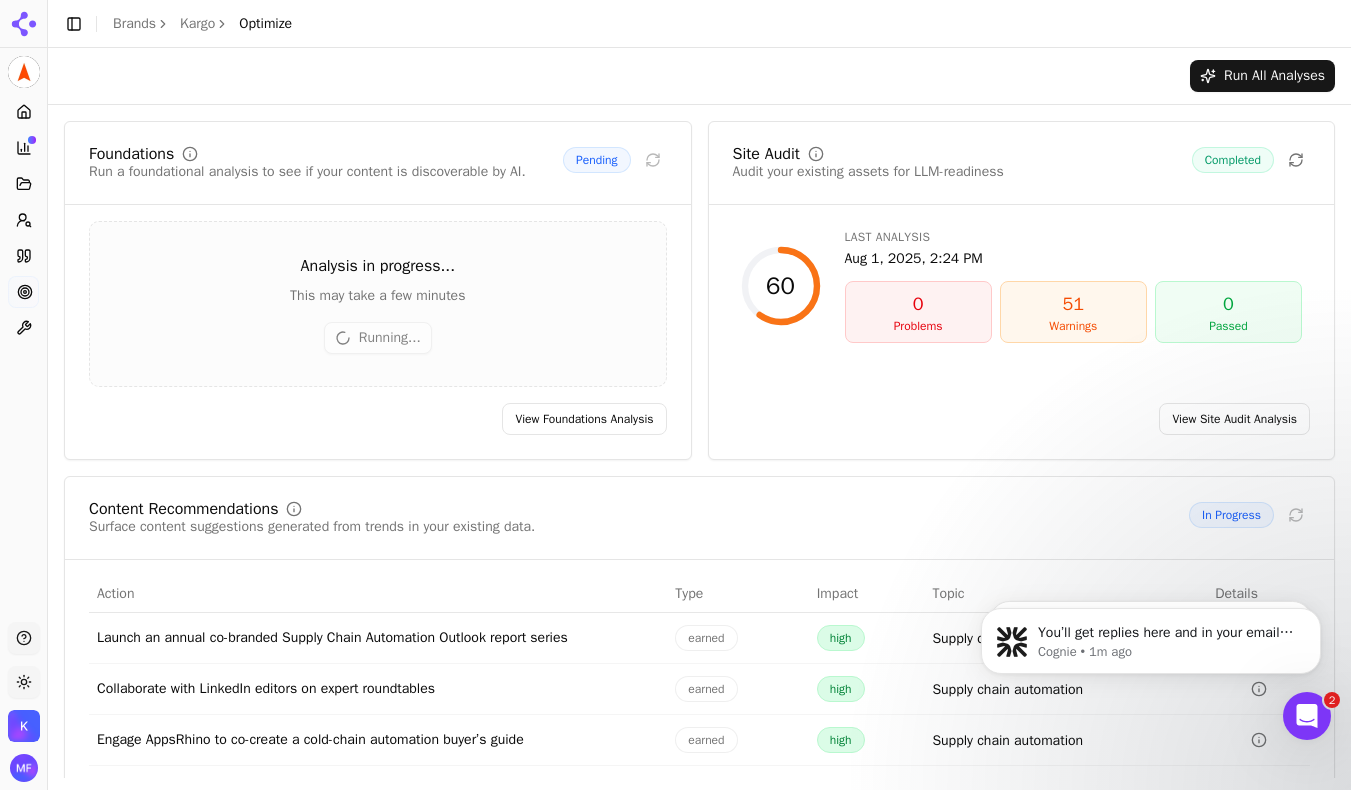 click on "0" at bounding box center (918, 304) 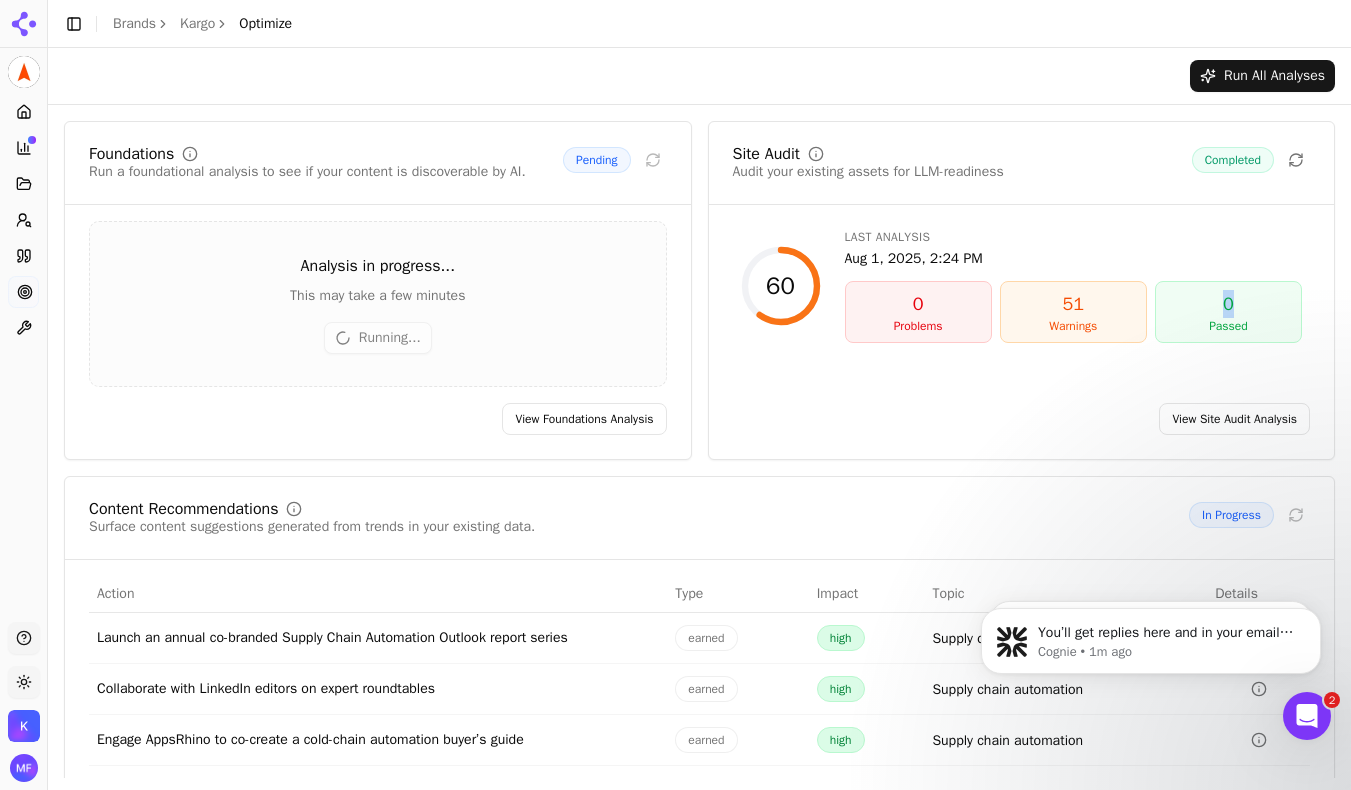 click on "0" at bounding box center (1228, 304) 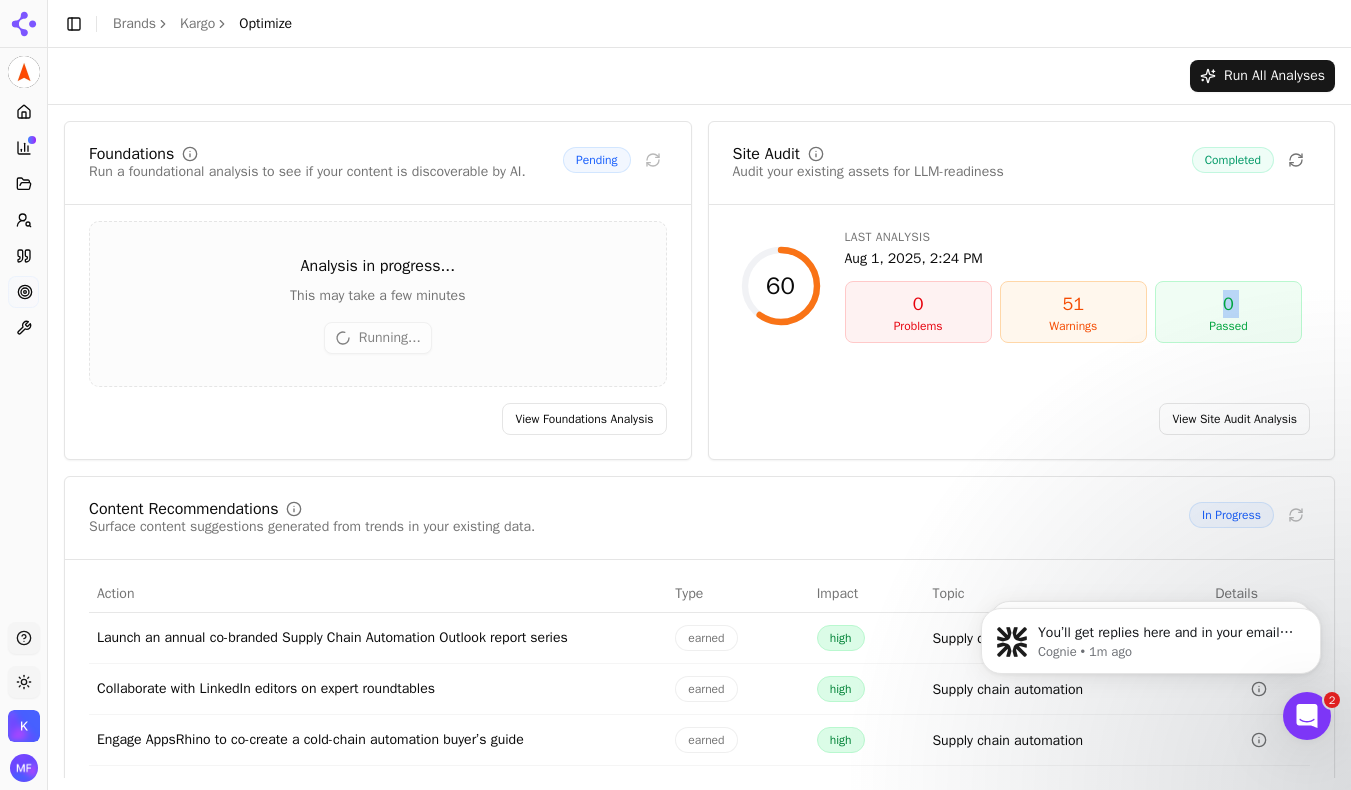 click on "0" at bounding box center [1228, 304] 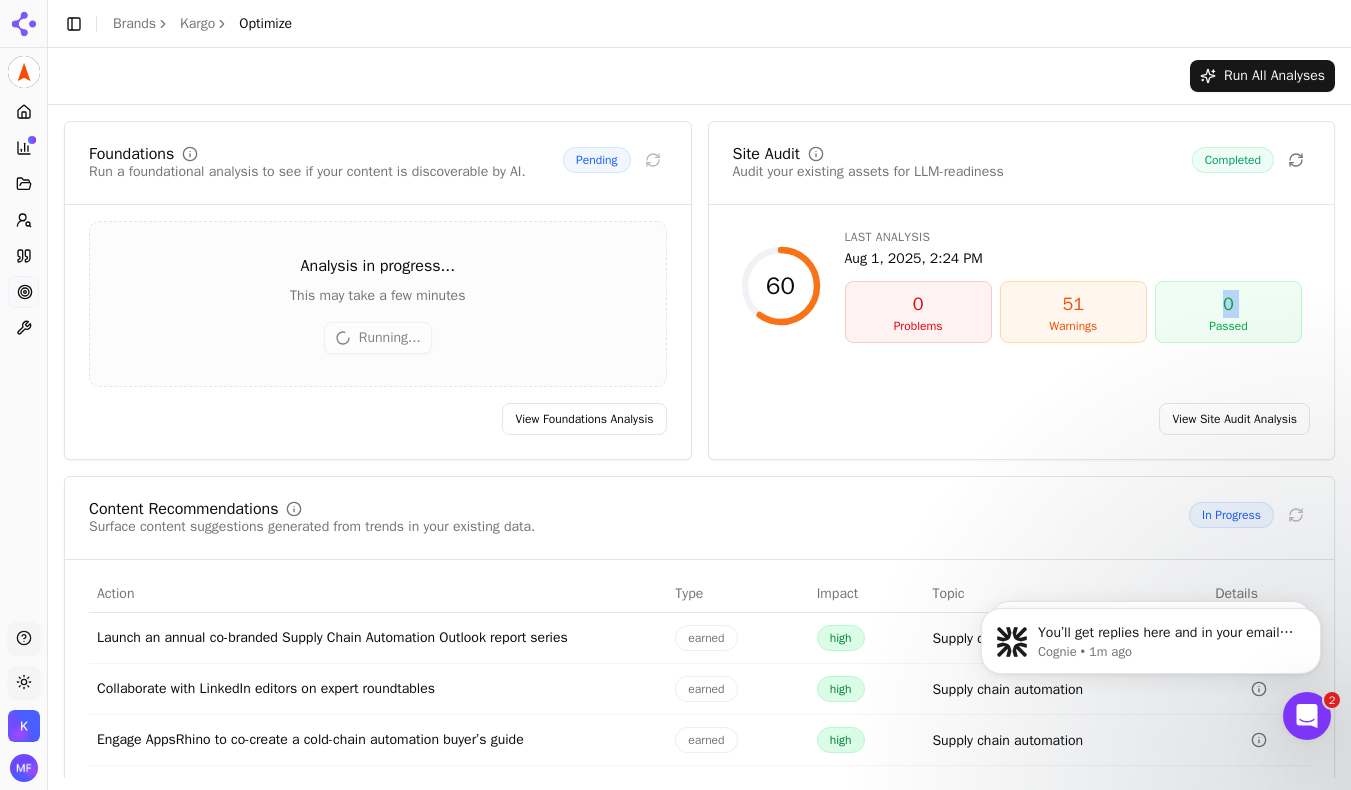click on "0" at bounding box center (1228, 304) 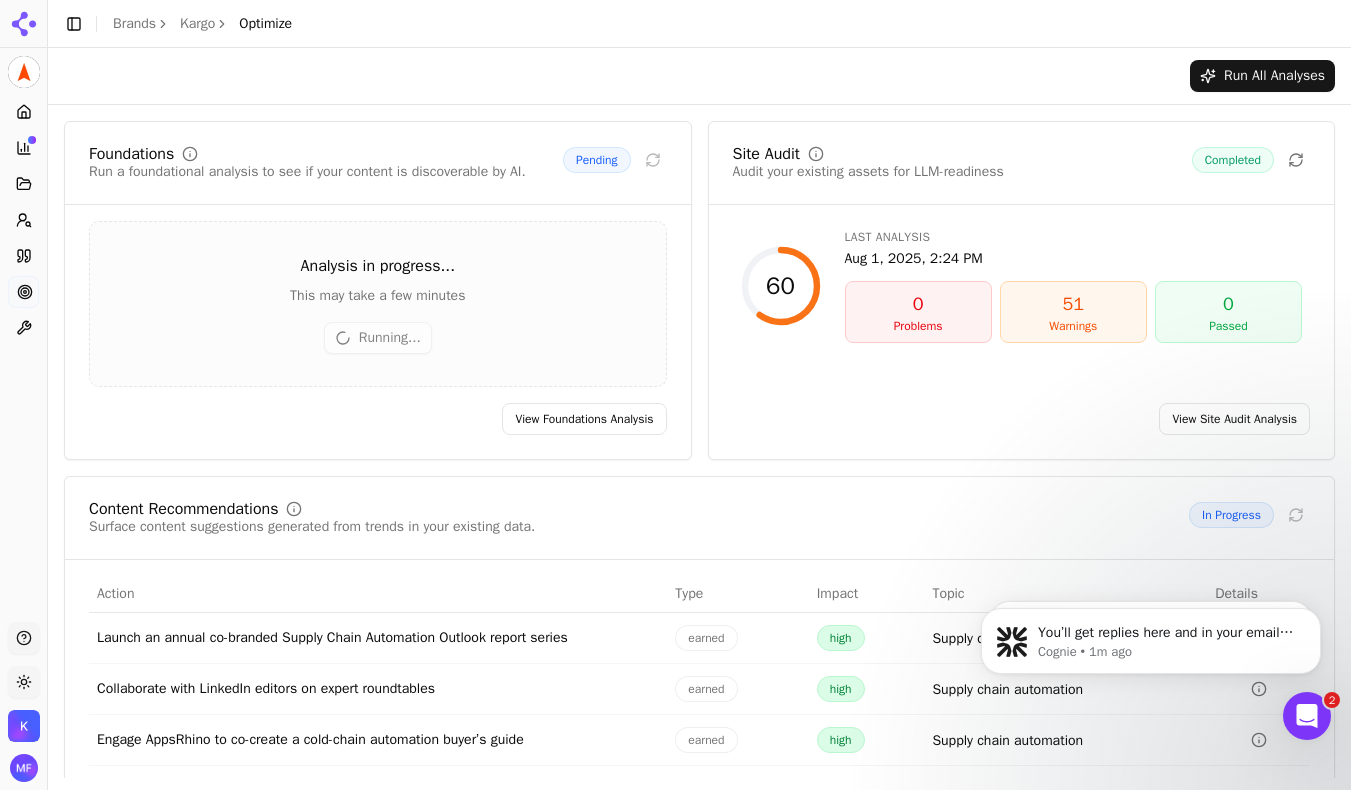 click on "51" at bounding box center (1073, 304) 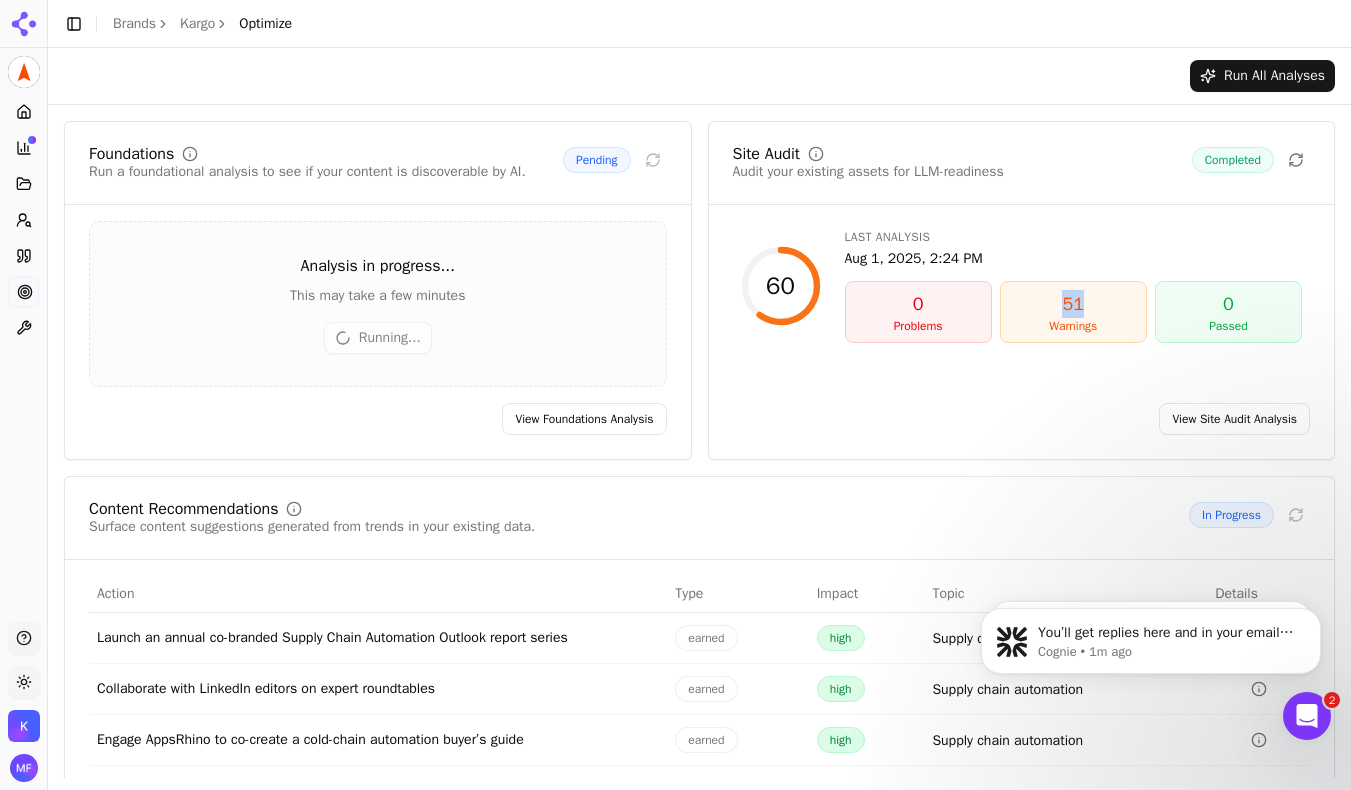 click on "51" at bounding box center (1073, 304) 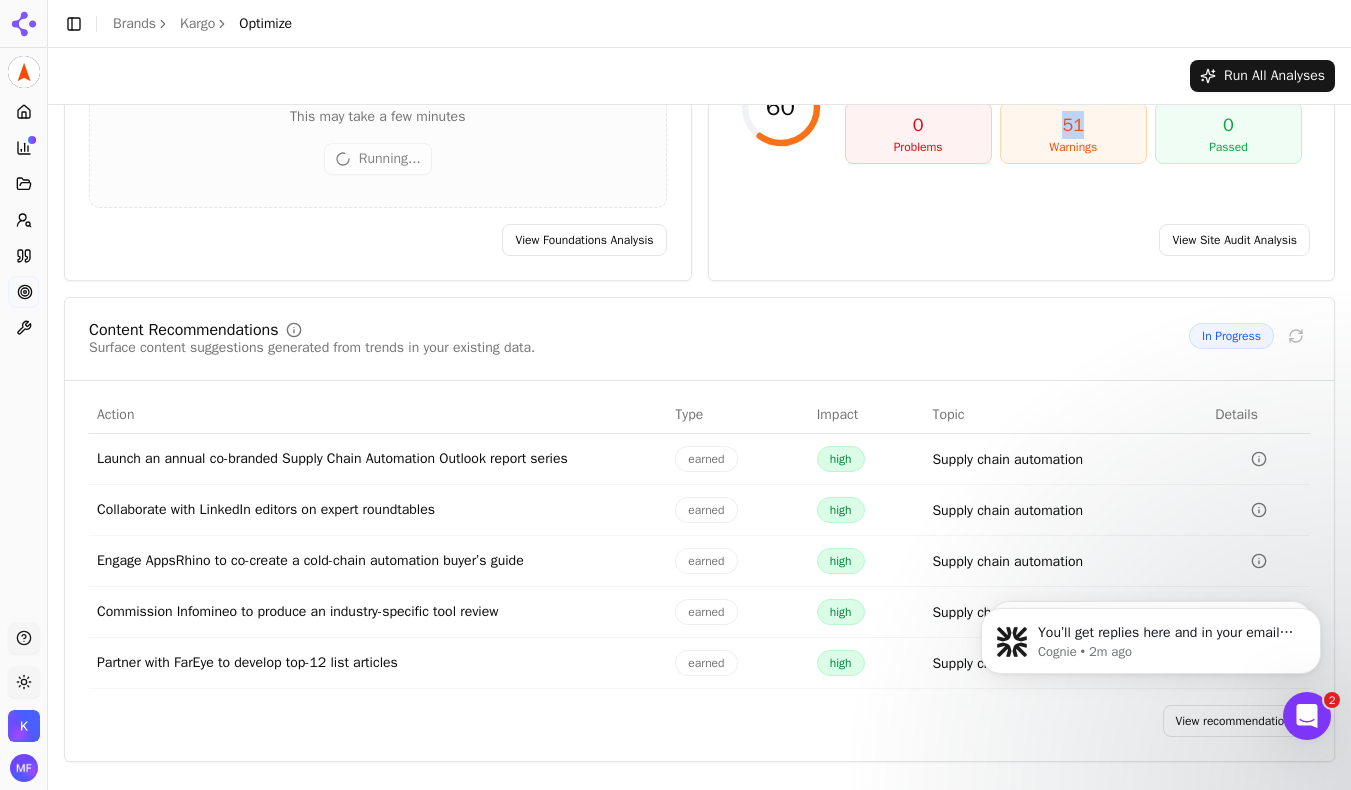 scroll, scrollTop: 184, scrollLeft: 0, axis: vertical 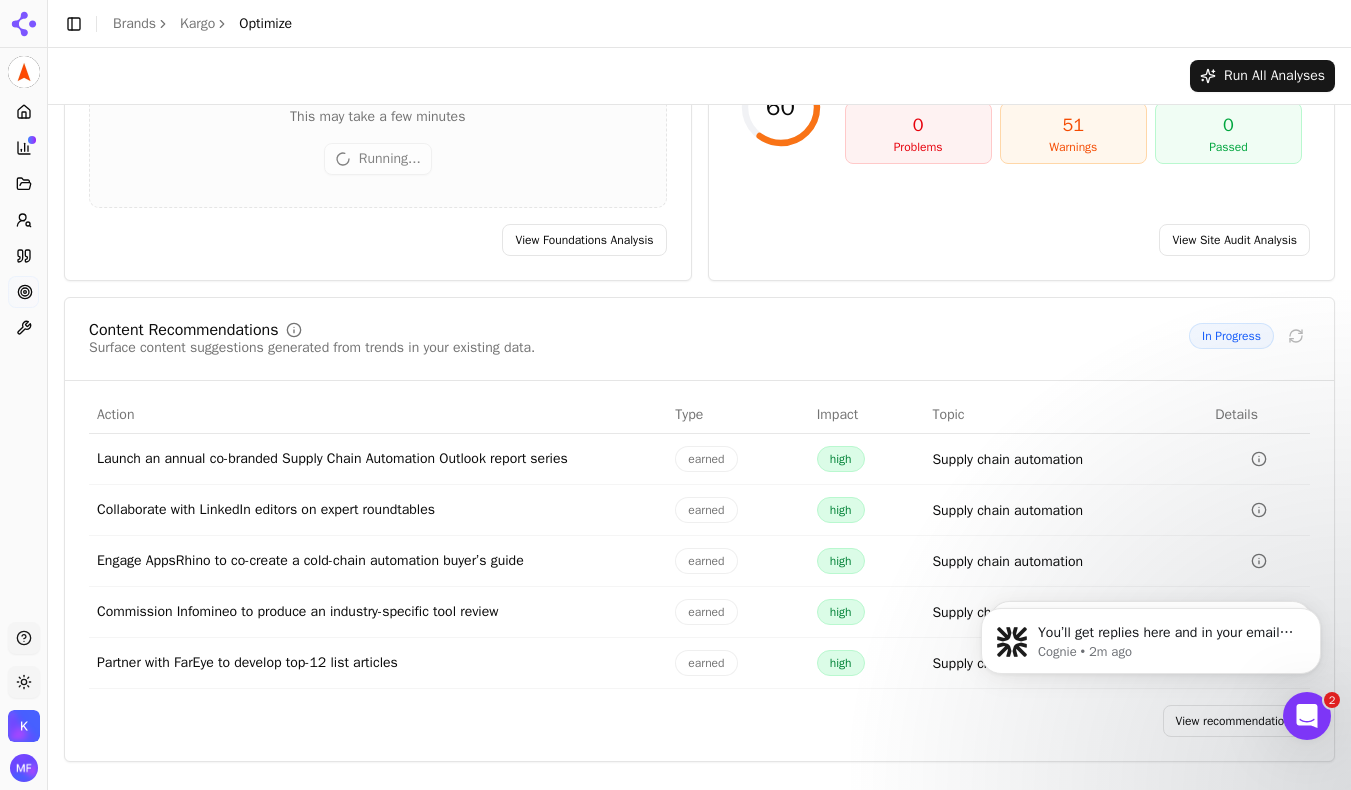 click on "Commission Infomineo to produce an industry-specific tool review" at bounding box center (378, 612) 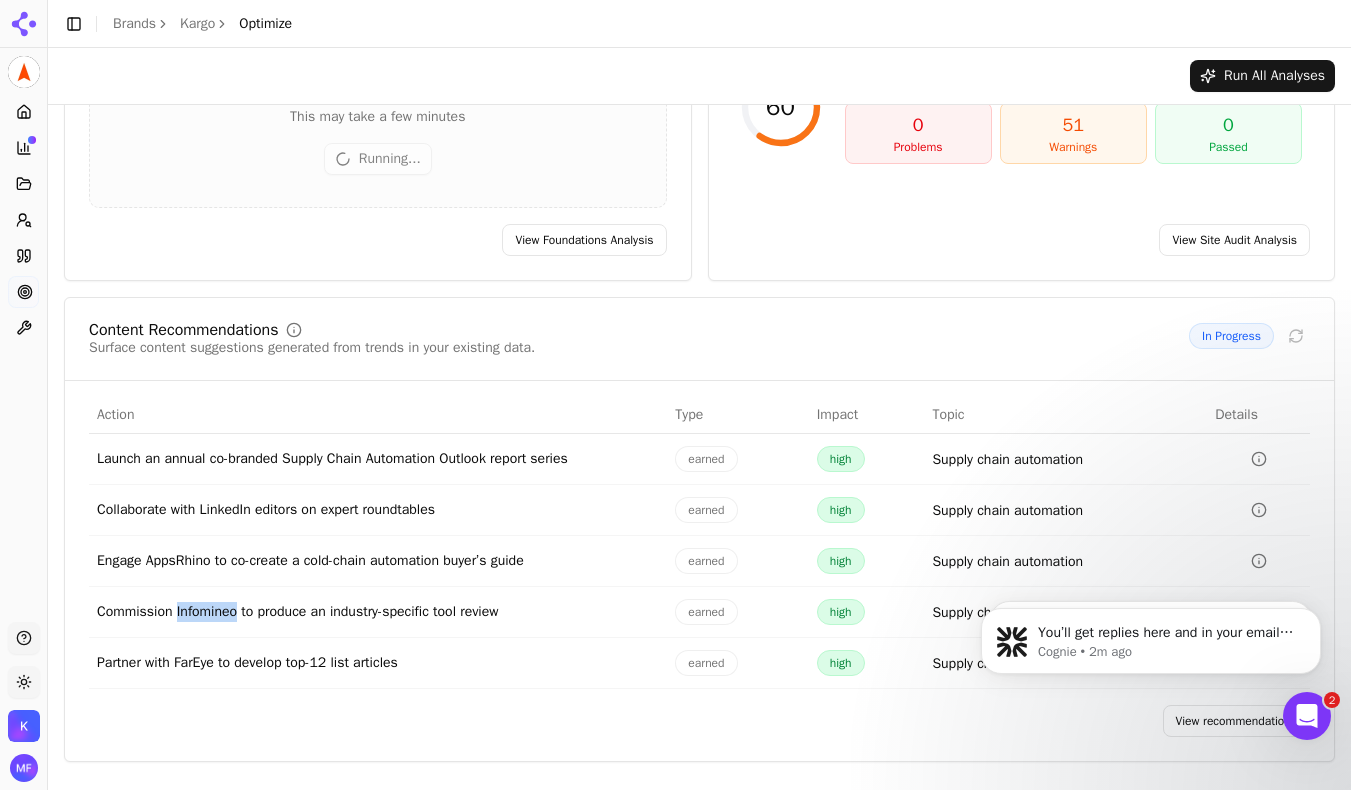 click on "Commission Infomineo to produce an industry-specific tool review" at bounding box center [378, 612] 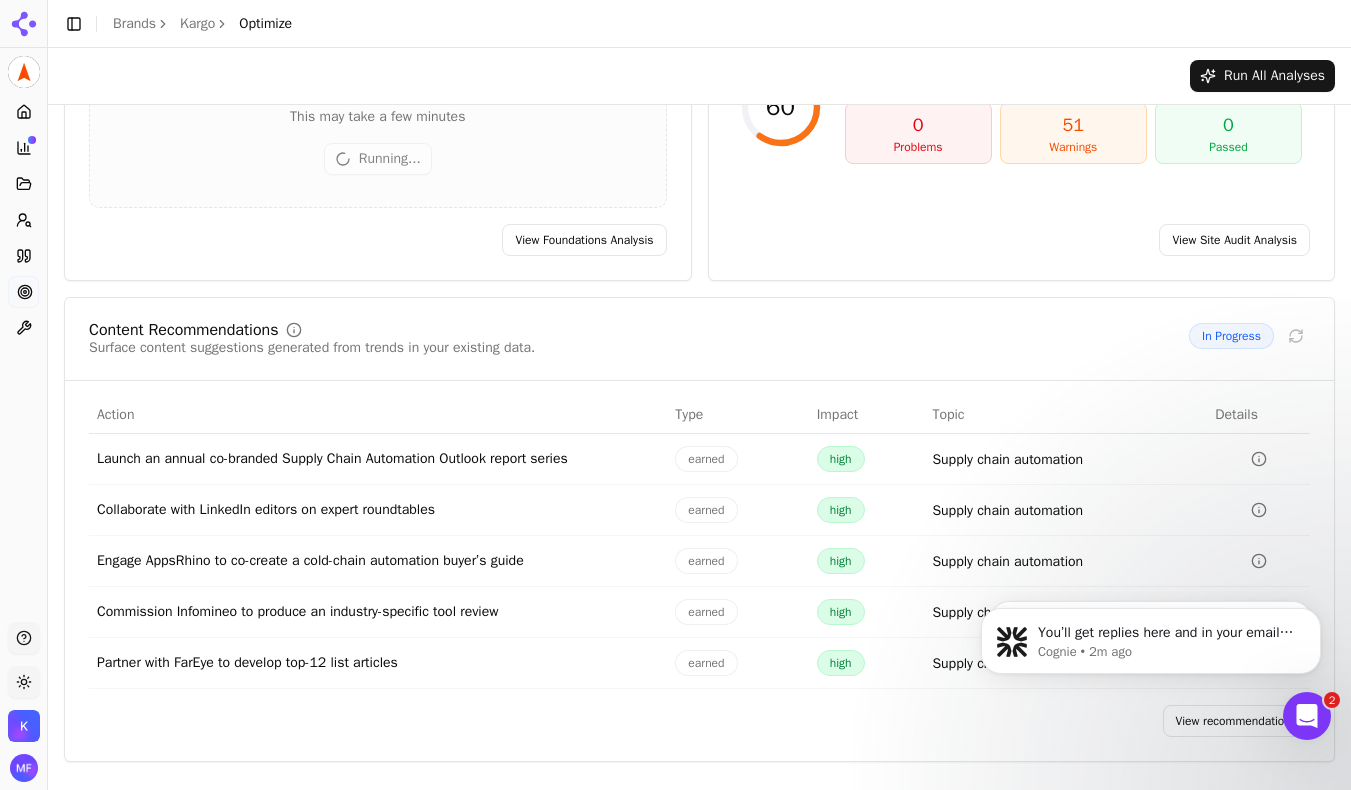click on "Partner with FarEye to develop top-12 list articles" at bounding box center [378, 663] 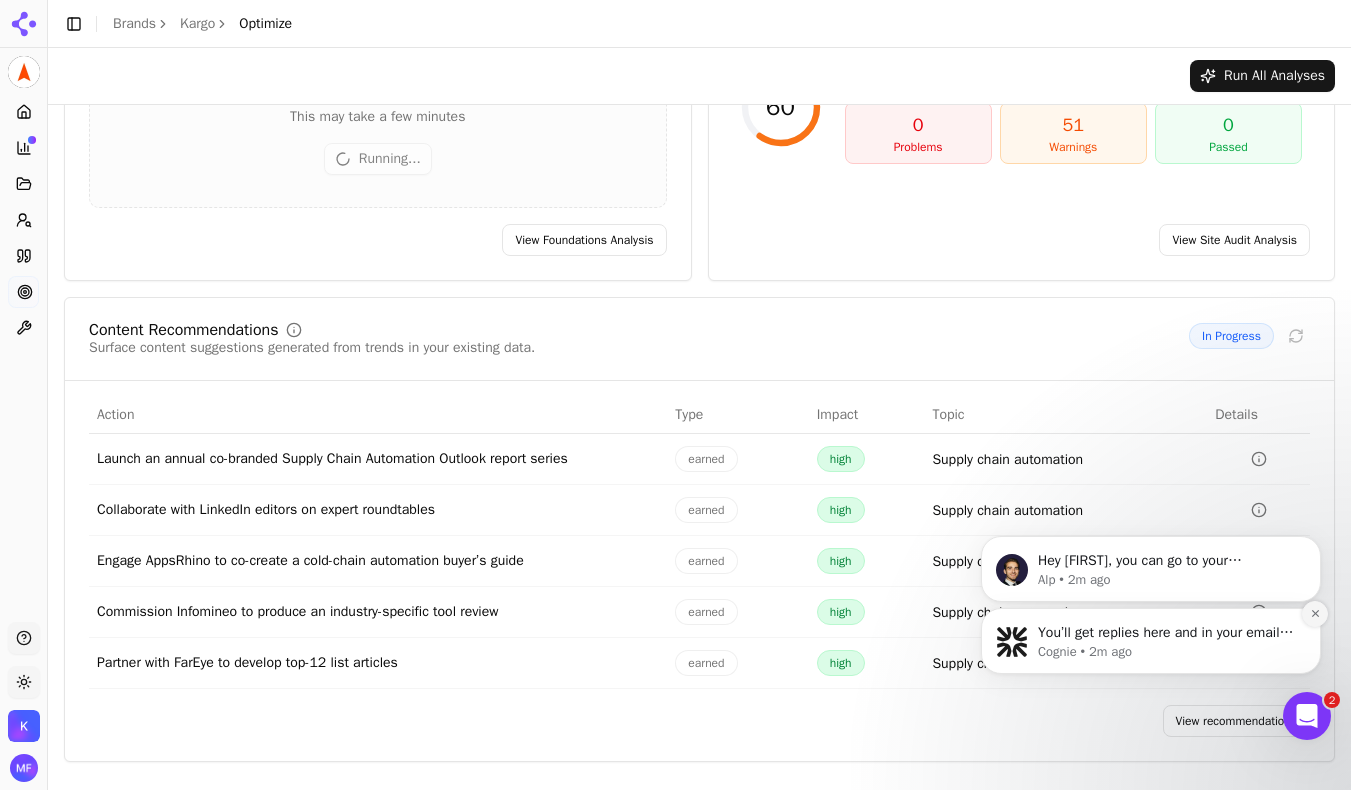 click 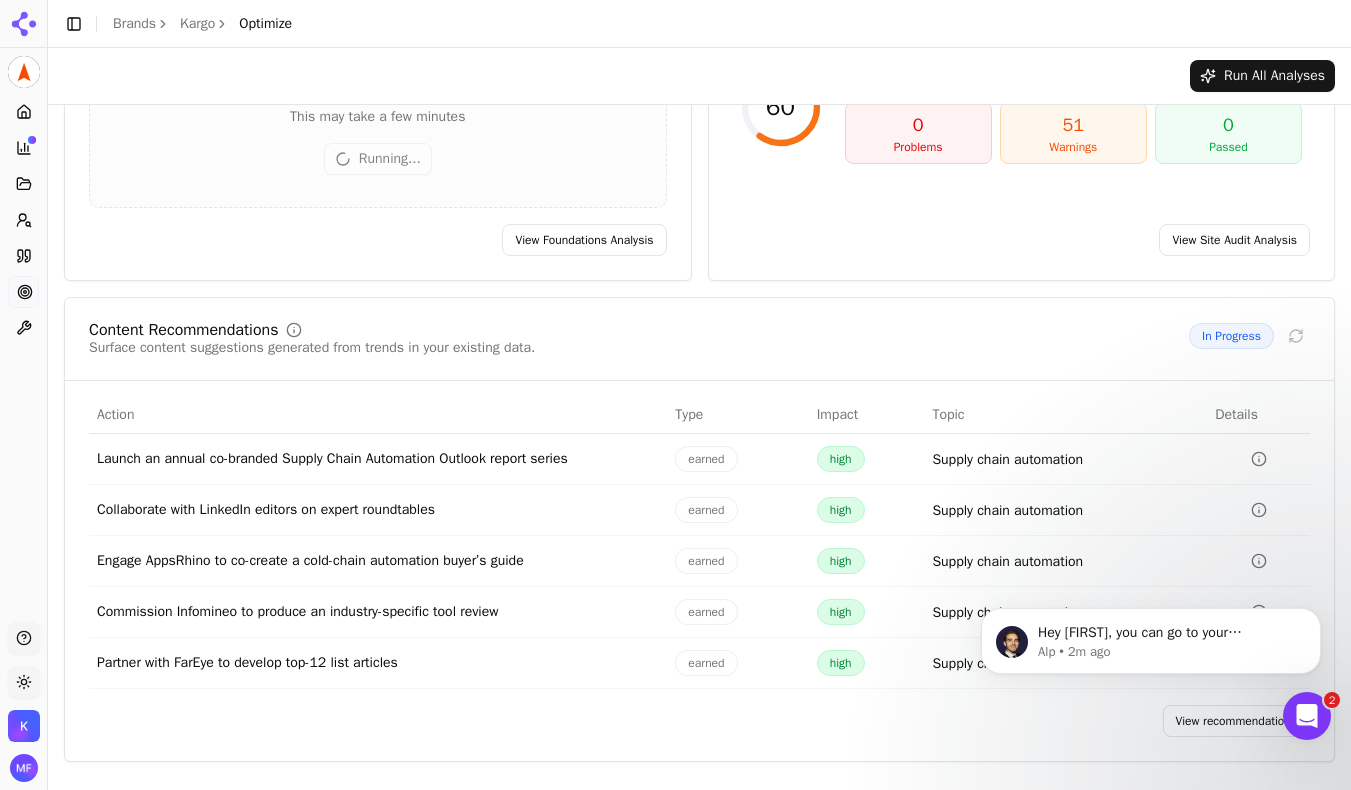 click on "Hey [FIRST], you can go to your organization on the left navigation bar, go to manage, go to members and click invite. Alp • 2m ago" at bounding box center (1151, 651) 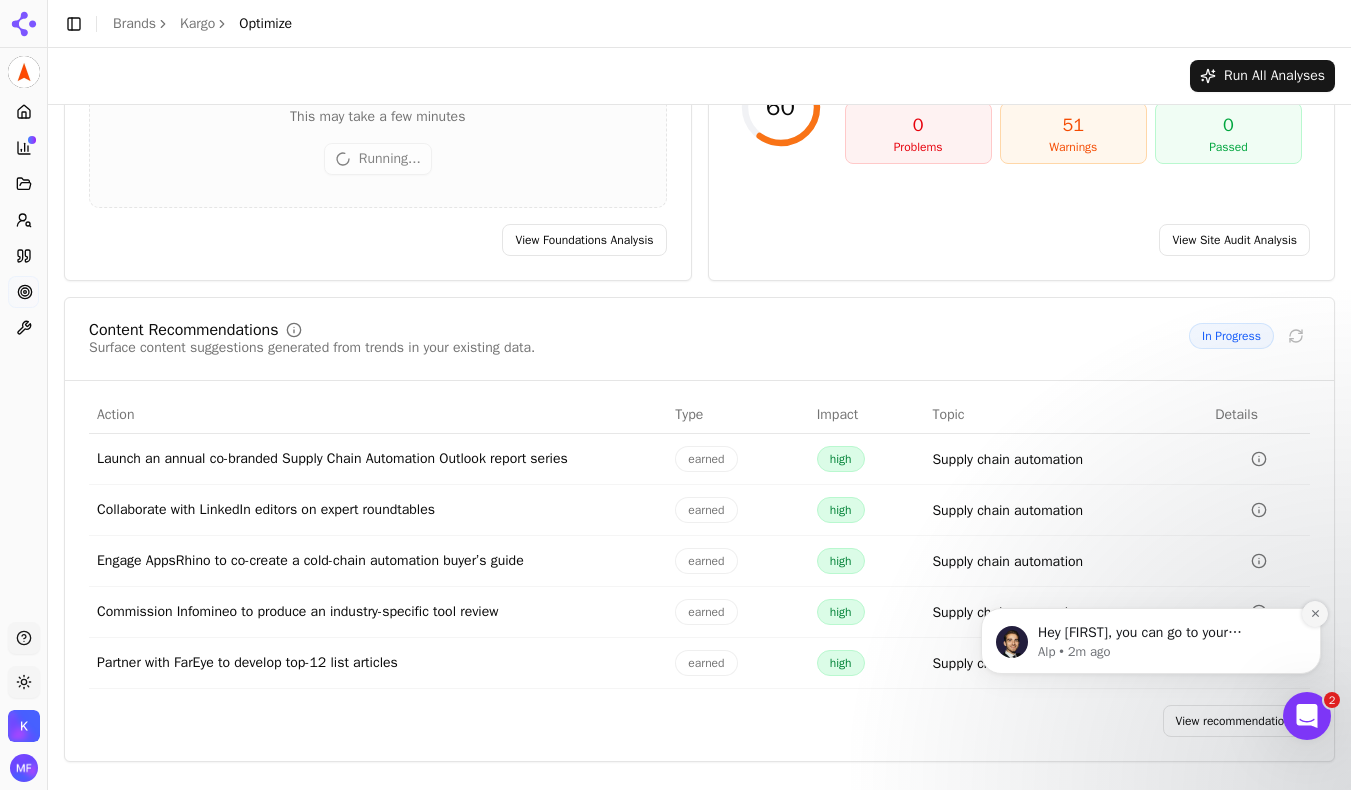 click 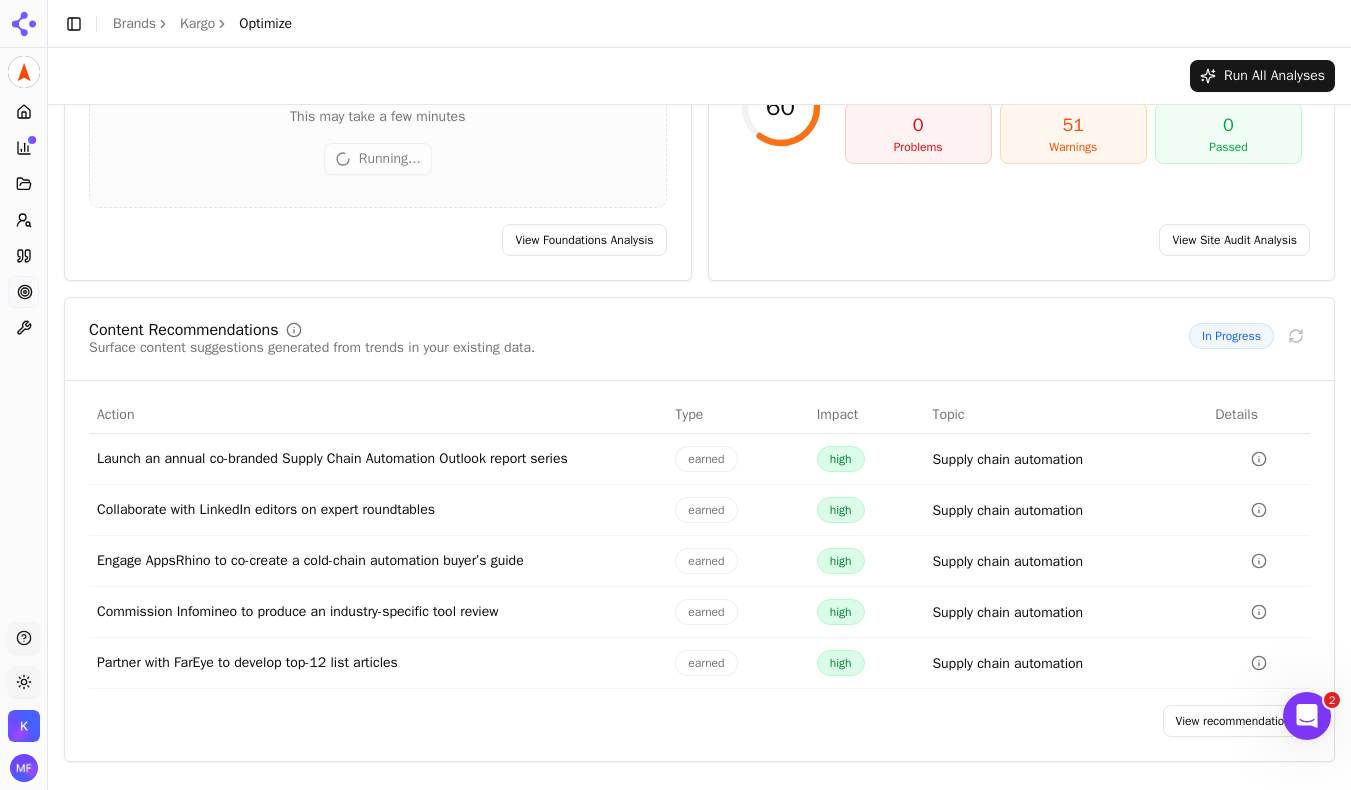 click on "View recommendations" at bounding box center (1237, 721) 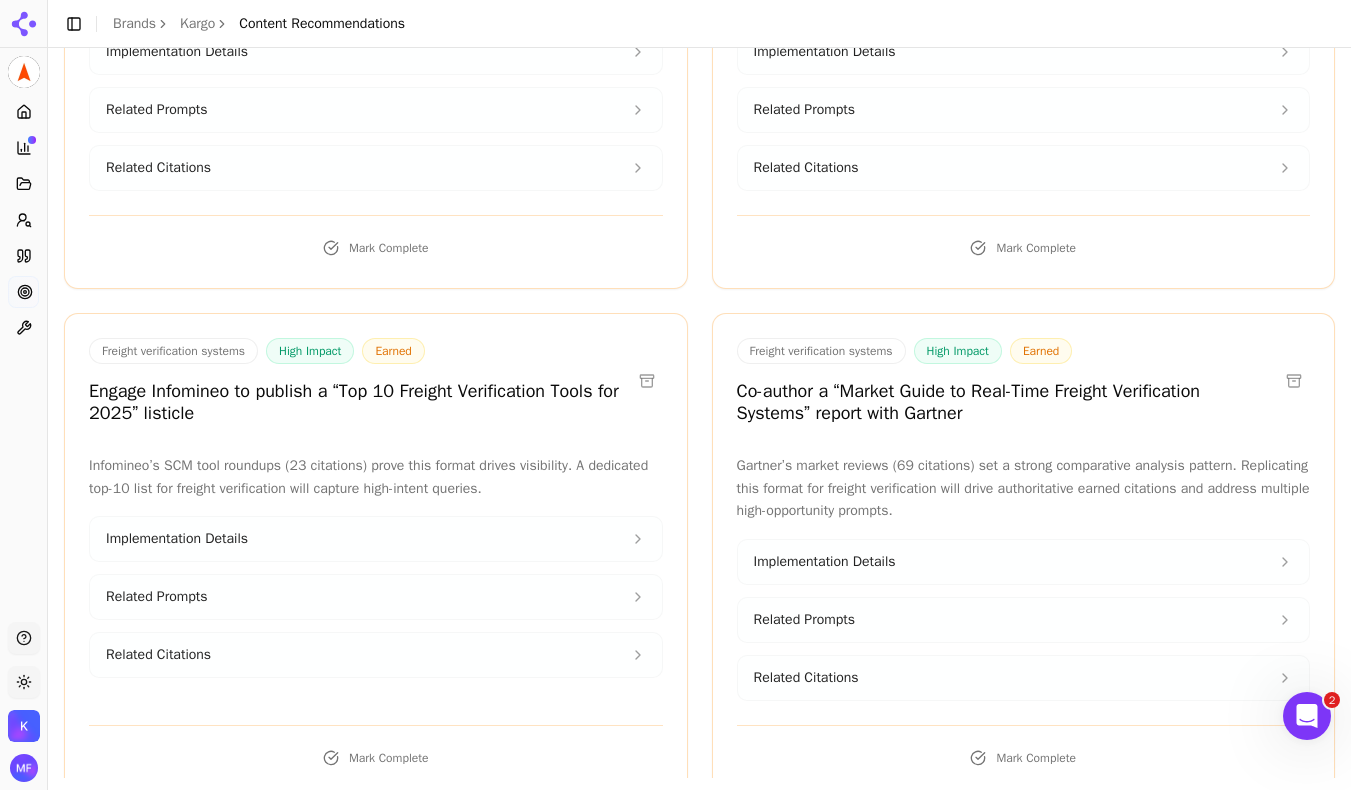 scroll, scrollTop: 2594, scrollLeft: 0, axis: vertical 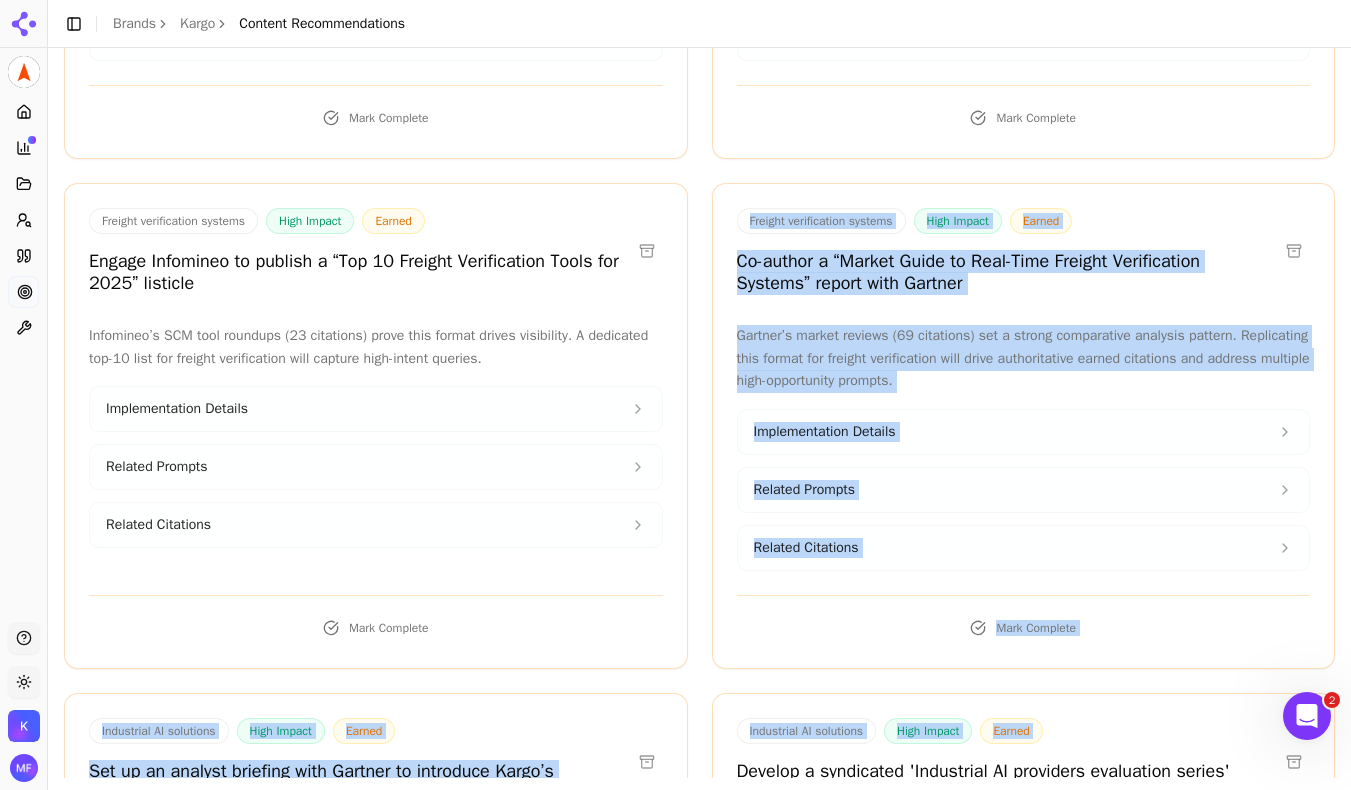 drag, startPoint x: 705, startPoint y: 176, endPoint x: 1143, endPoint y: 742, distance: 715.6815 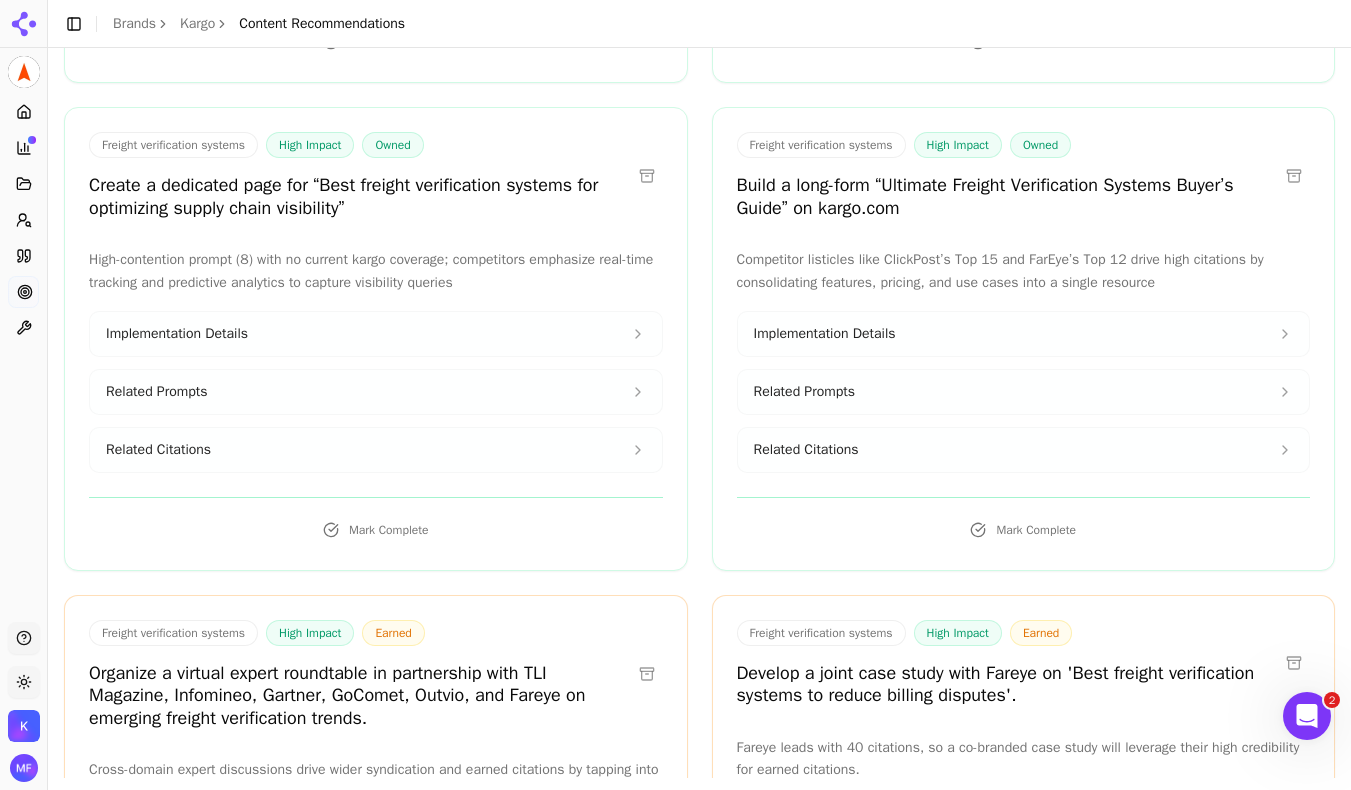 scroll, scrollTop: 19972, scrollLeft: 0, axis: vertical 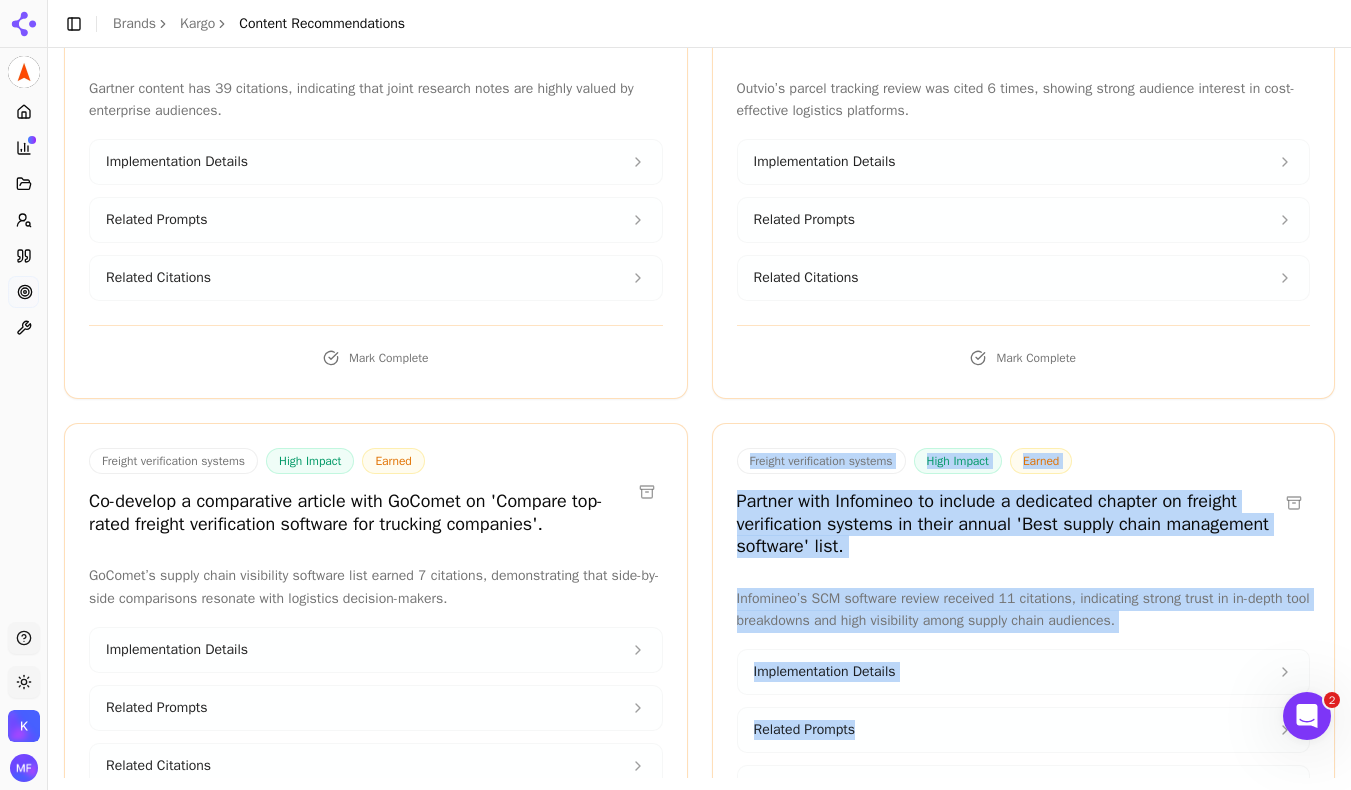 drag, startPoint x: 723, startPoint y: 388, endPoint x: 1246, endPoint y: 669, distance: 593.7087 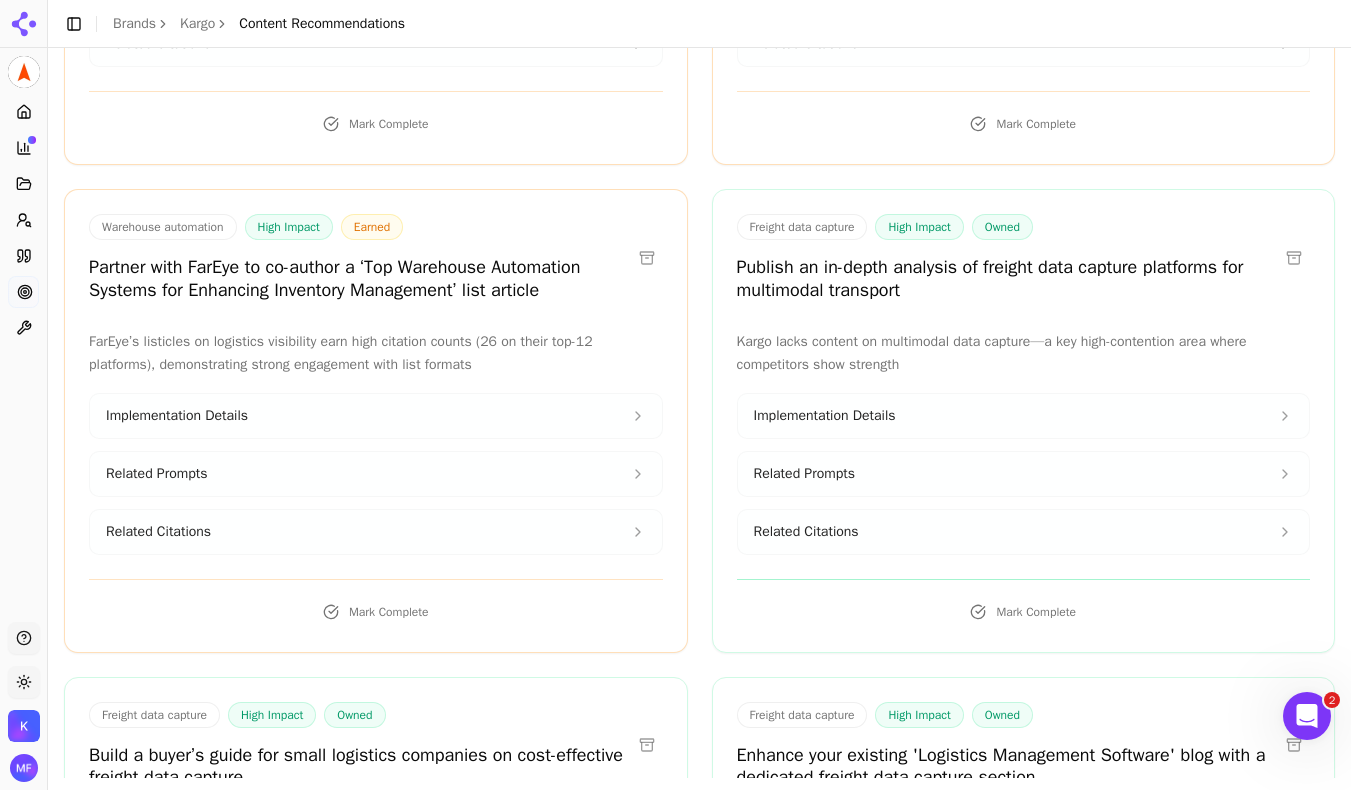 scroll, scrollTop: 34631, scrollLeft: 0, axis: vertical 